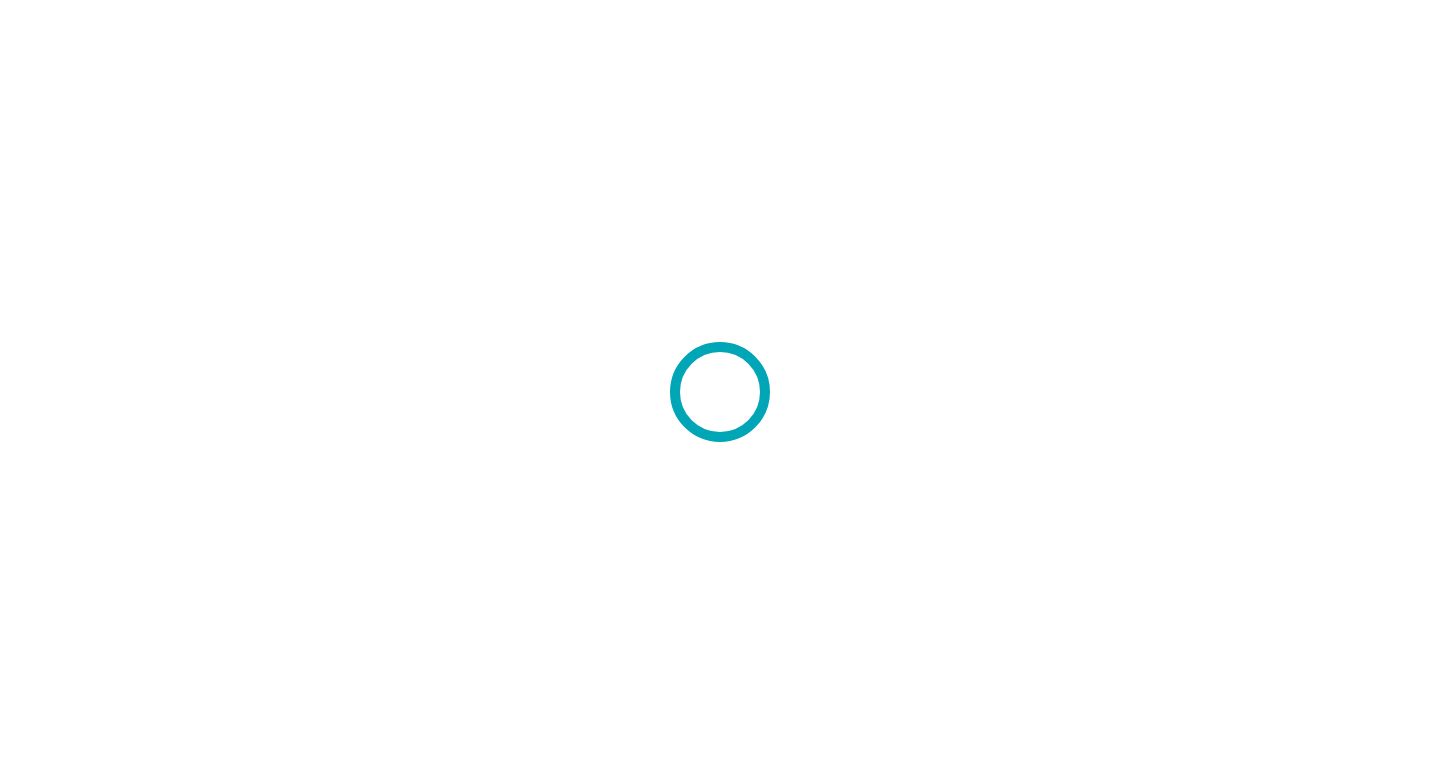 scroll, scrollTop: 0, scrollLeft: 0, axis: both 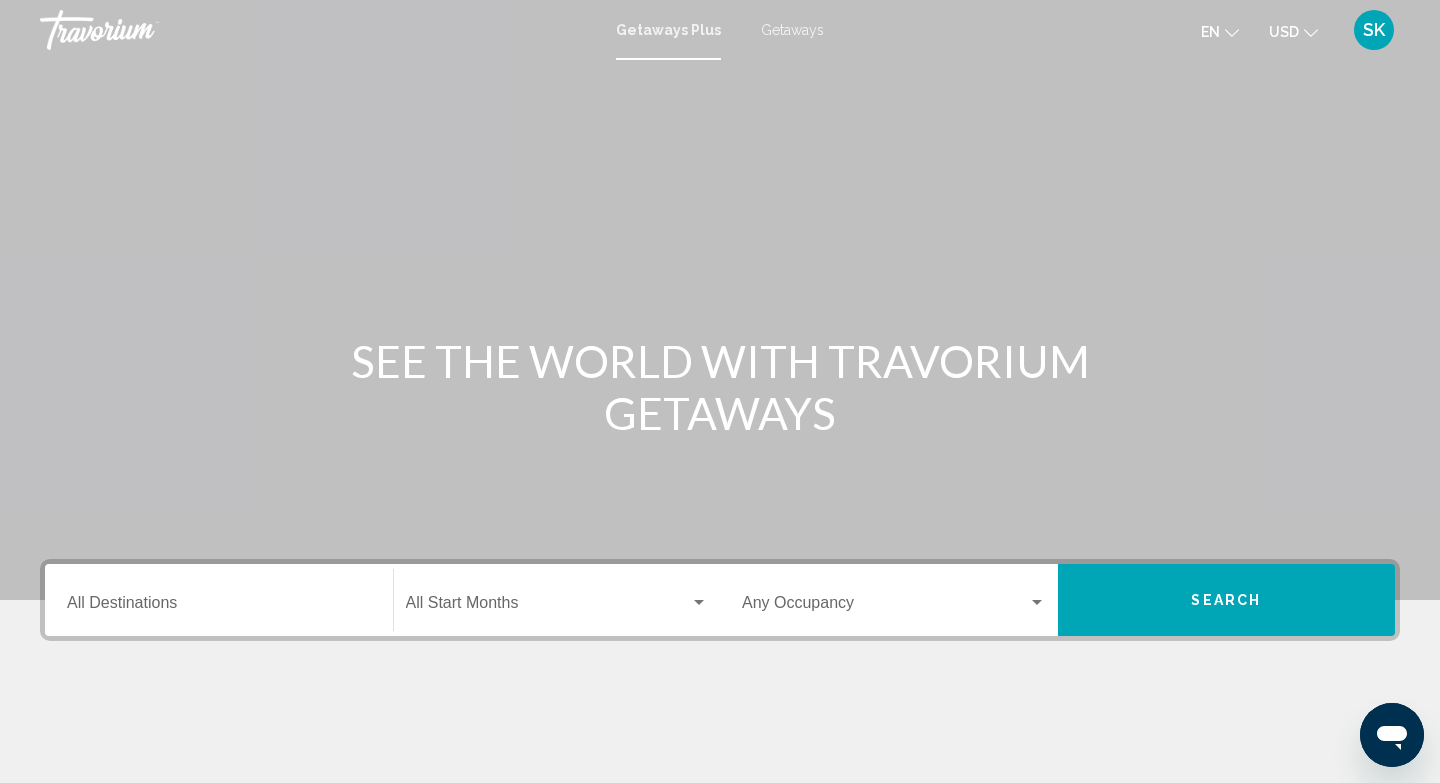 click on "Getaways" at bounding box center [792, 30] 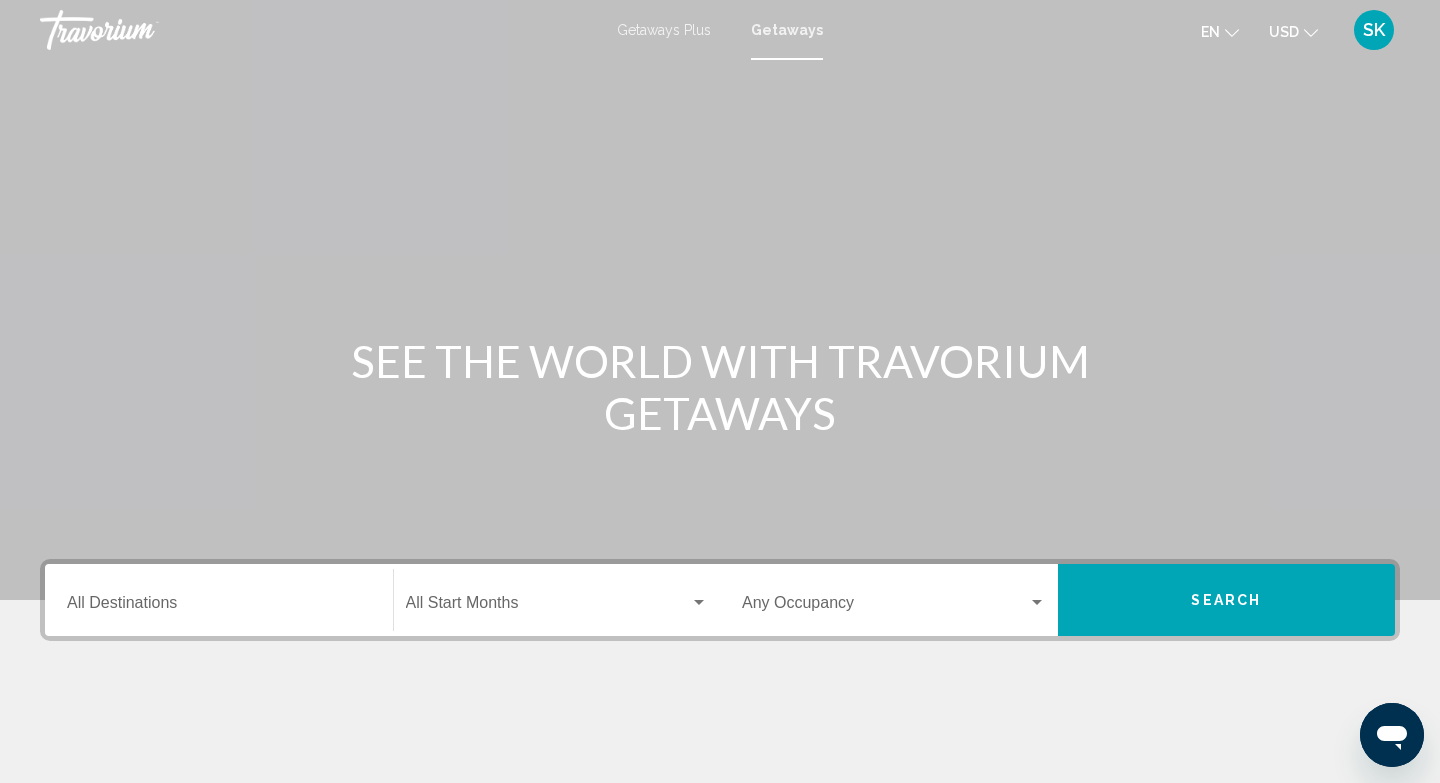 click on "Destination All Destinations" at bounding box center (219, 607) 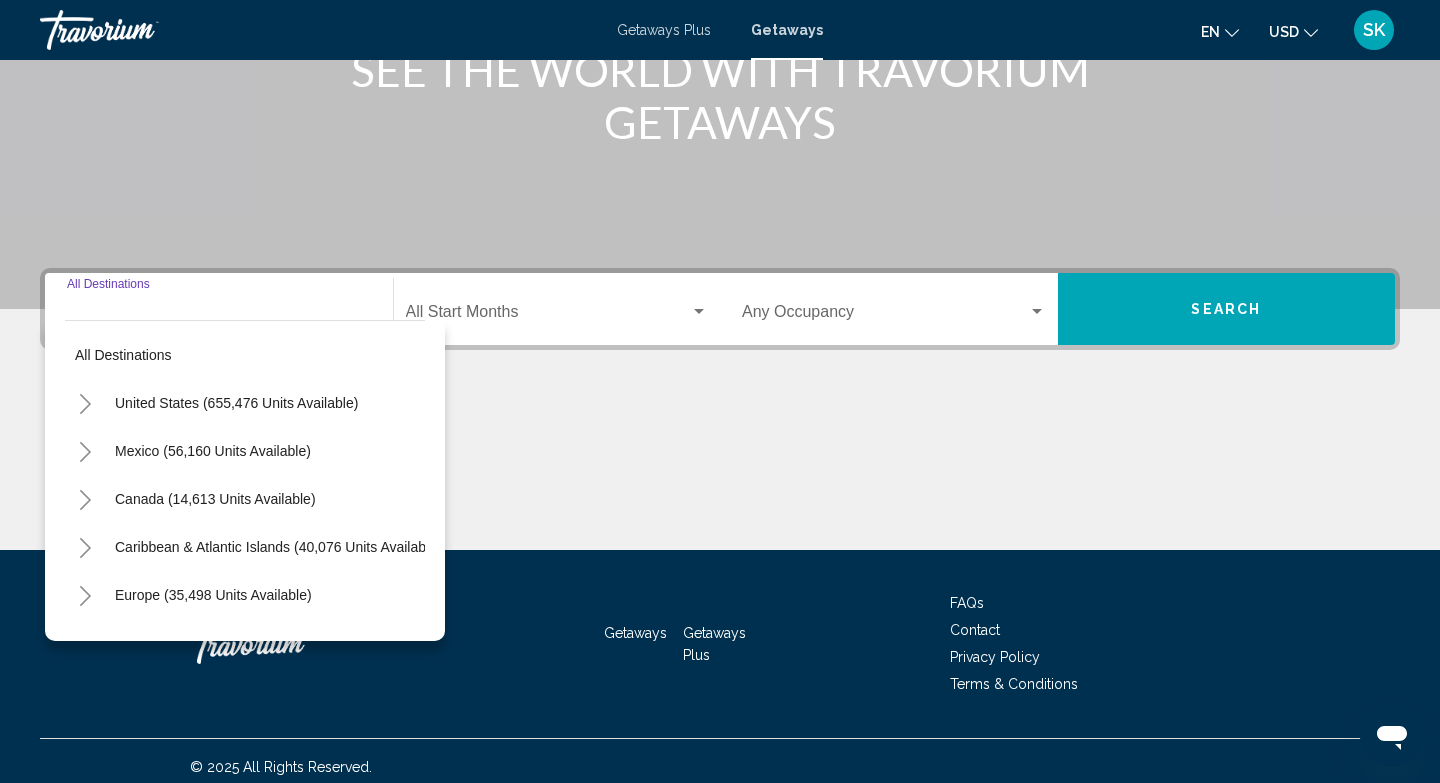 scroll, scrollTop: 303, scrollLeft: 0, axis: vertical 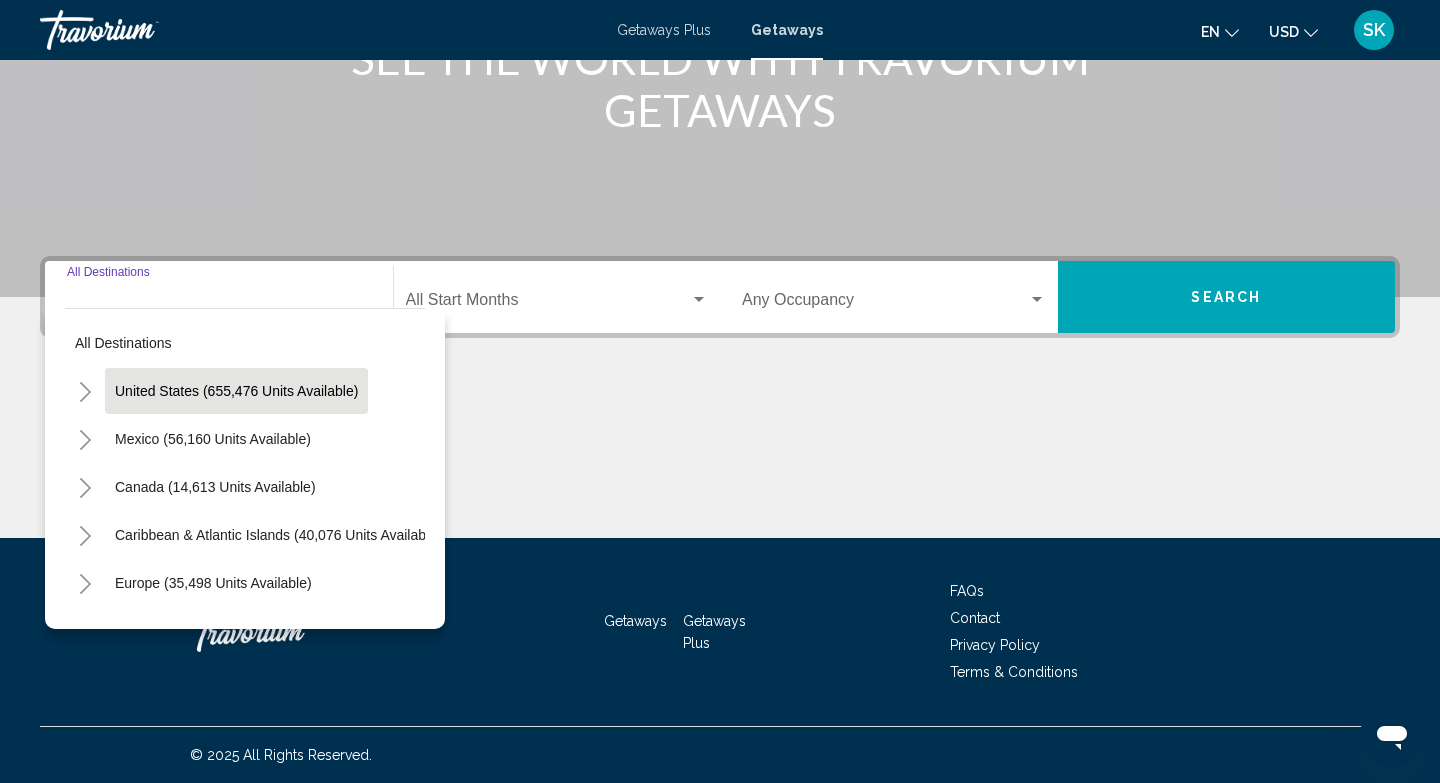 click on "United States (655,476 units available)" at bounding box center [213, 439] 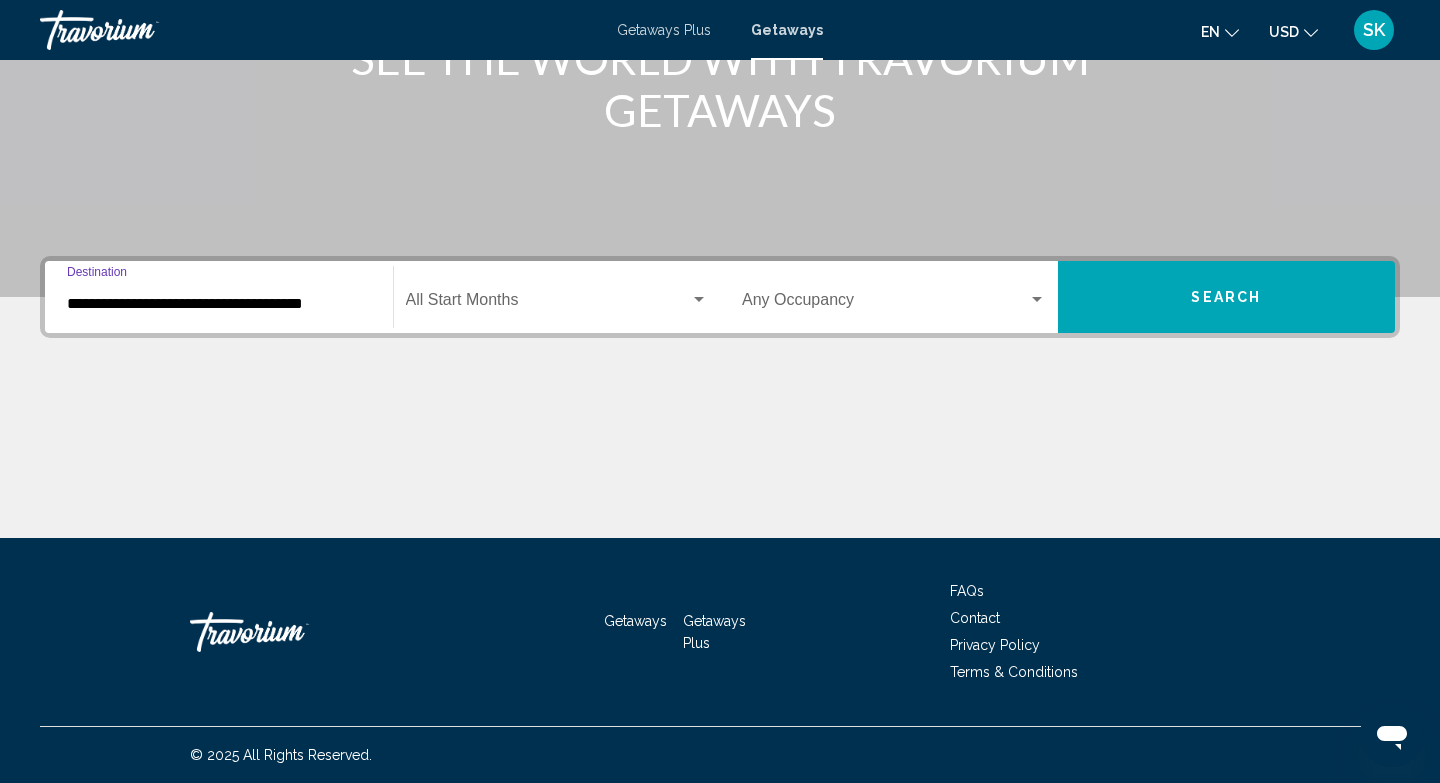 click at bounding box center [548, 304] 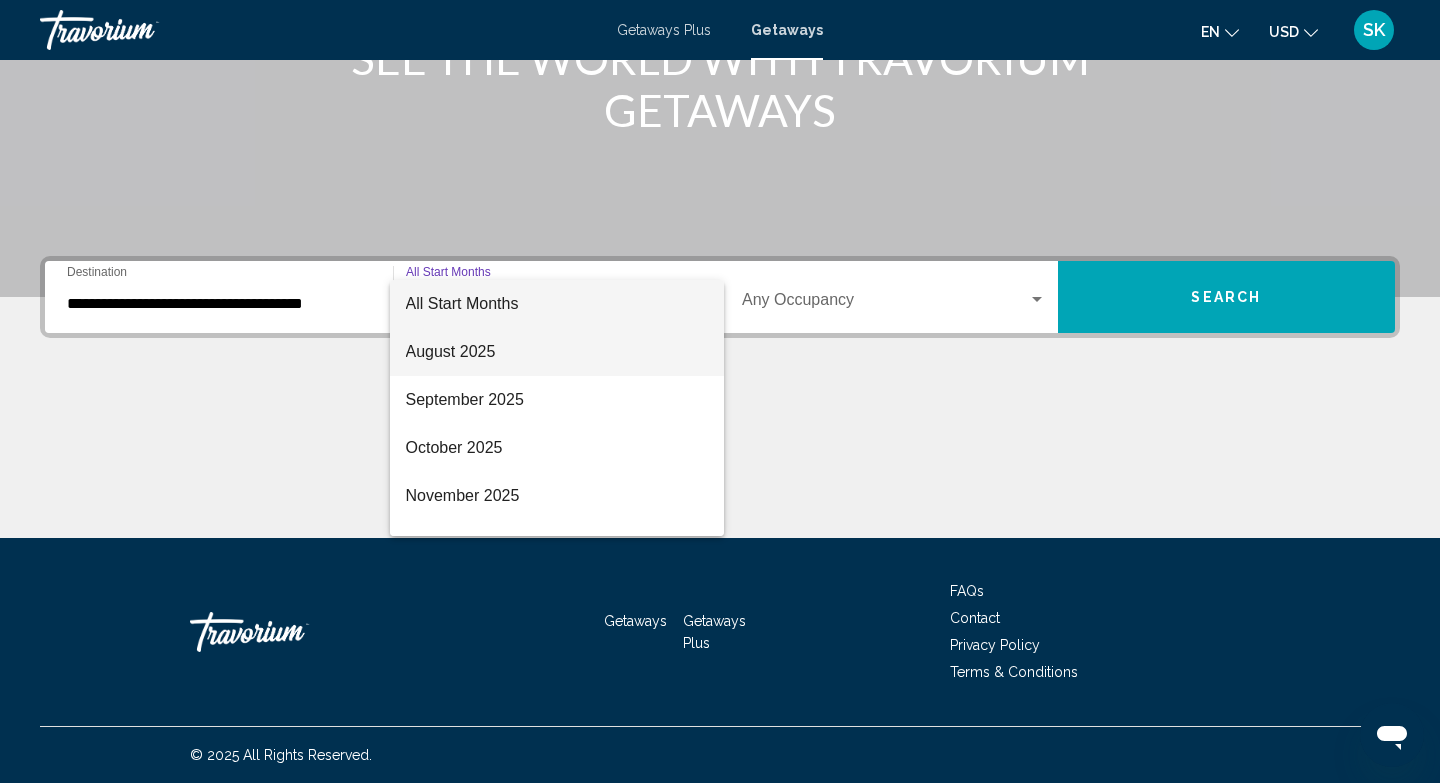 click on "August 2025" at bounding box center [557, 352] 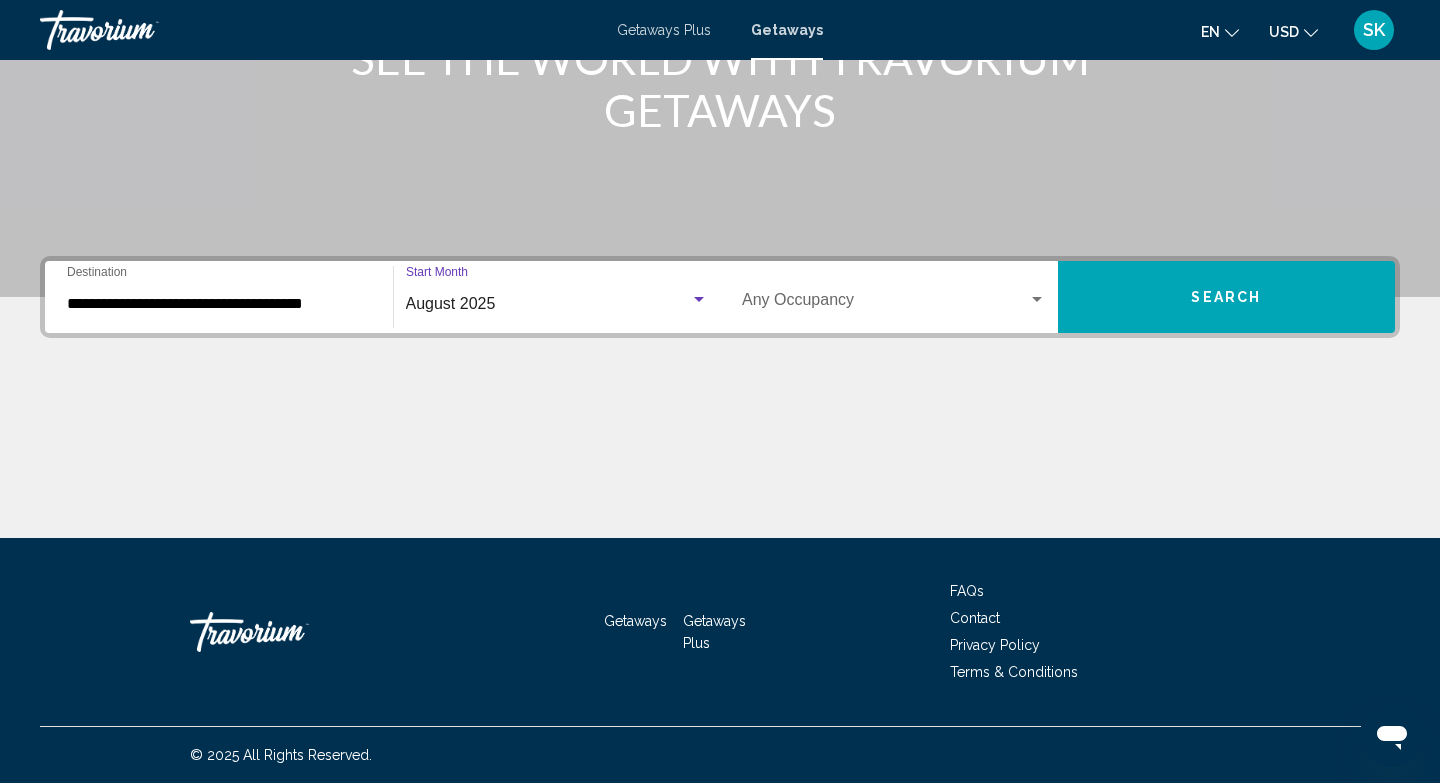 click on "Search" at bounding box center (1227, 297) 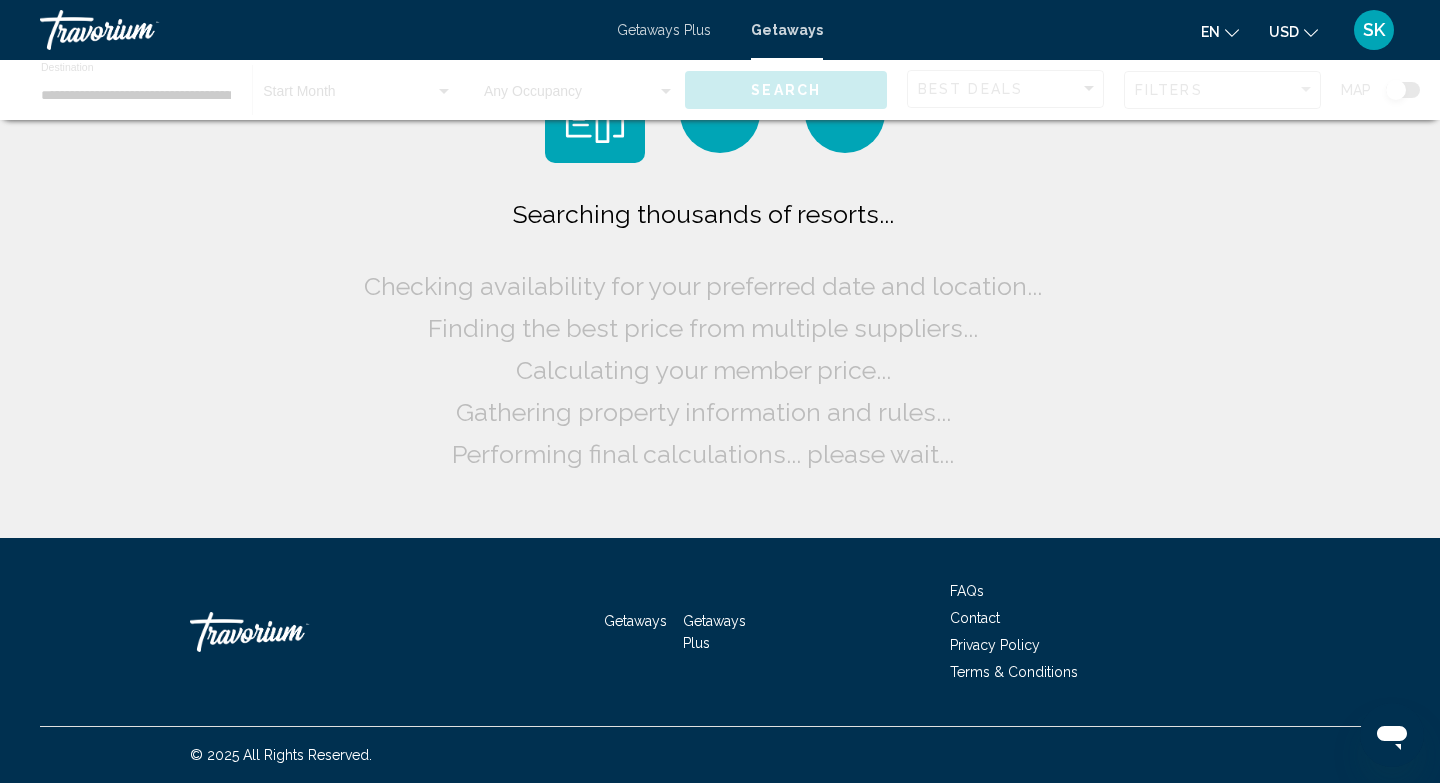 scroll, scrollTop: 0, scrollLeft: 0, axis: both 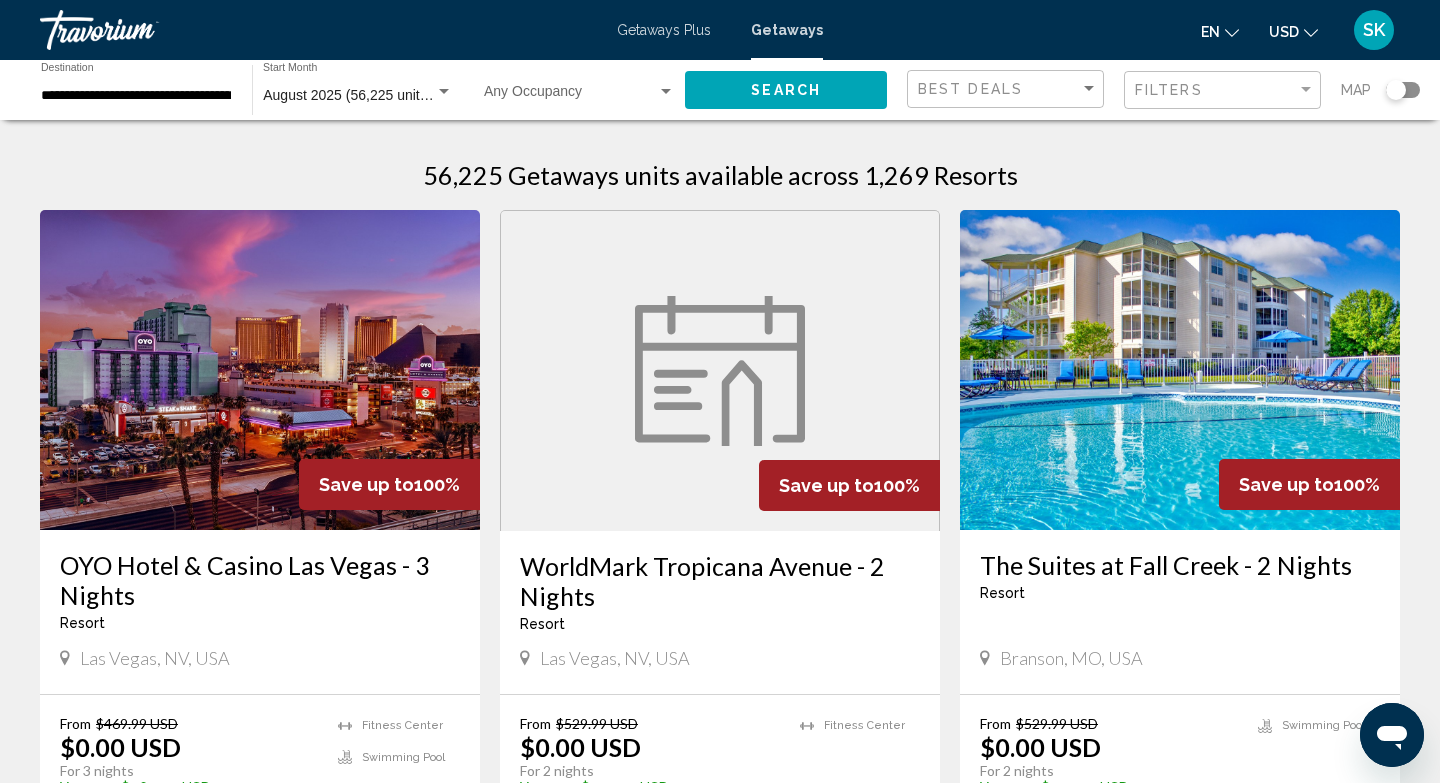 click 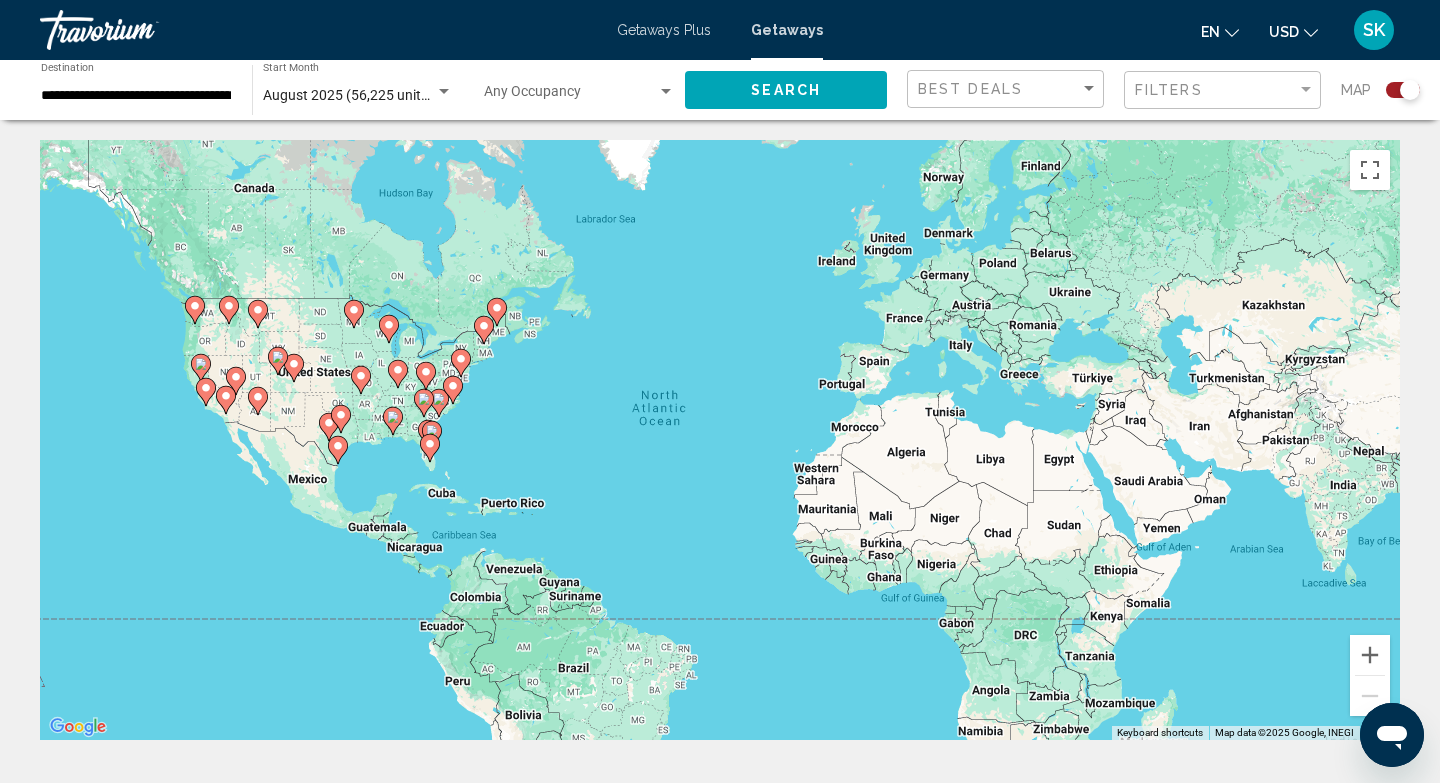 click on "To activate drag with keyboard, press Alt + Enter. Once in keyboard drag state, use the arrow keys to move the marker. To complete the drag, press the Enter key. To cancel, press Escape." at bounding box center (720, 440) 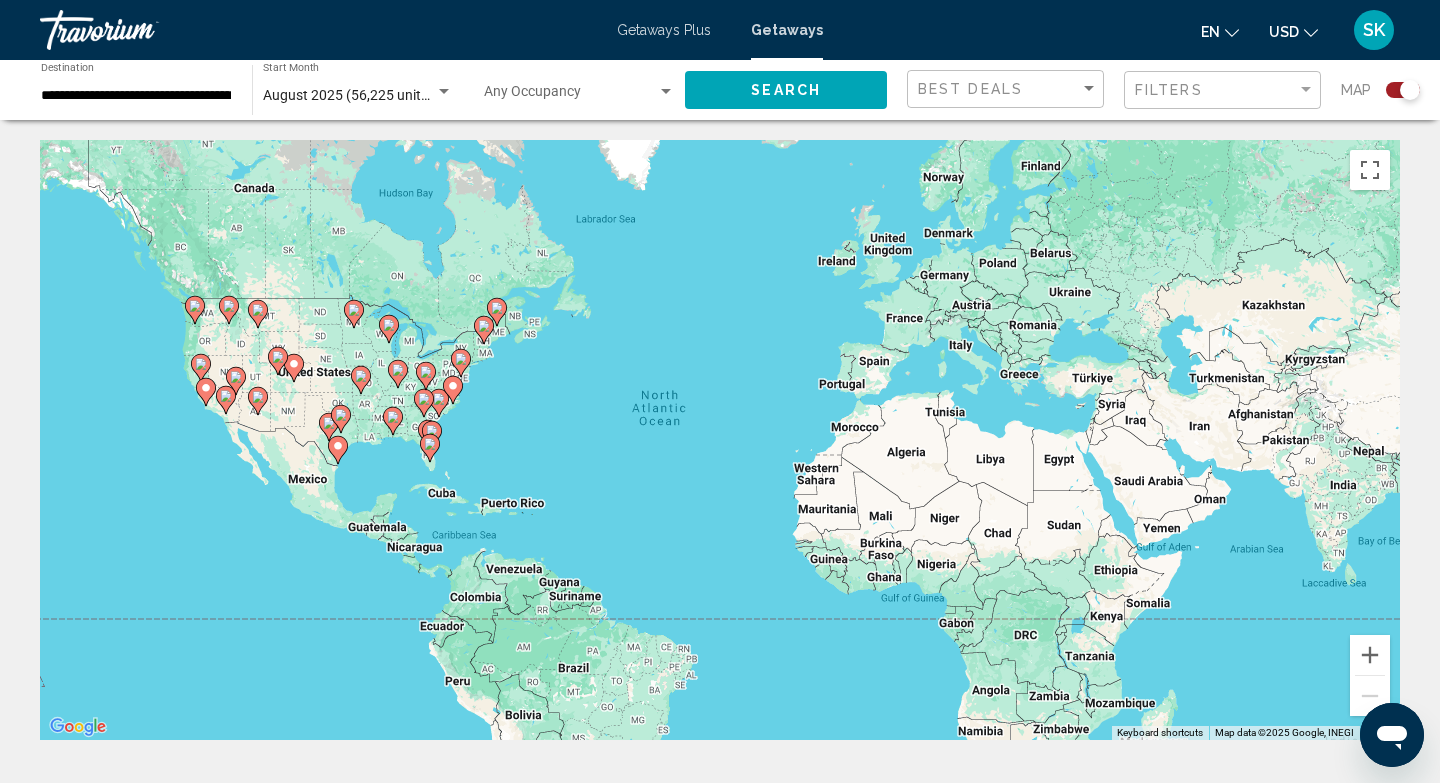 click on "To activate drag with keyboard, press Alt + Enter. Once in keyboard drag state, use the arrow keys to move the marker. To complete the drag, press the Enter key. To cancel, press Escape." at bounding box center (720, 440) 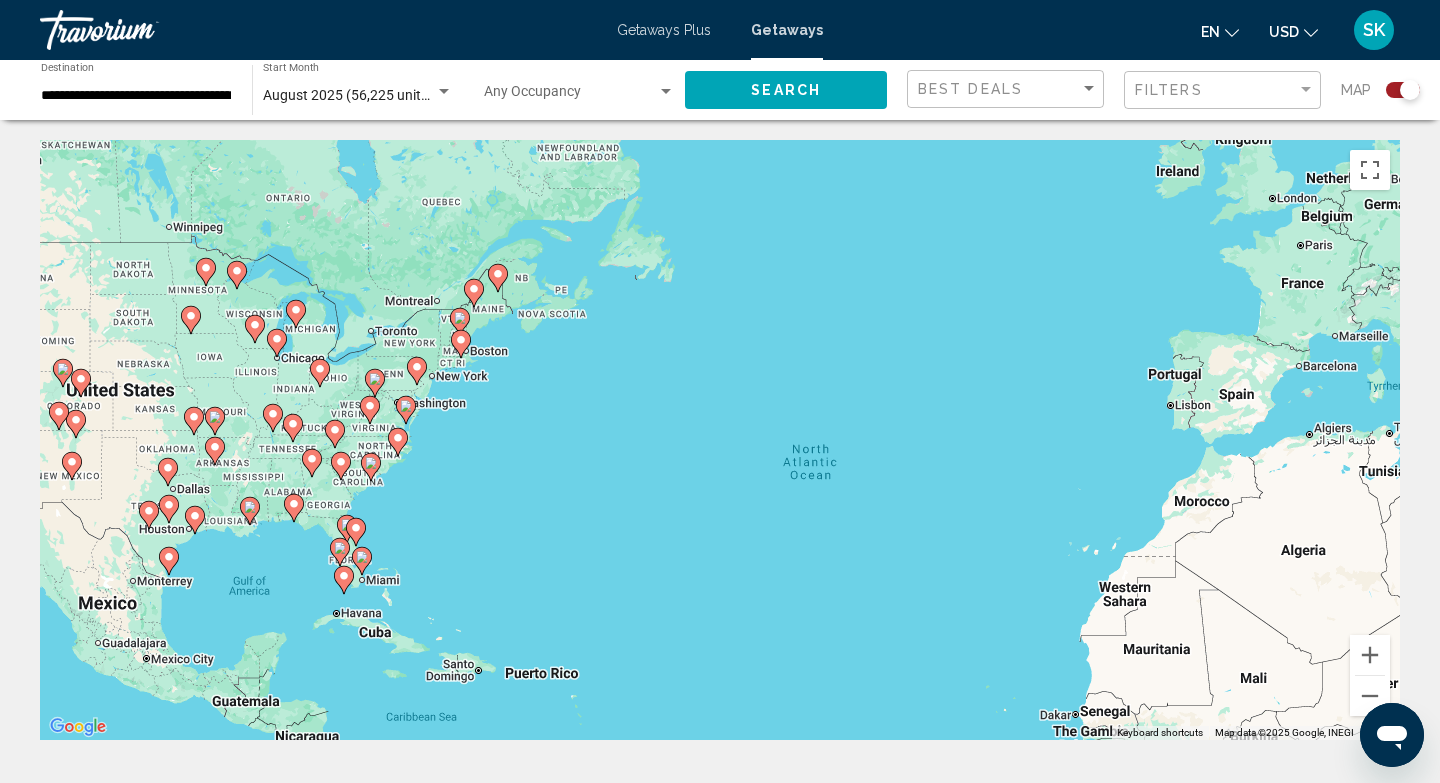 click on "To activate drag with keyboard, press Alt + Enter. Once in keyboard drag state, use the arrow keys to move the marker. To complete the drag, press the Enter key. To cancel, press Escape." at bounding box center (720, 440) 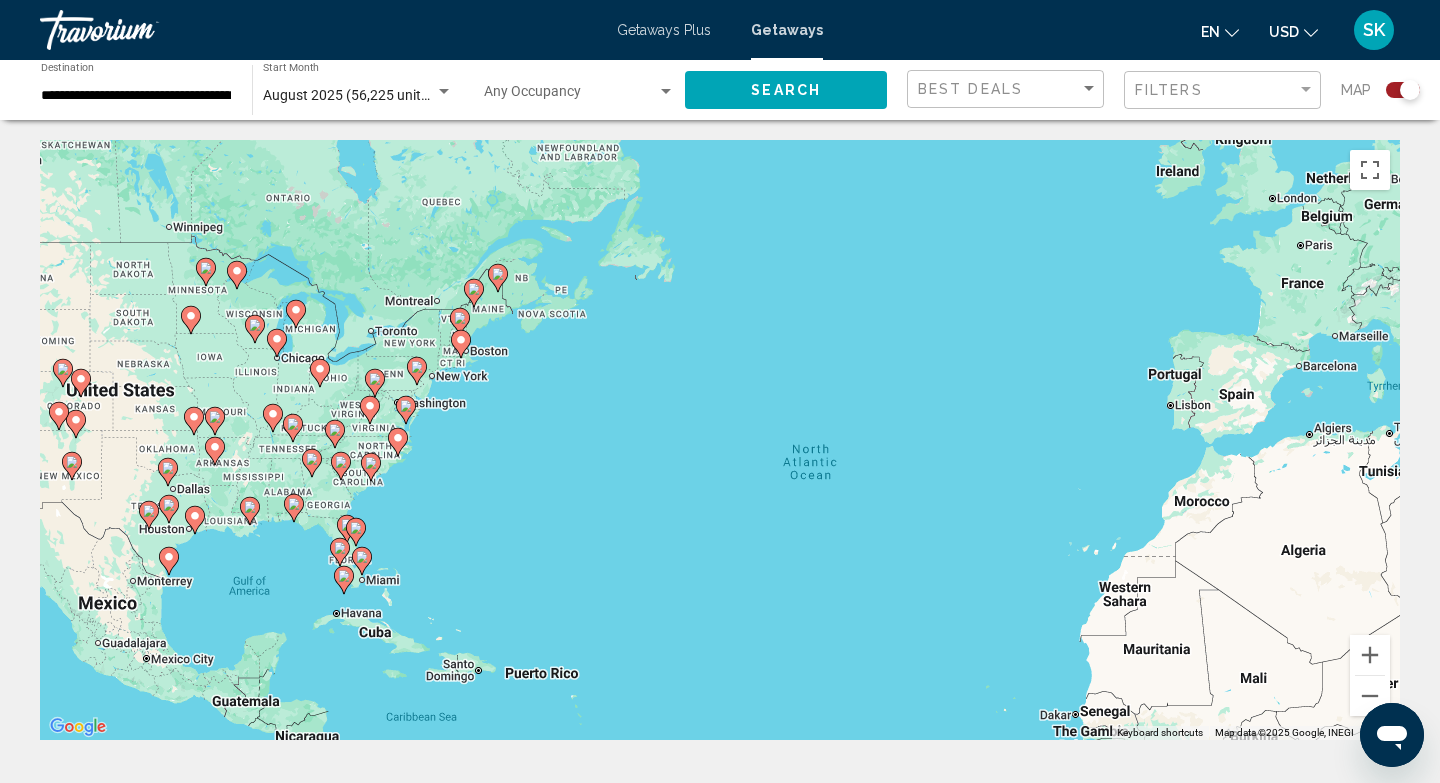 click on "To activate drag with keyboard, press Alt + Enter. Once in keyboard drag state, use the arrow keys to move the marker. To complete the drag, press the Enter key. To cancel, press Escape." at bounding box center [720, 440] 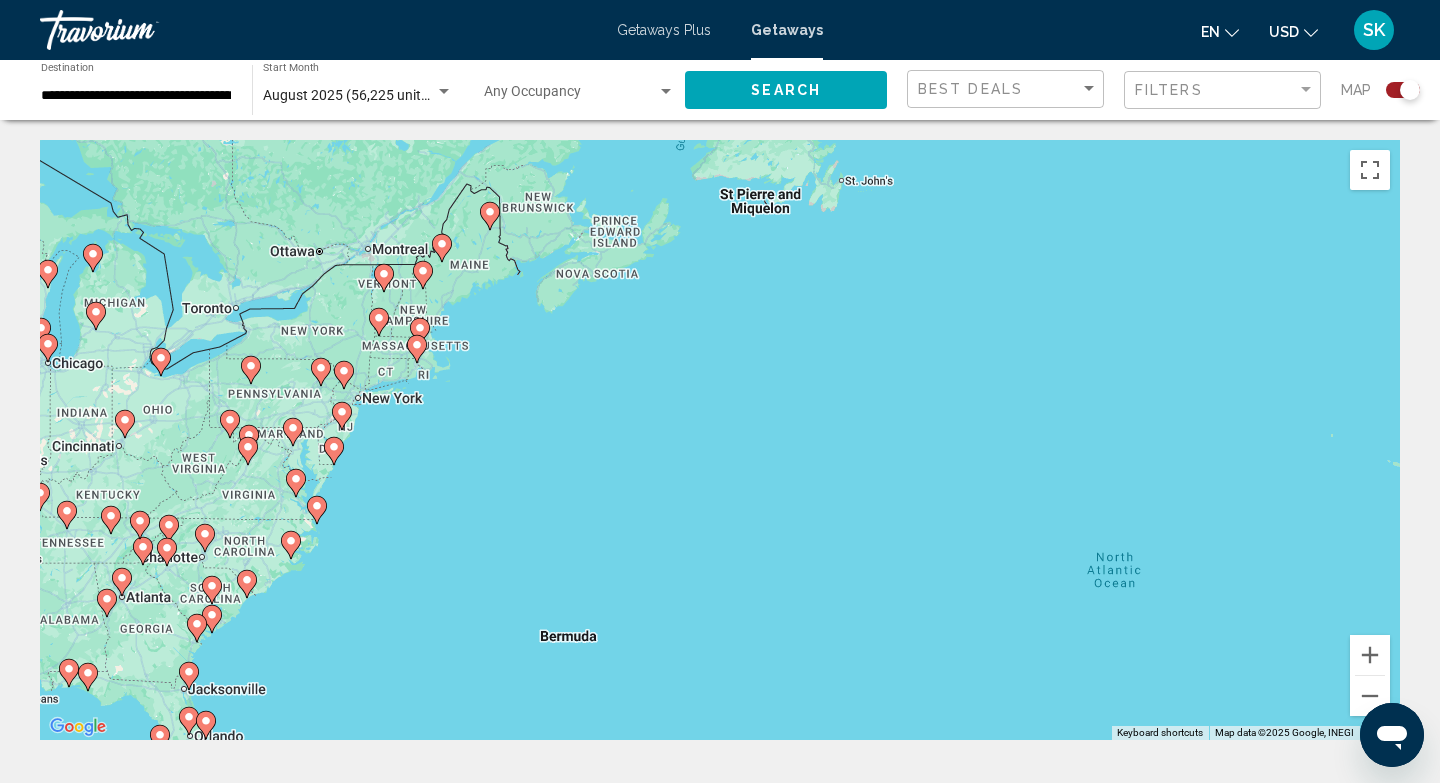 click on "To activate drag with keyboard, press Alt + Enter. Once in keyboard drag state, use the arrow keys to move the marker. To complete the drag, press the Enter key. To cancel, press Escape." at bounding box center (720, 440) 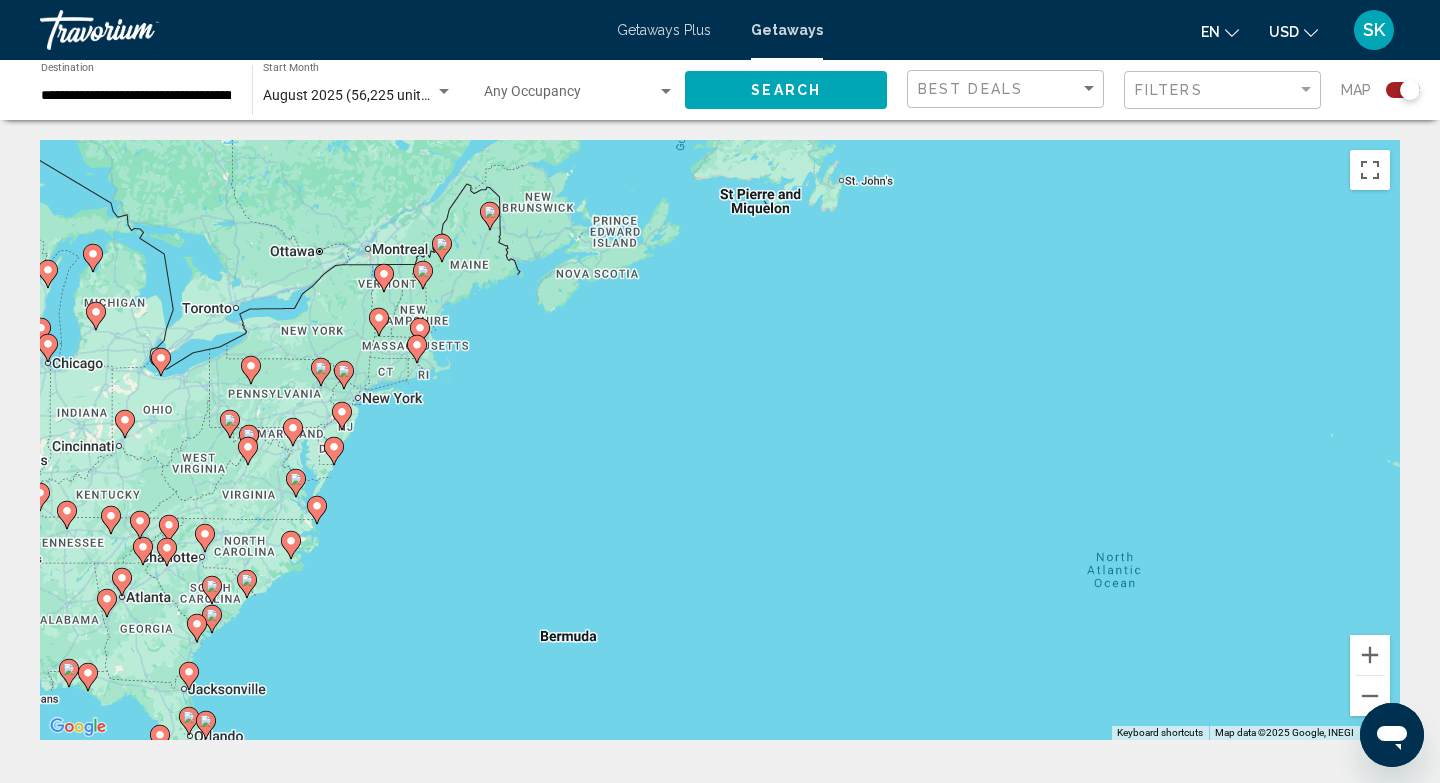 click on "To activate drag with keyboard, press Alt + Enter. Once in keyboard drag state, use the arrow keys to move the marker. To complete the drag, press the Enter key. To cancel, press Escape." at bounding box center [720, 440] 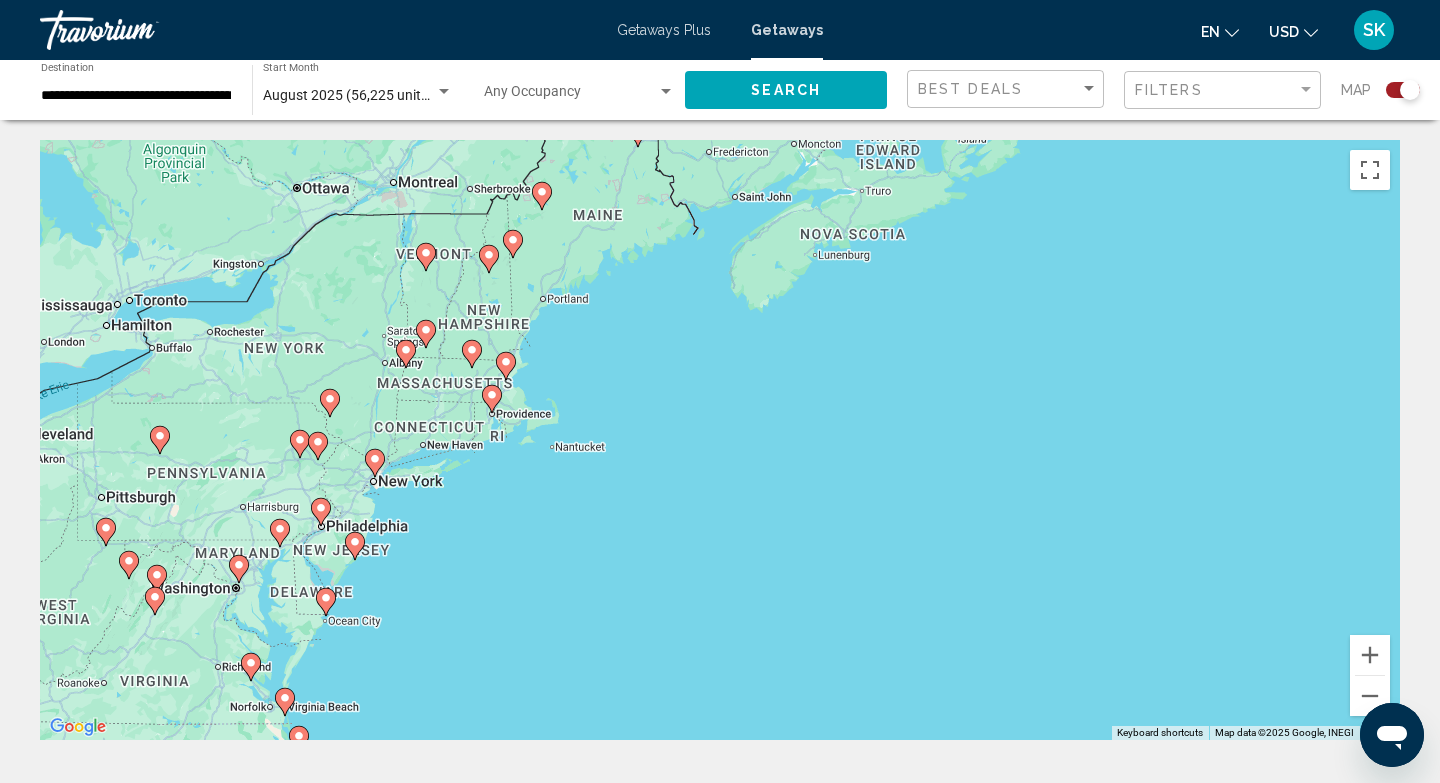 click on "To activate drag with keyboard, press Alt + Enter. Once in keyboard drag state, use the arrow keys to move the marker. To complete the drag, press the Enter key. To cancel, press Escape." at bounding box center (720, 440) 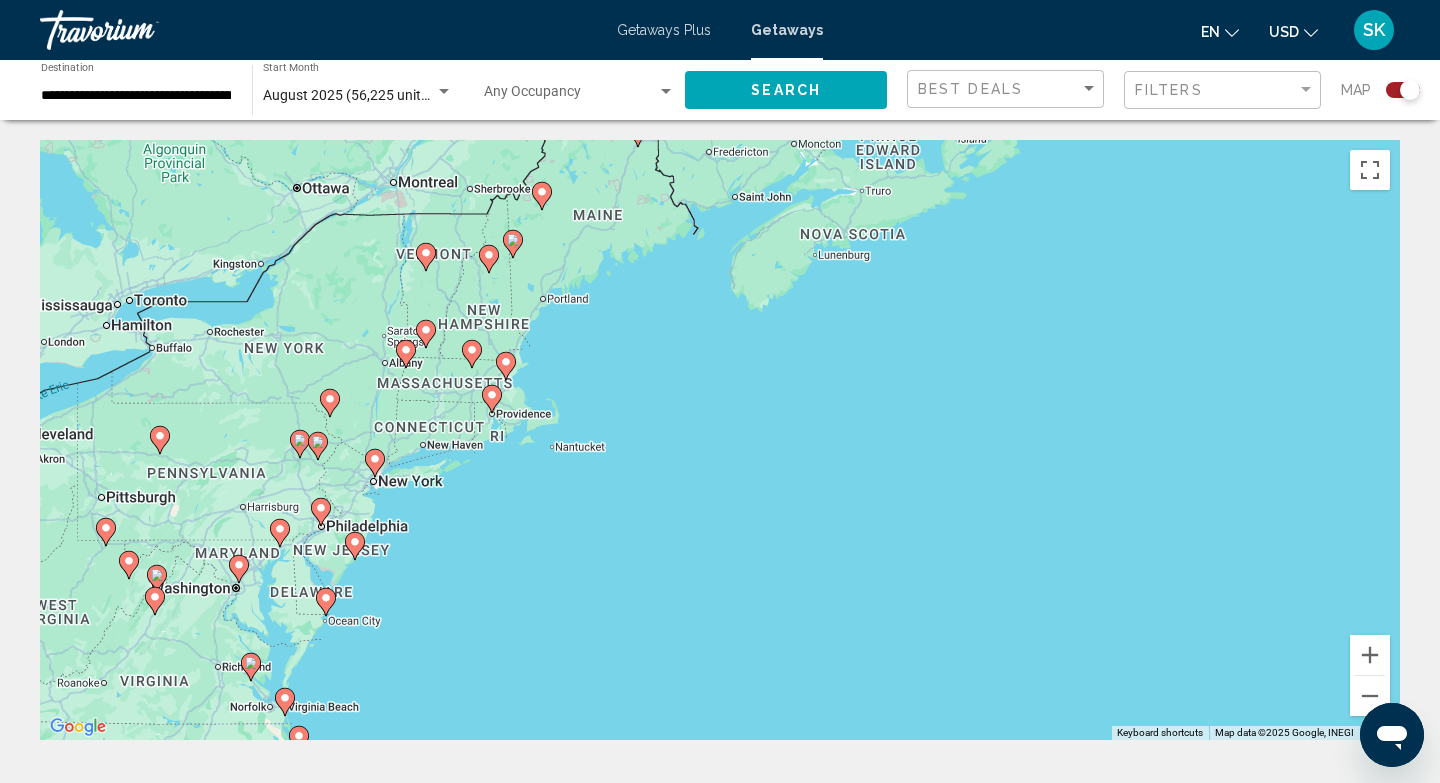 click on "To activate drag with keyboard, press Alt + Enter. Once in keyboard drag state, use the arrow keys to move the marker. To complete the drag, press the Enter key. To cancel, press Escape." at bounding box center (720, 440) 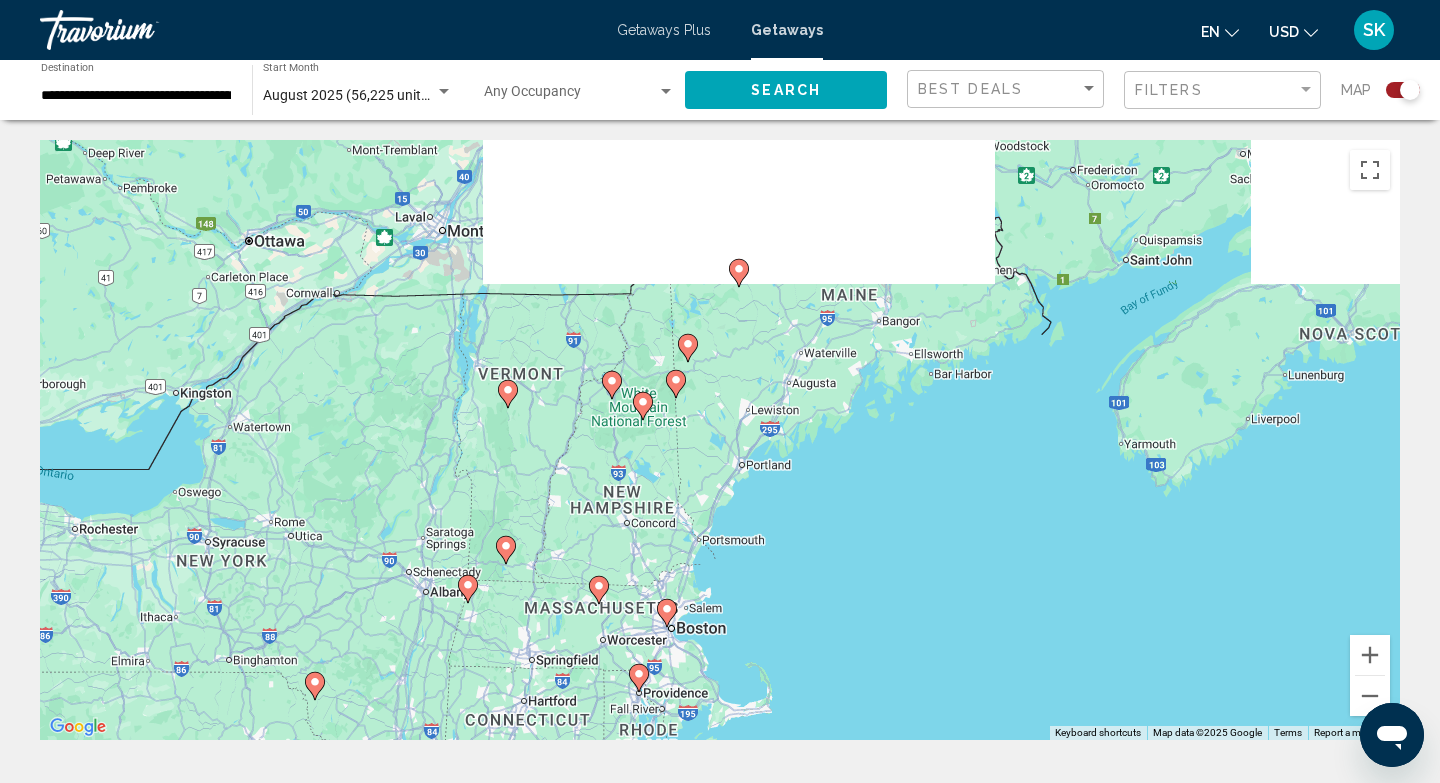 drag, startPoint x: 426, startPoint y: 231, endPoint x: 419, endPoint y: 422, distance: 191.12823 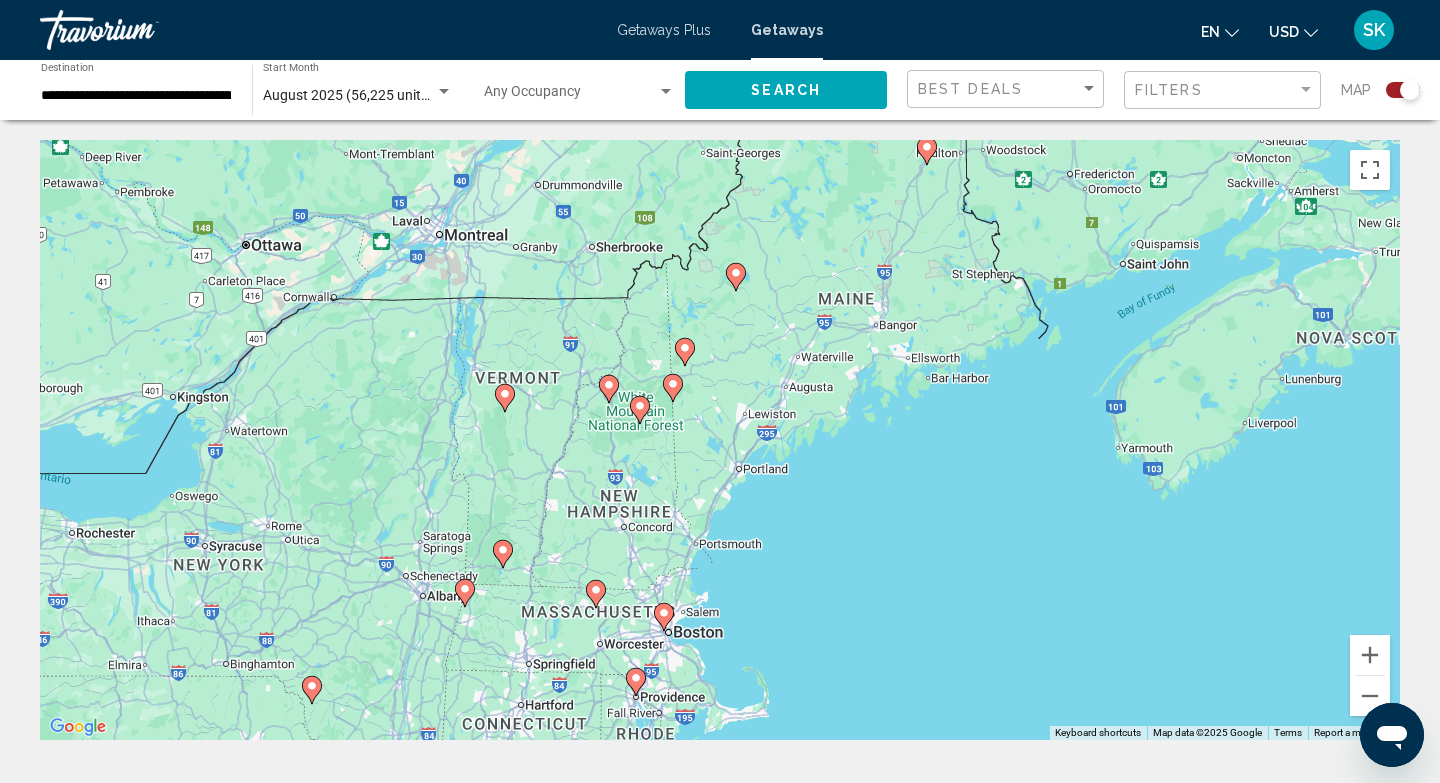 click on "To activate drag with keyboard, press Alt + Enter. Once in keyboard drag state, use the arrow keys to move the marker. To complete the drag, press the Enter key. To cancel, press Escape." at bounding box center [720, 440] 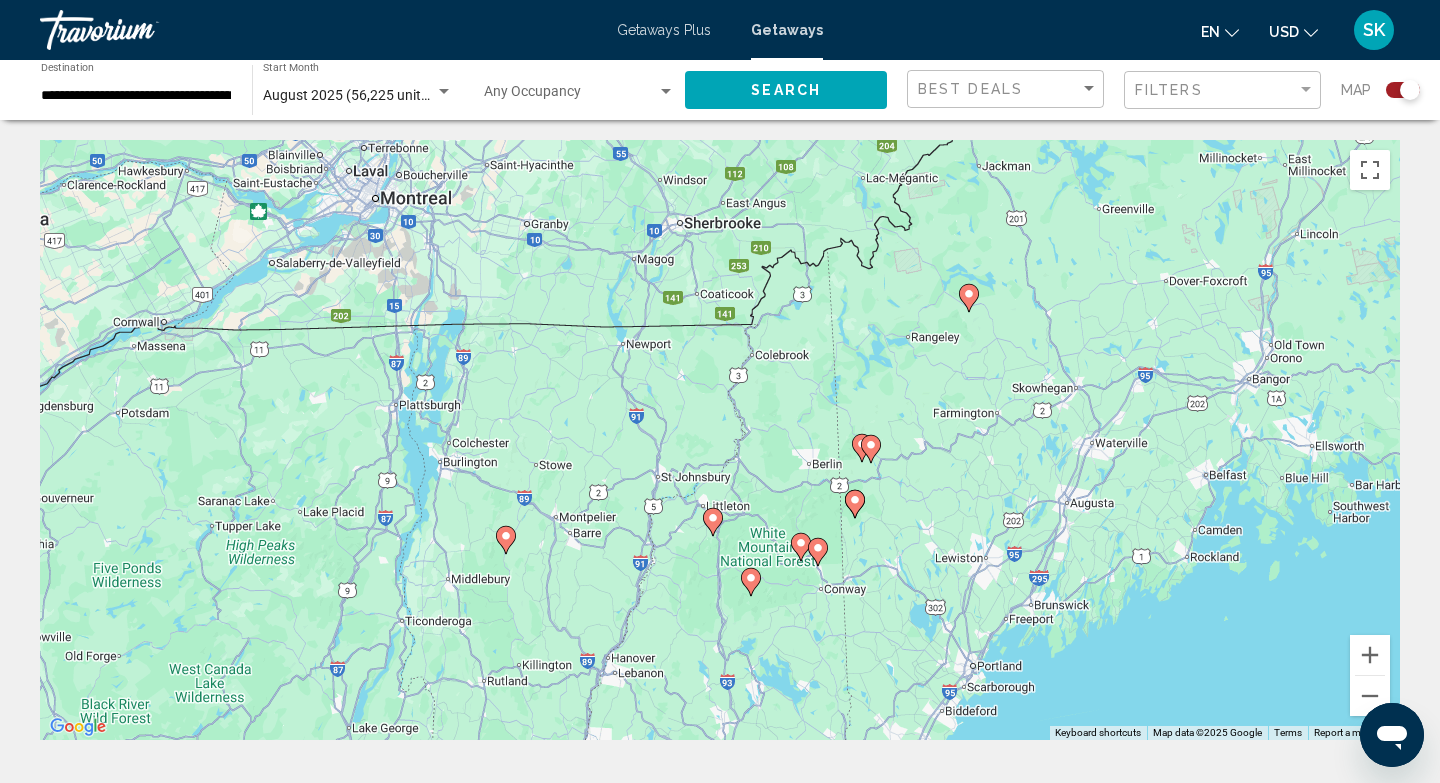 drag, startPoint x: 216, startPoint y: 497, endPoint x: 309, endPoint y: 585, distance: 128.03516 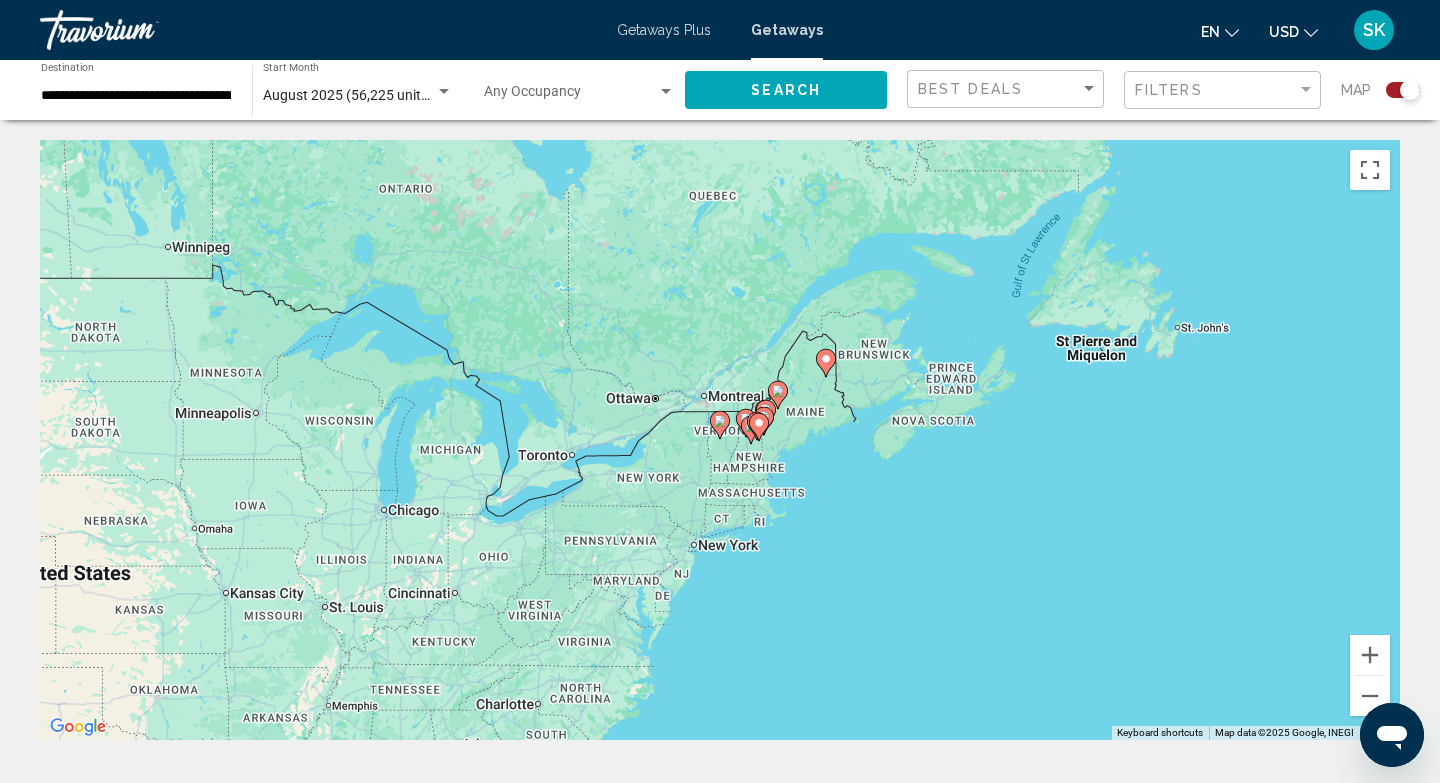 click 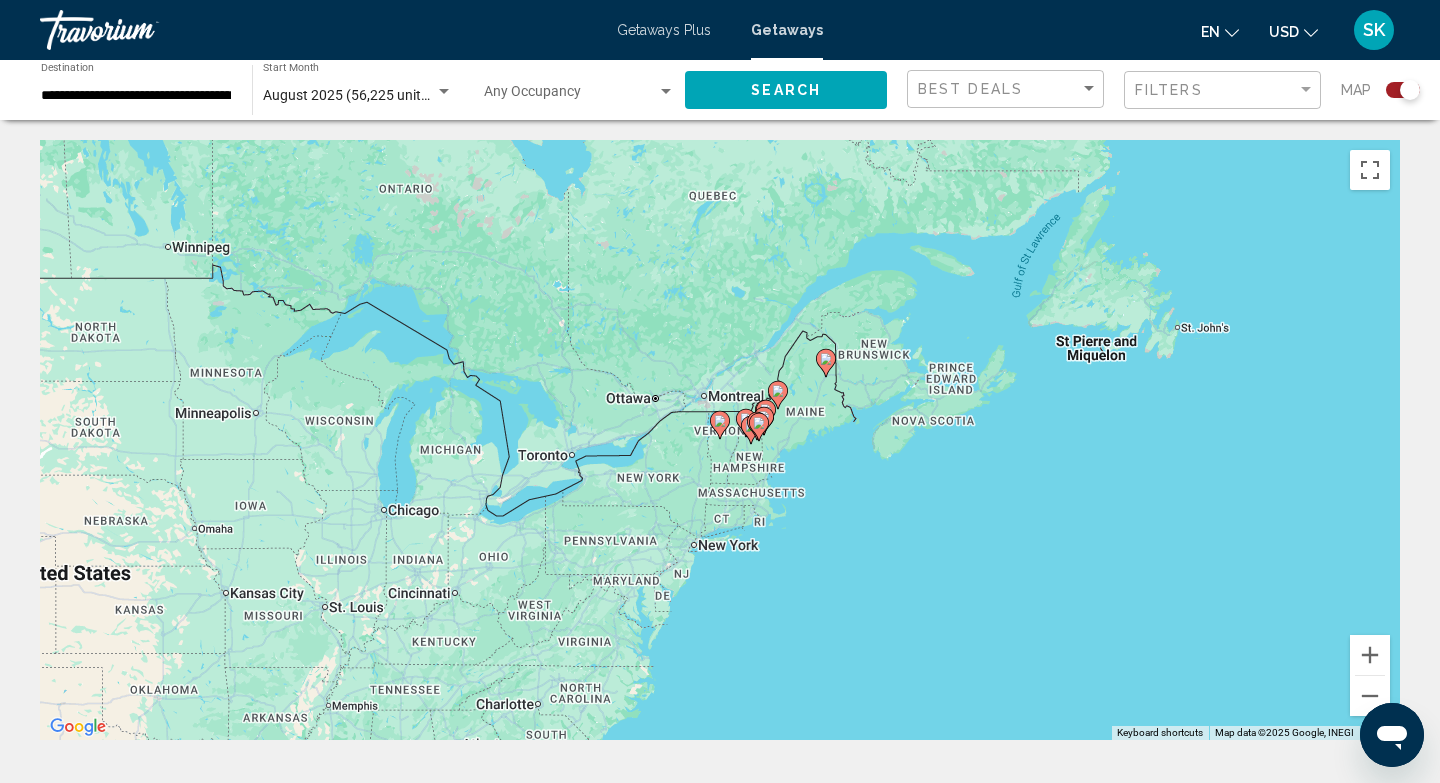 type on "**********" 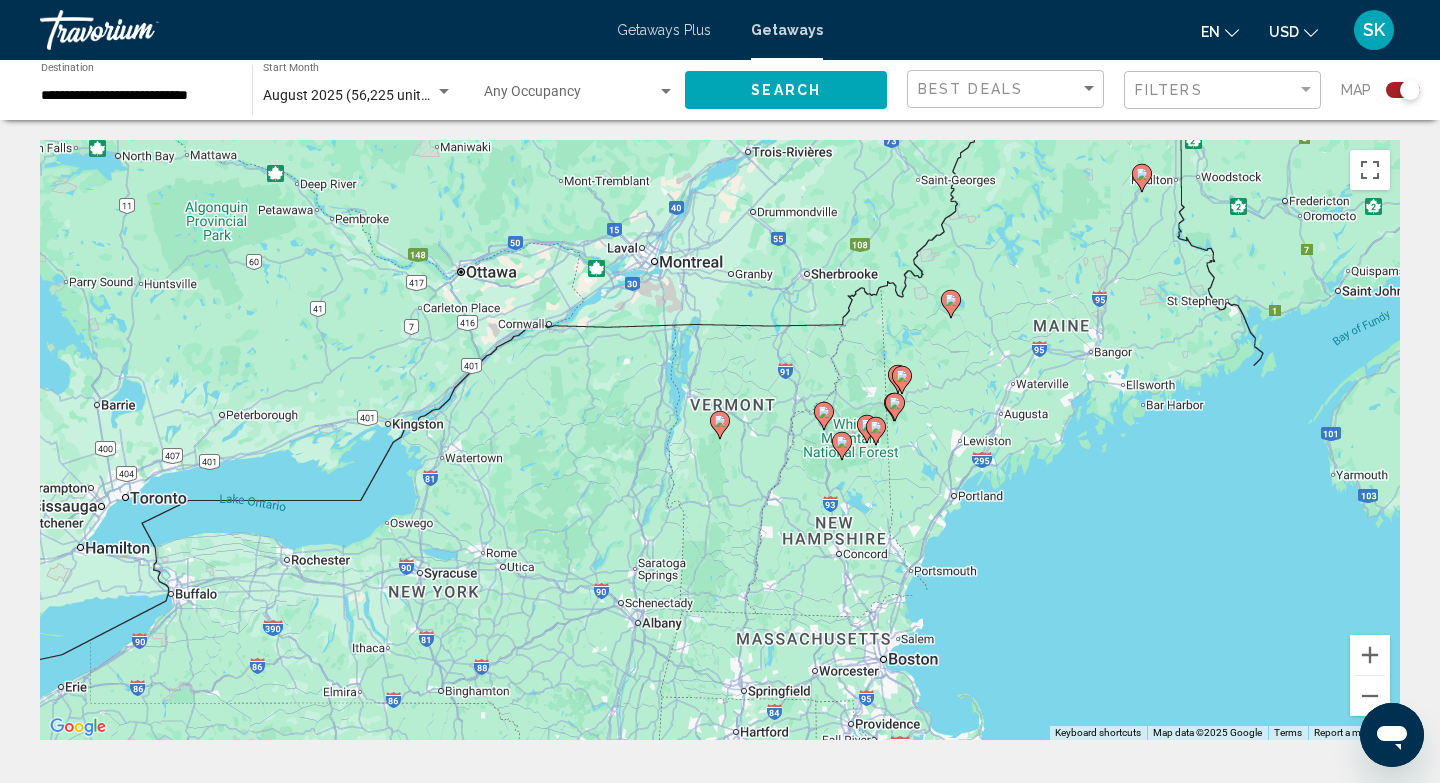 click 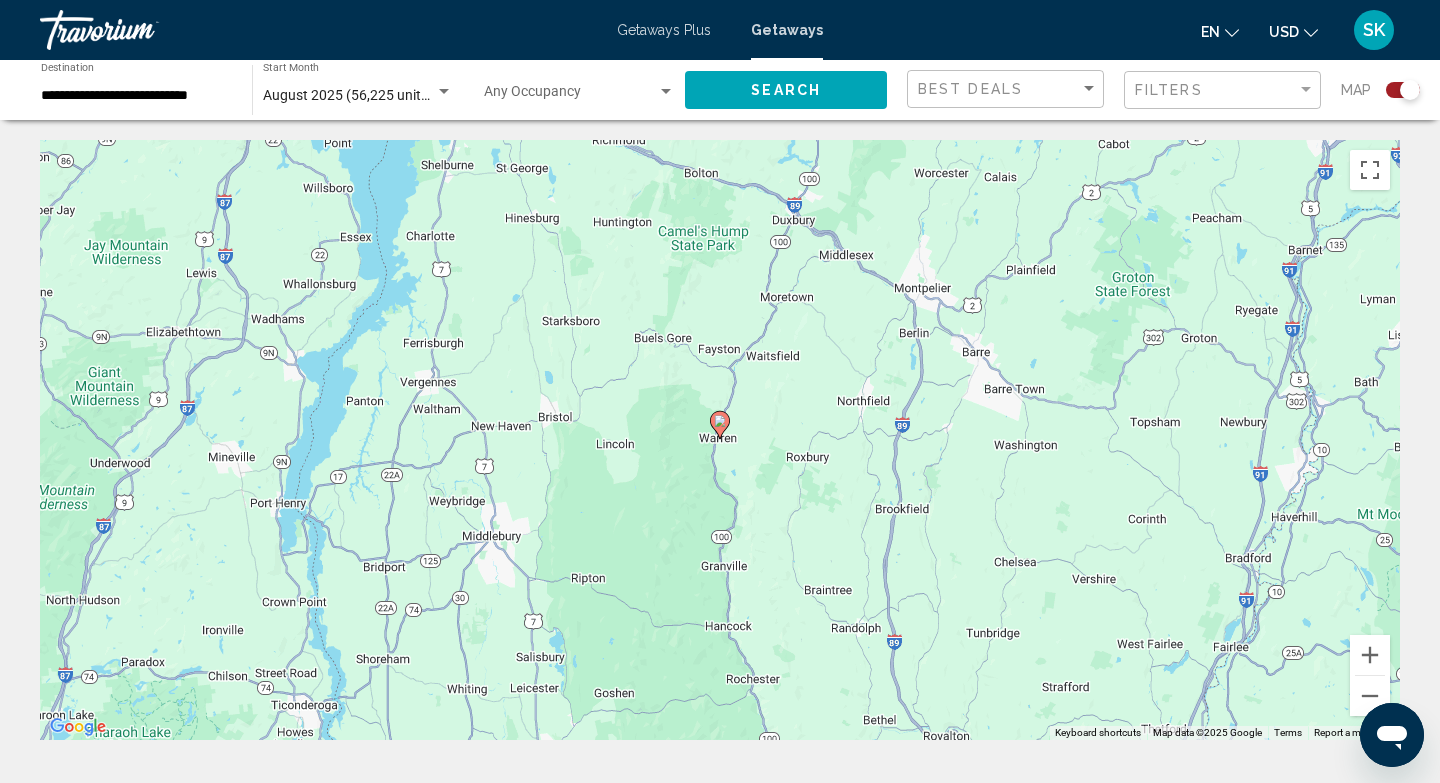 click 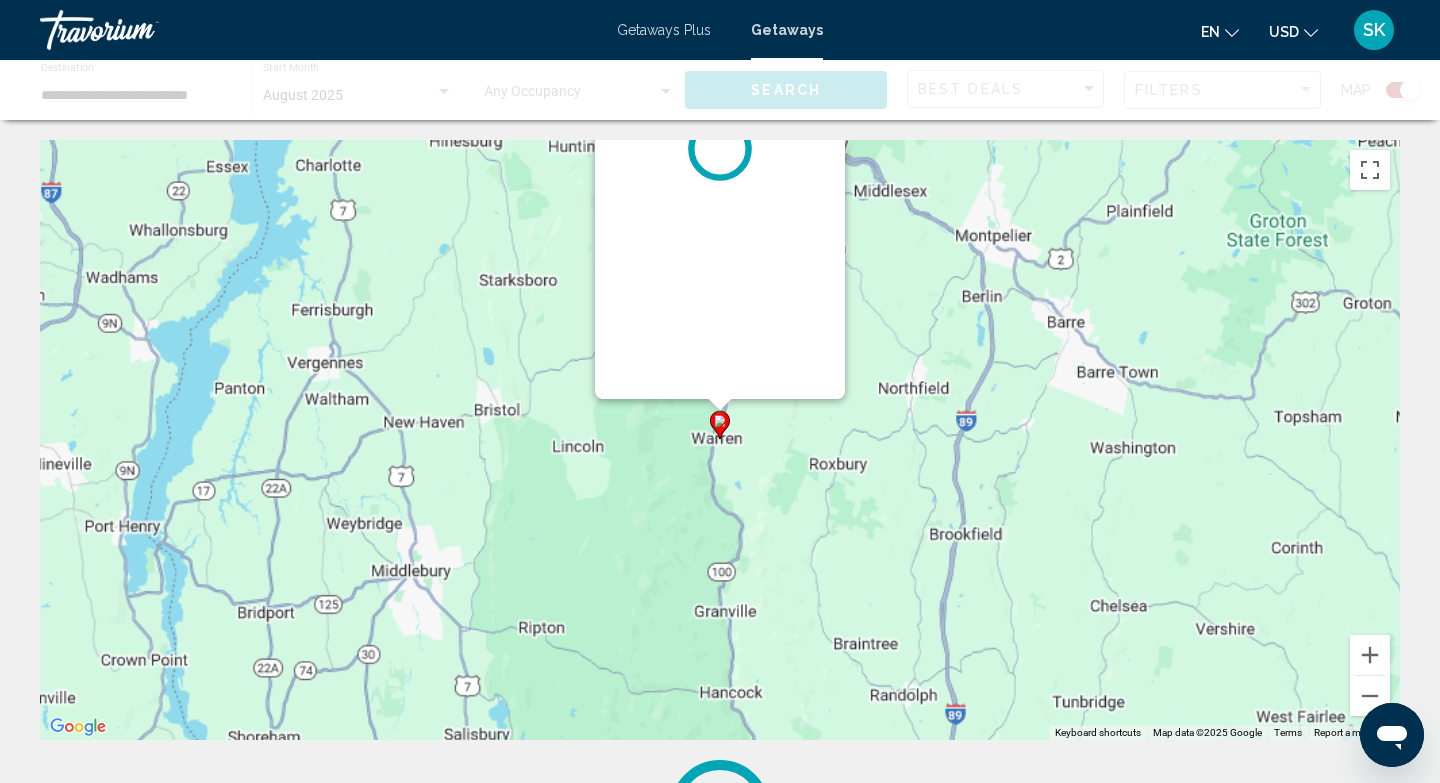 click 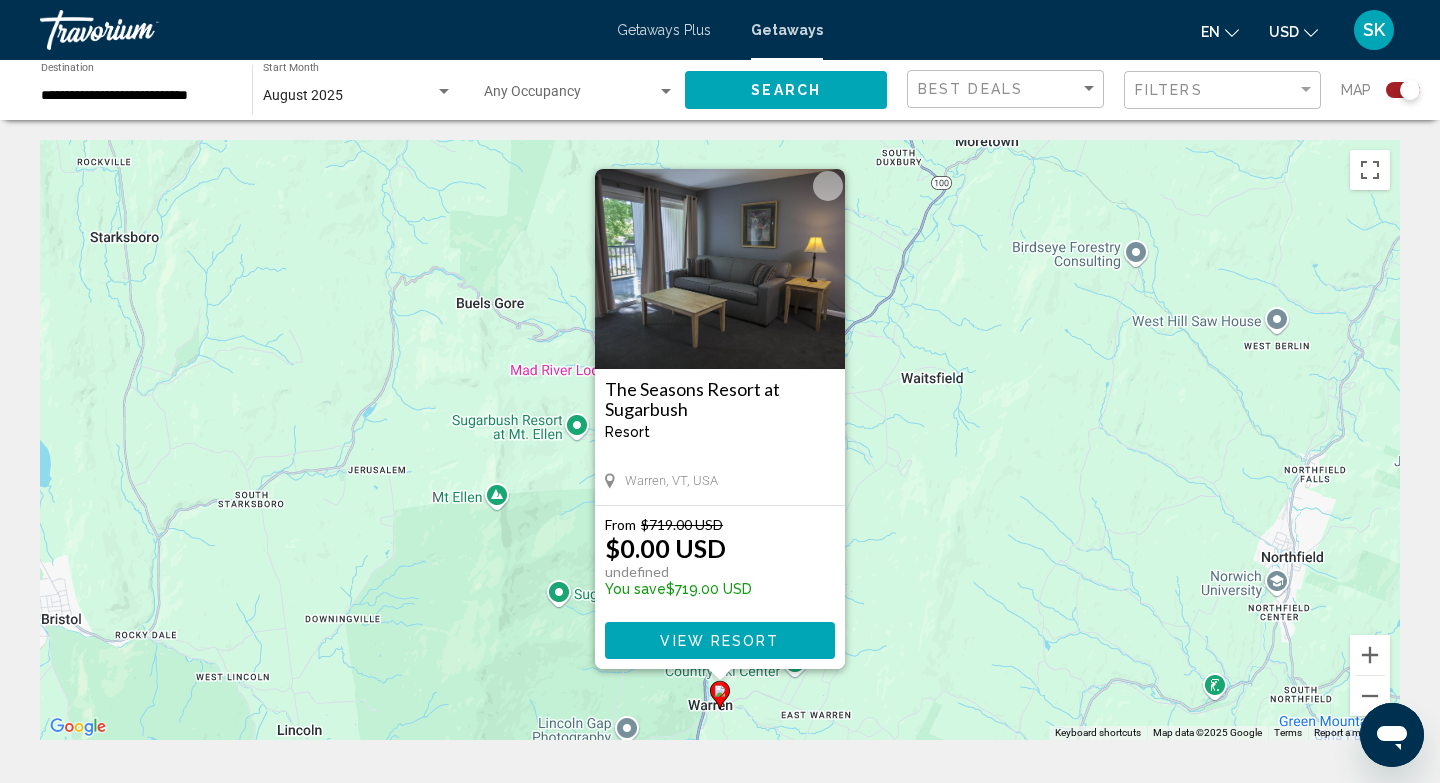 click on "View Resort" at bounding box center [719, 641] 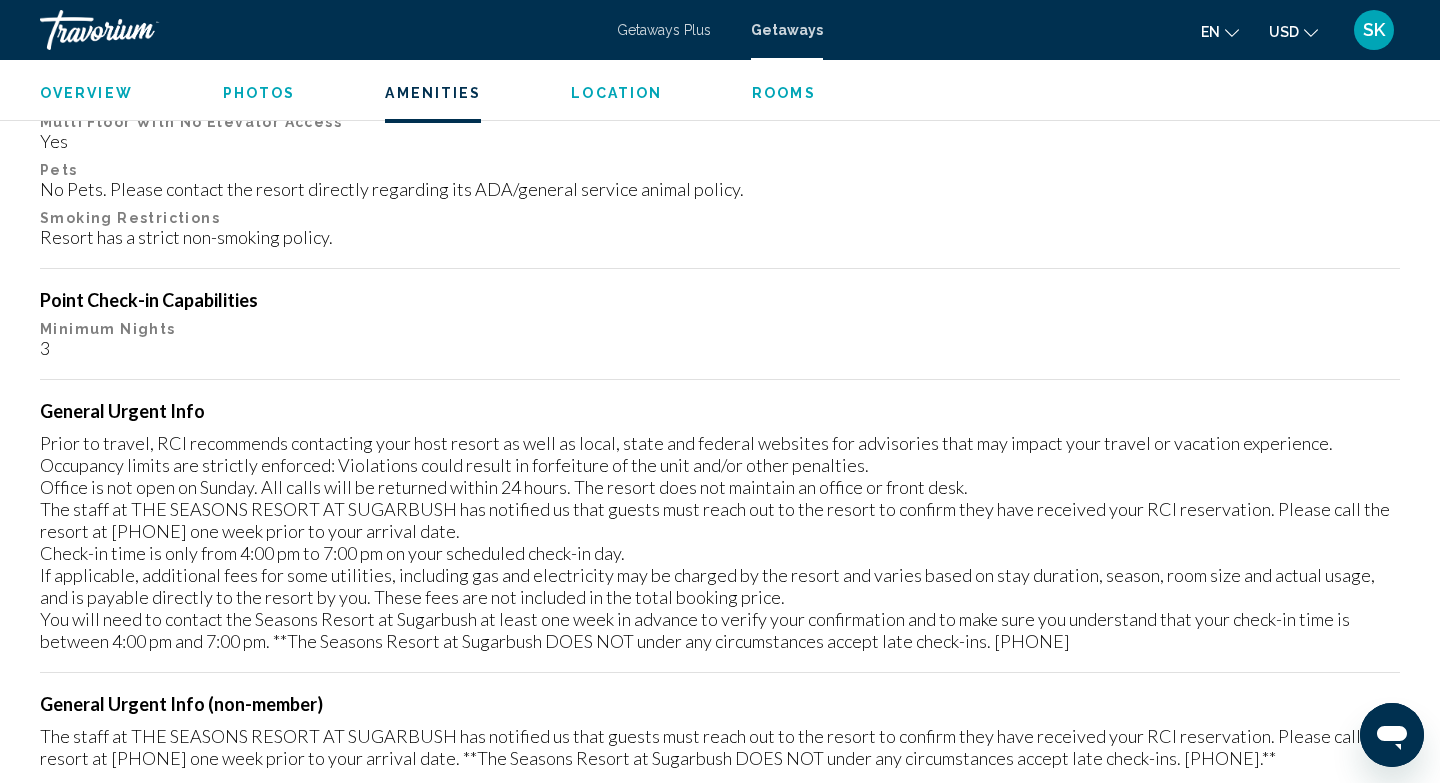 scroll, scrollTop: 1808, scrollLeft: 0, axis: vertical 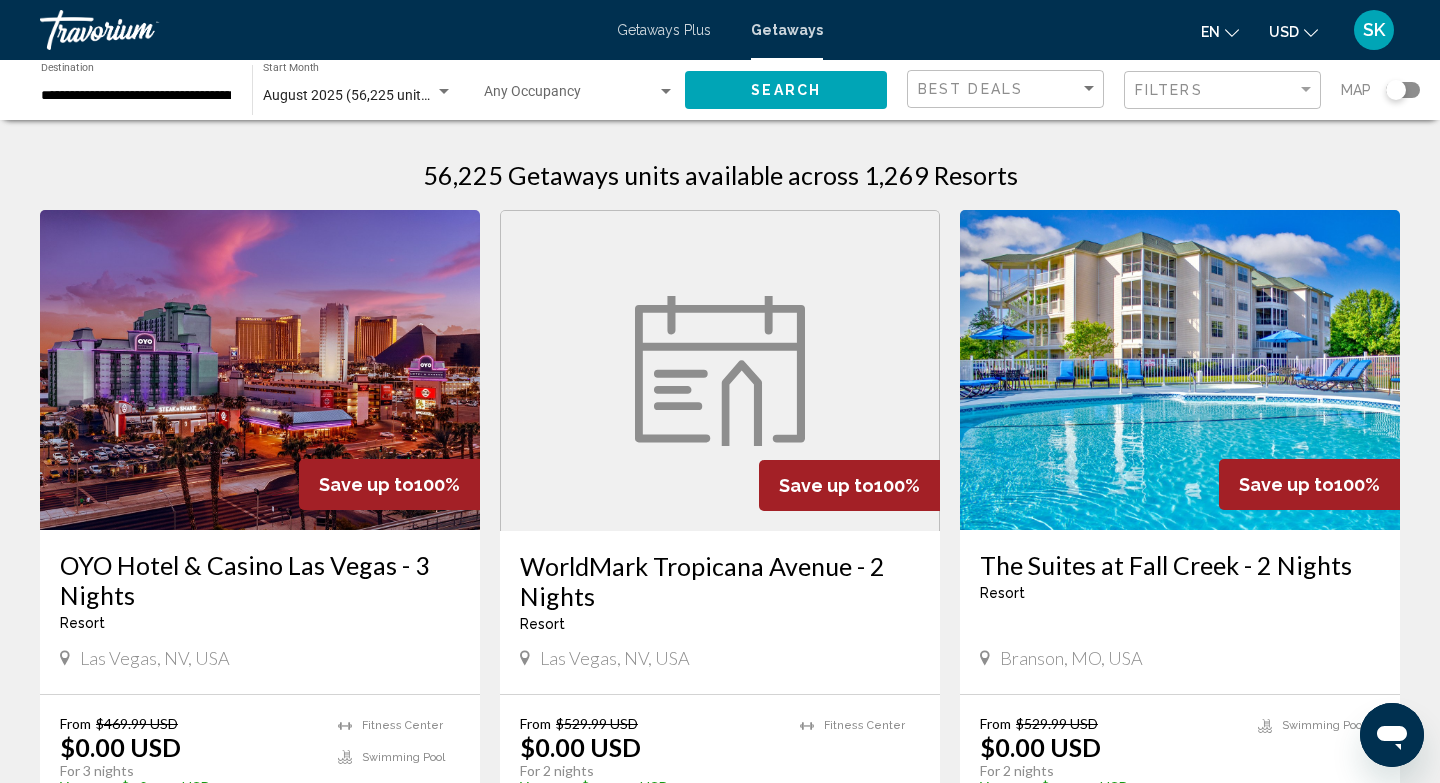 click 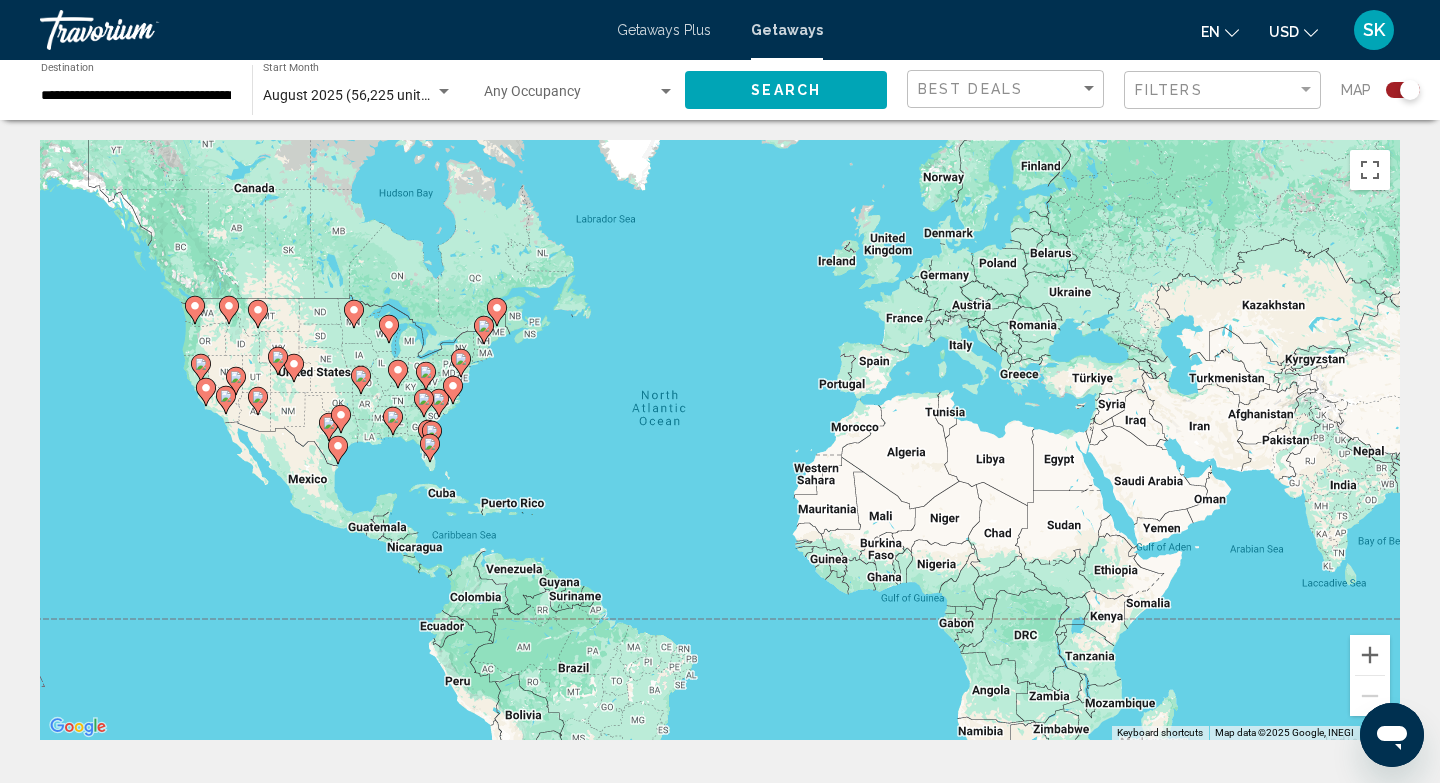 click at bounding box center [439, 403] 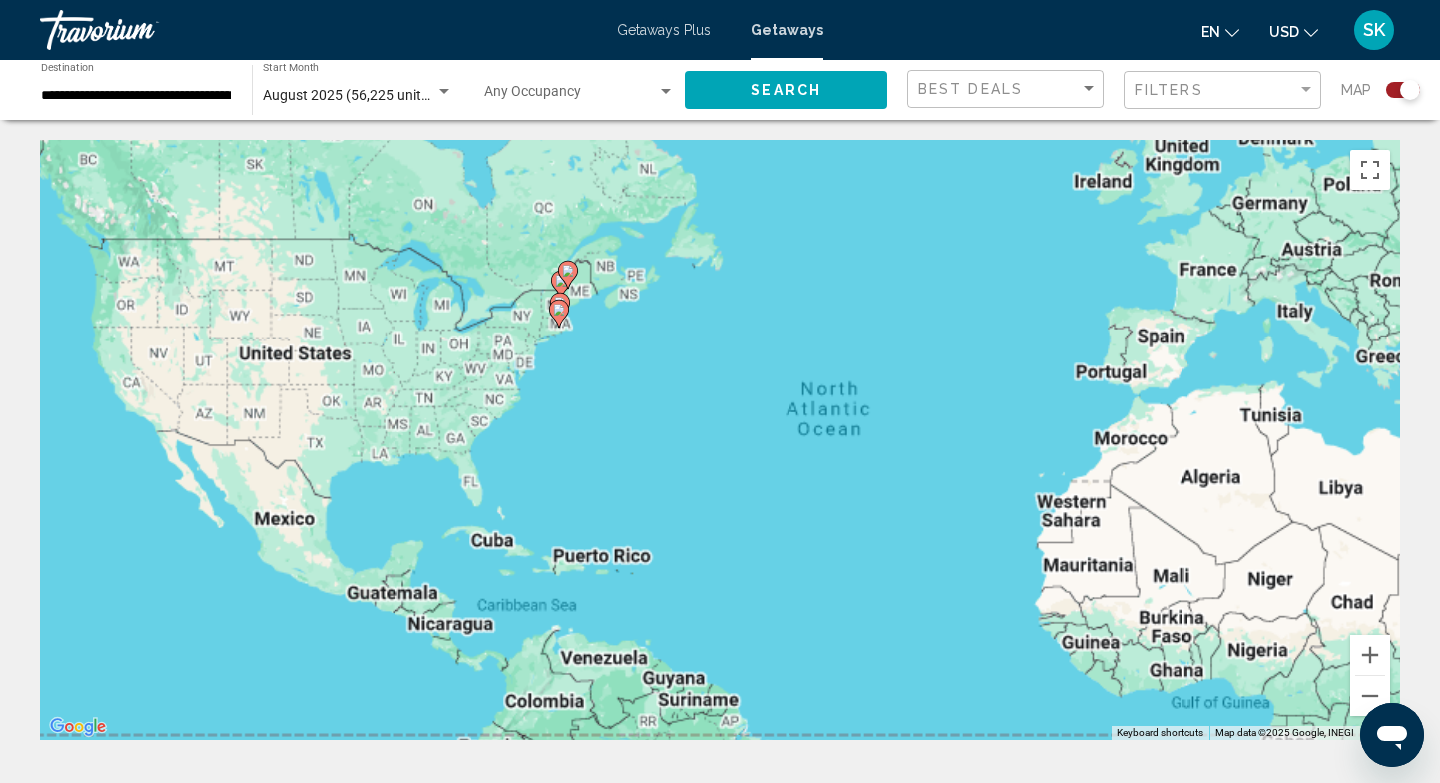 click on "To activate drag with keyboard, press Alt + Enter. Once in keyboard drag state, use the arrow keys to move the marker. To complete the drag, press the Enter key. To cancel, press Escape." at bounding box center (720, 440) 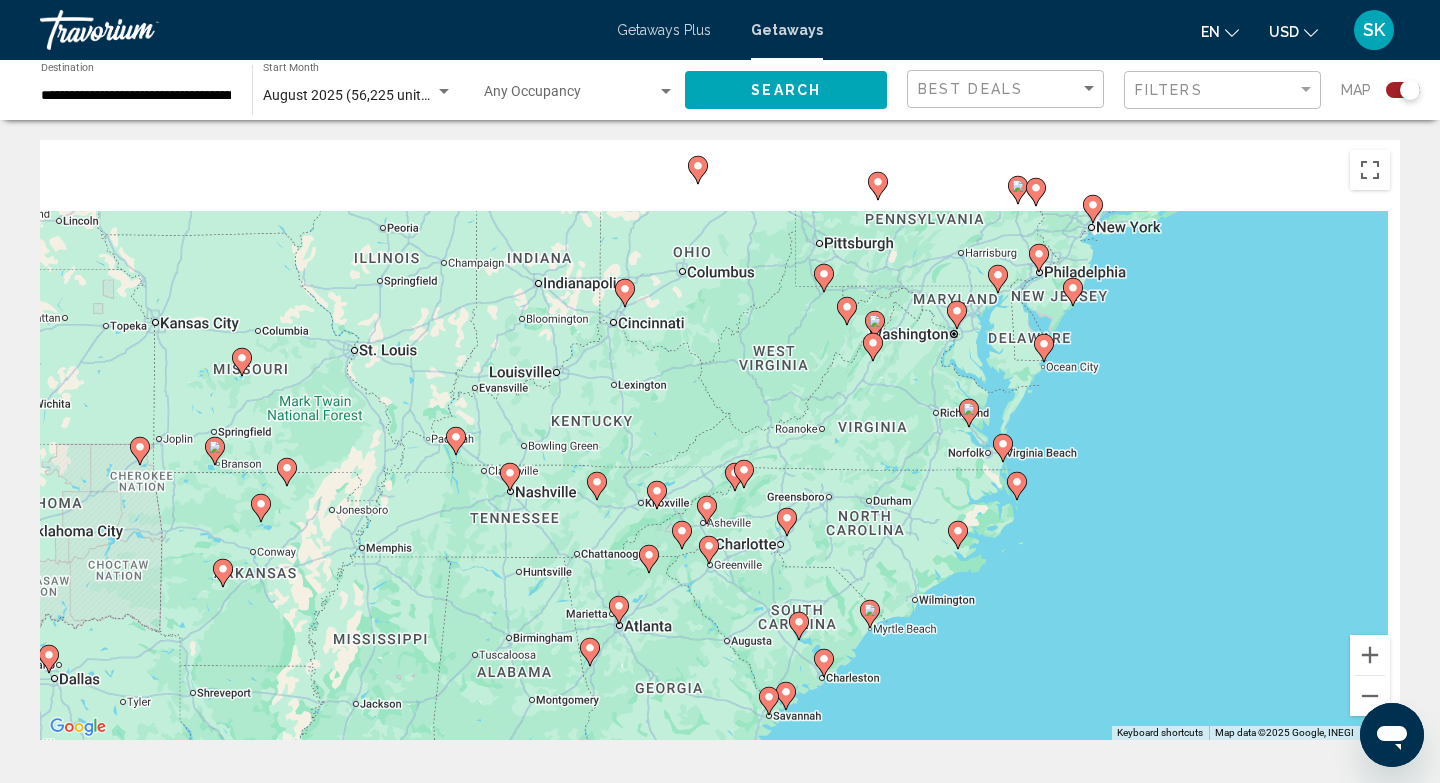 drag, startPoint x: 940, startPoint y: 296, endPoint x: 879, endPoint y: 529, distance: 240.85265 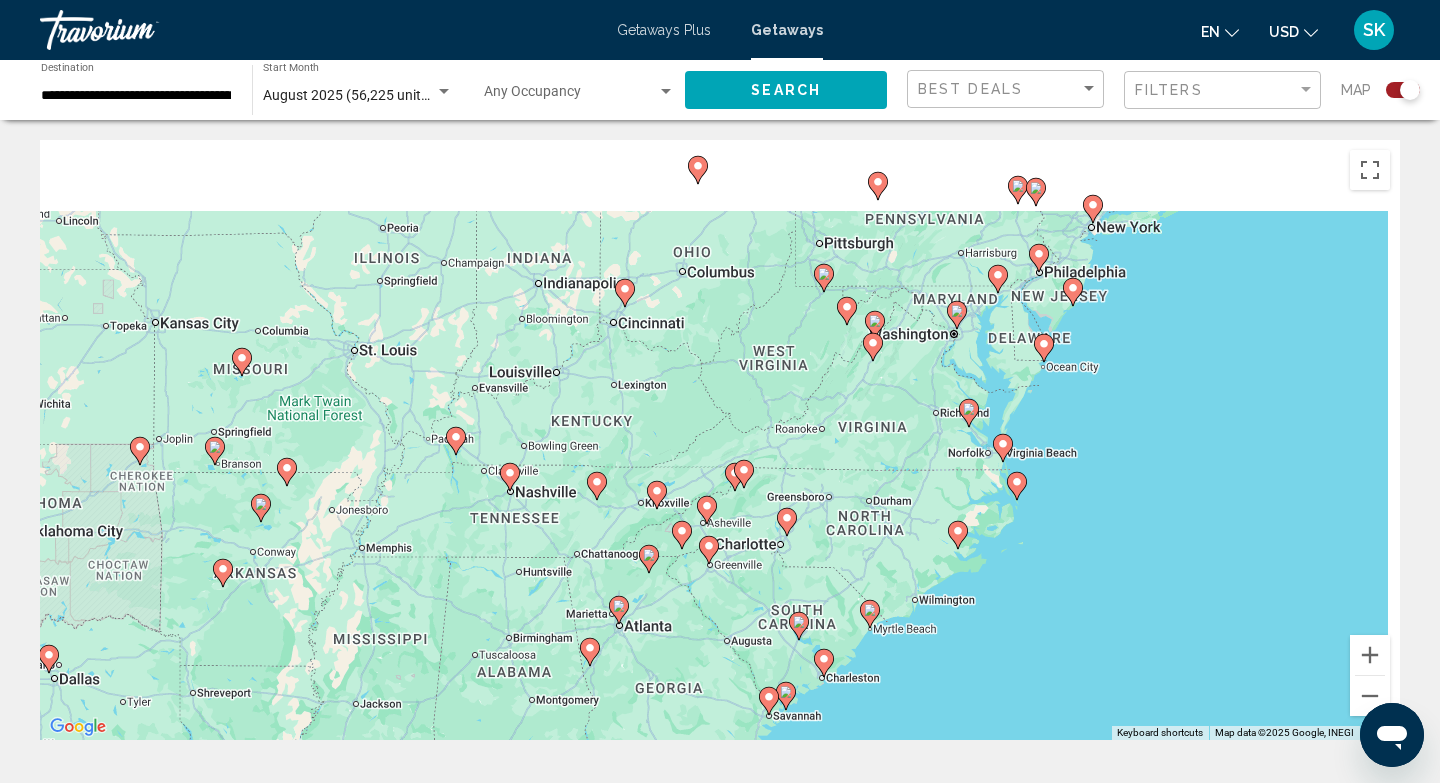 click on "To navigate, press the arrow keys. To activate drag with keyboard, press Alt + Enter. Once in keyboard drag state, use the arrow keys to move the marker. To complete the drag, press the Enter key. To cancel, press Escape." at bounding box center (720, 440) 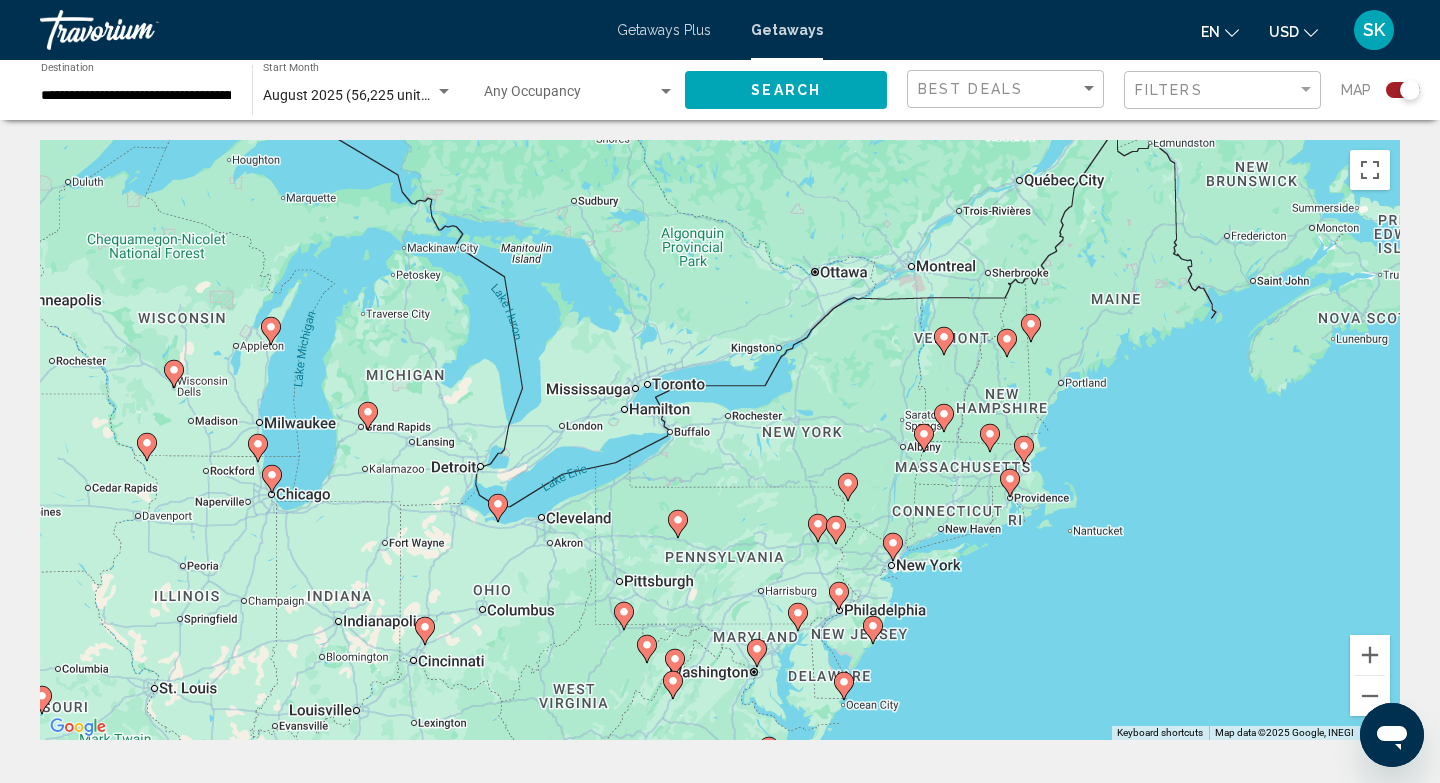 drag, startPoint x: 763, startPoint y: 242, endPoint x: 571, endPoint y: 586, distance: 393.9543 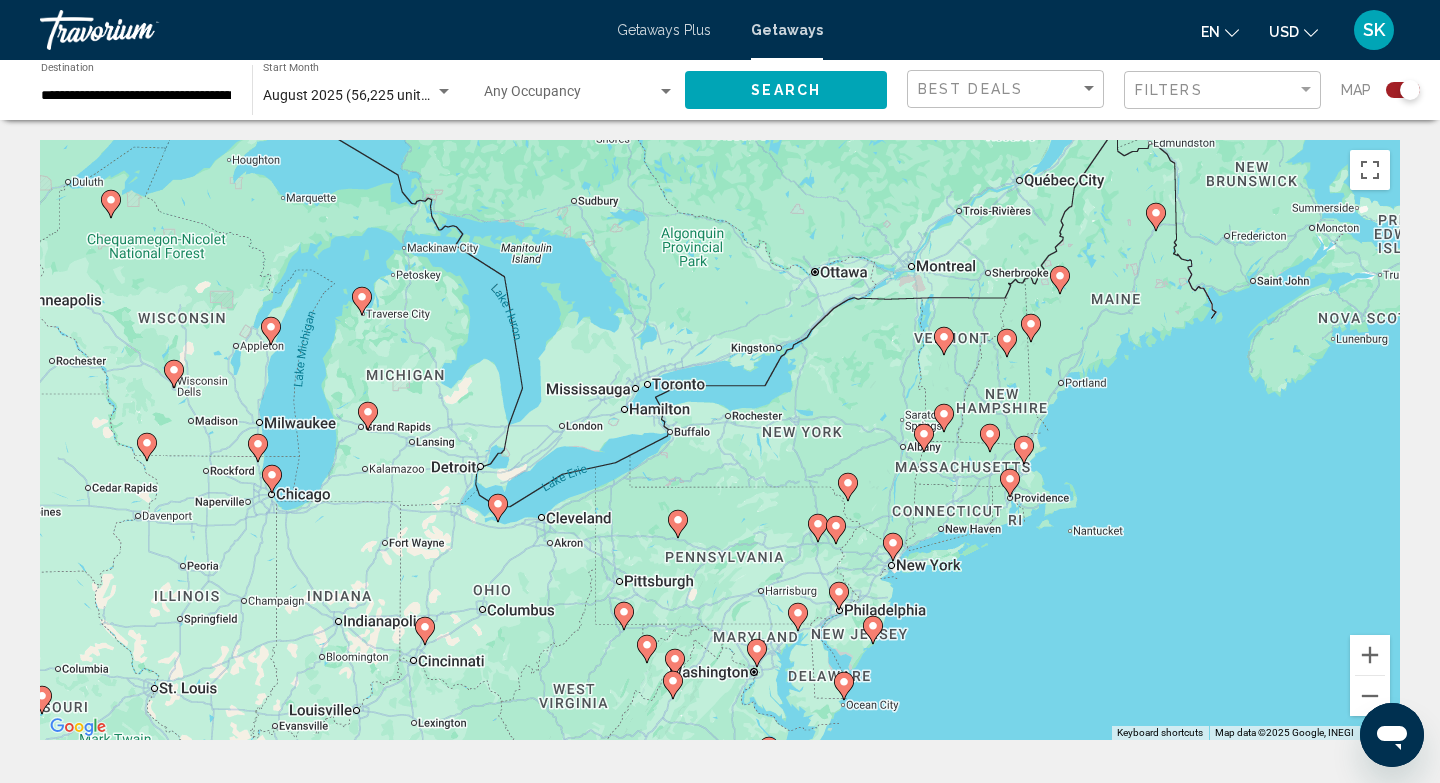 click on "To navigate, press the arrow keys. To activate drag with keyboard, press Alt + Enter. Once in keyboard drag state, use the arrow keys to move the marker. To complete the drag, press the Enter key. To cancel, press Escape." at bounding box center (720, 440) 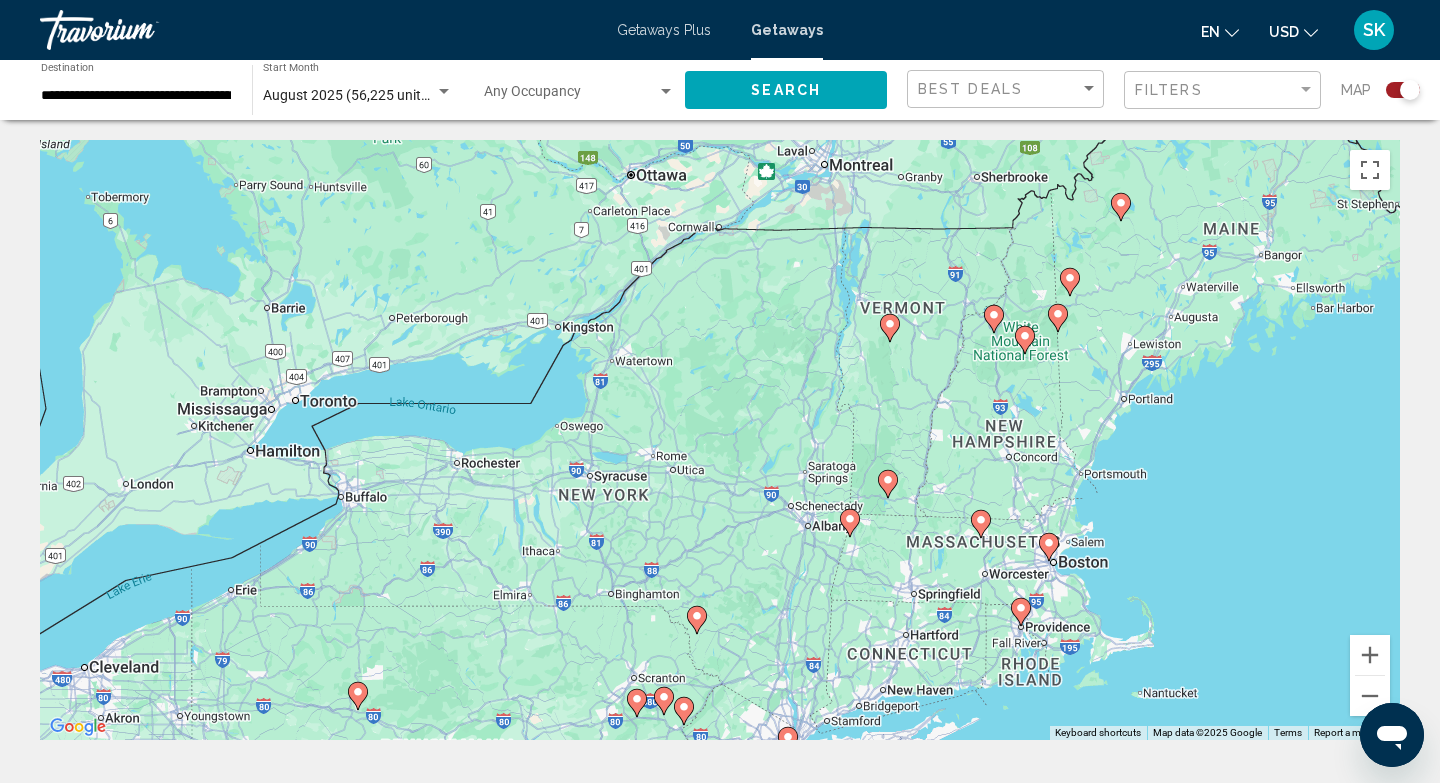 click on "To navigate, press the arrow keys. To activate drag with keyboard, press Alt + Enter. Once in keyboard drag state, use the arrow keys to move the marker. To complete the drag, press the Enter key. To cancel, press Escape." at bounding box center [720, 440] 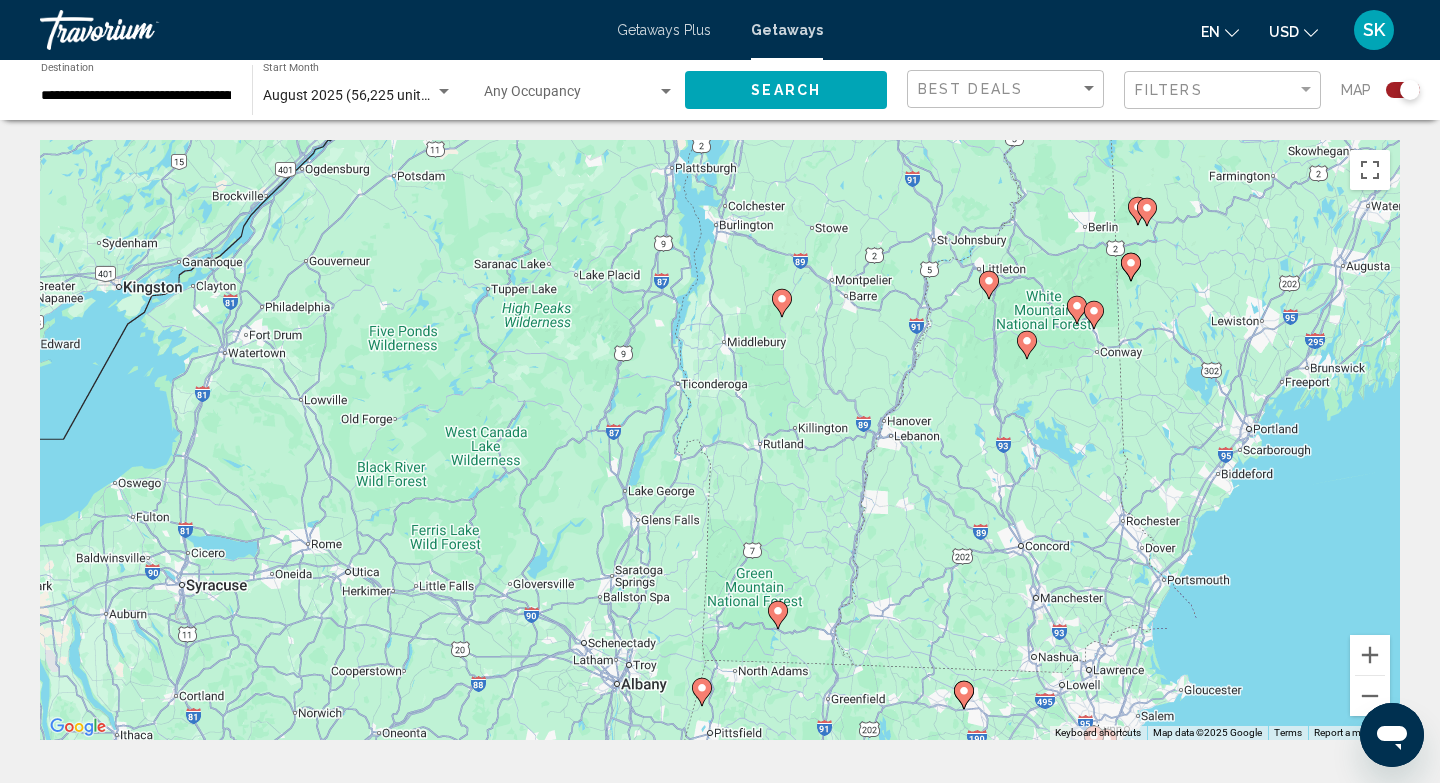 click 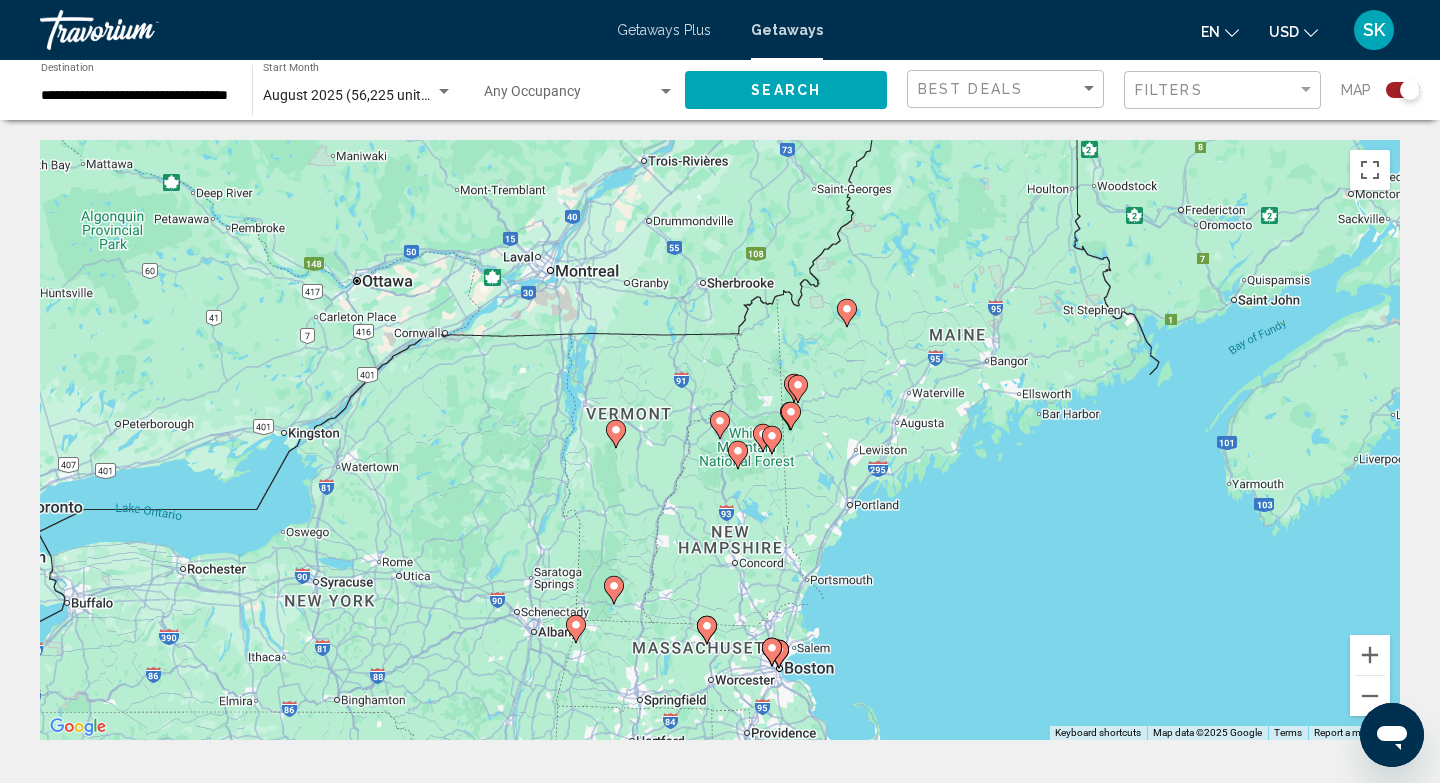click 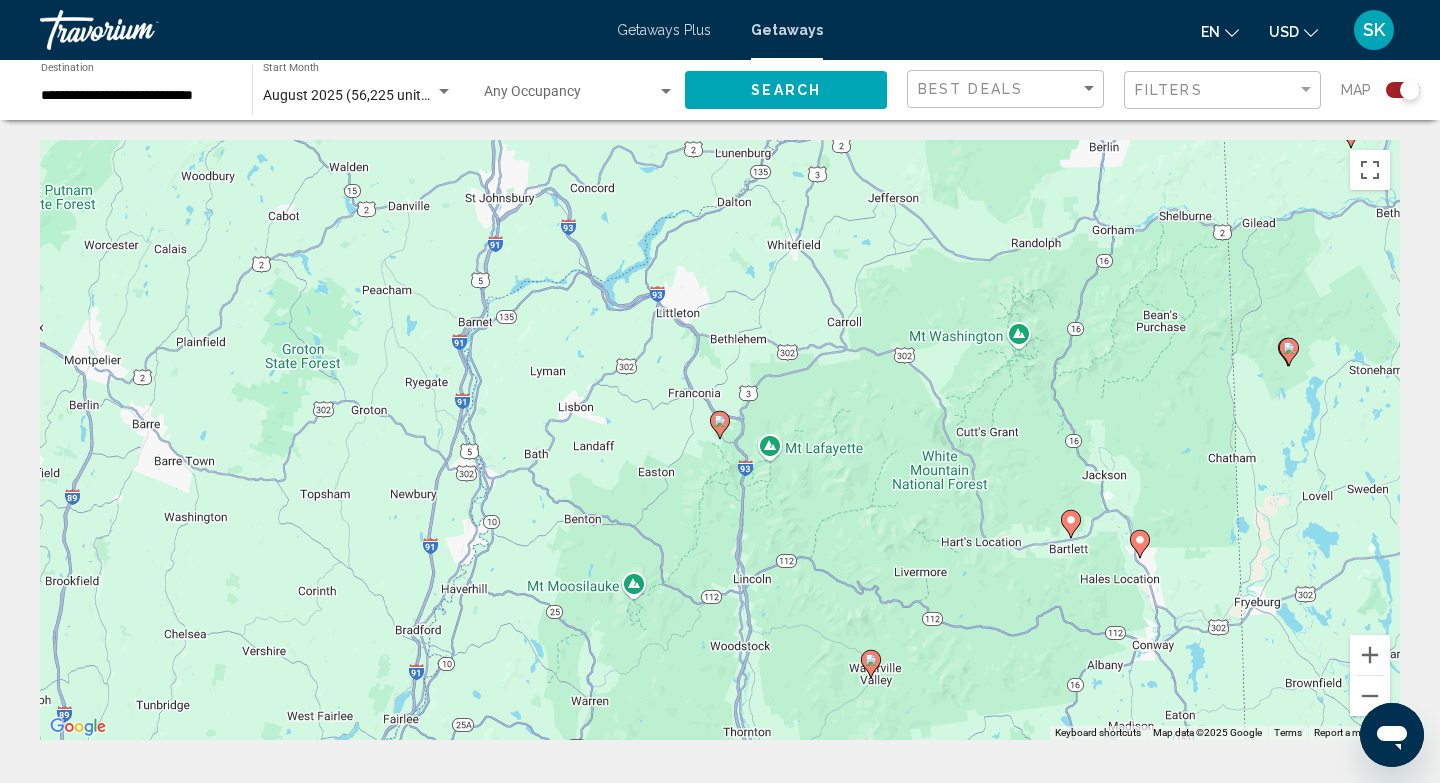 click 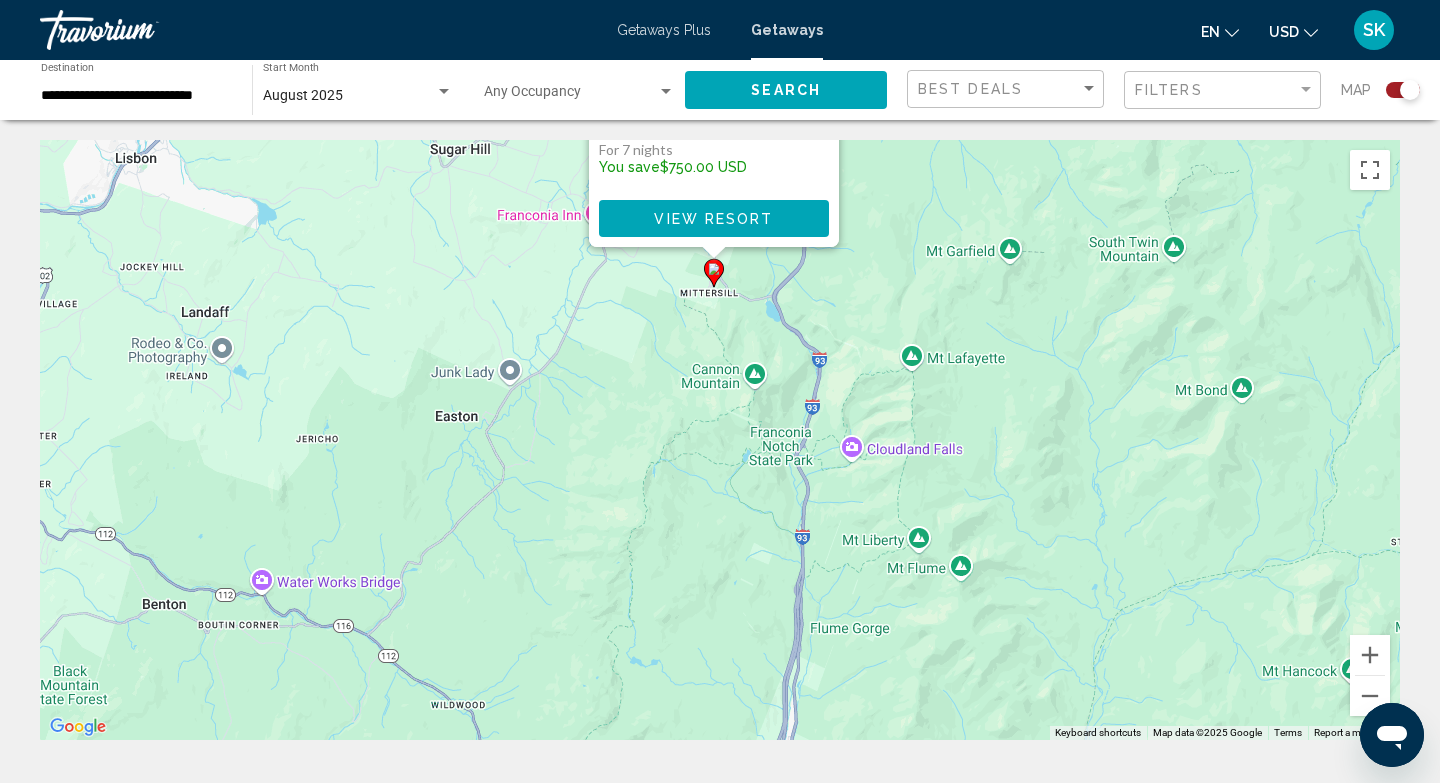drag, startPoint x: 883, startPoint y: 446, endPoint x: 877, endPoint y: 17, distance: 429.04196 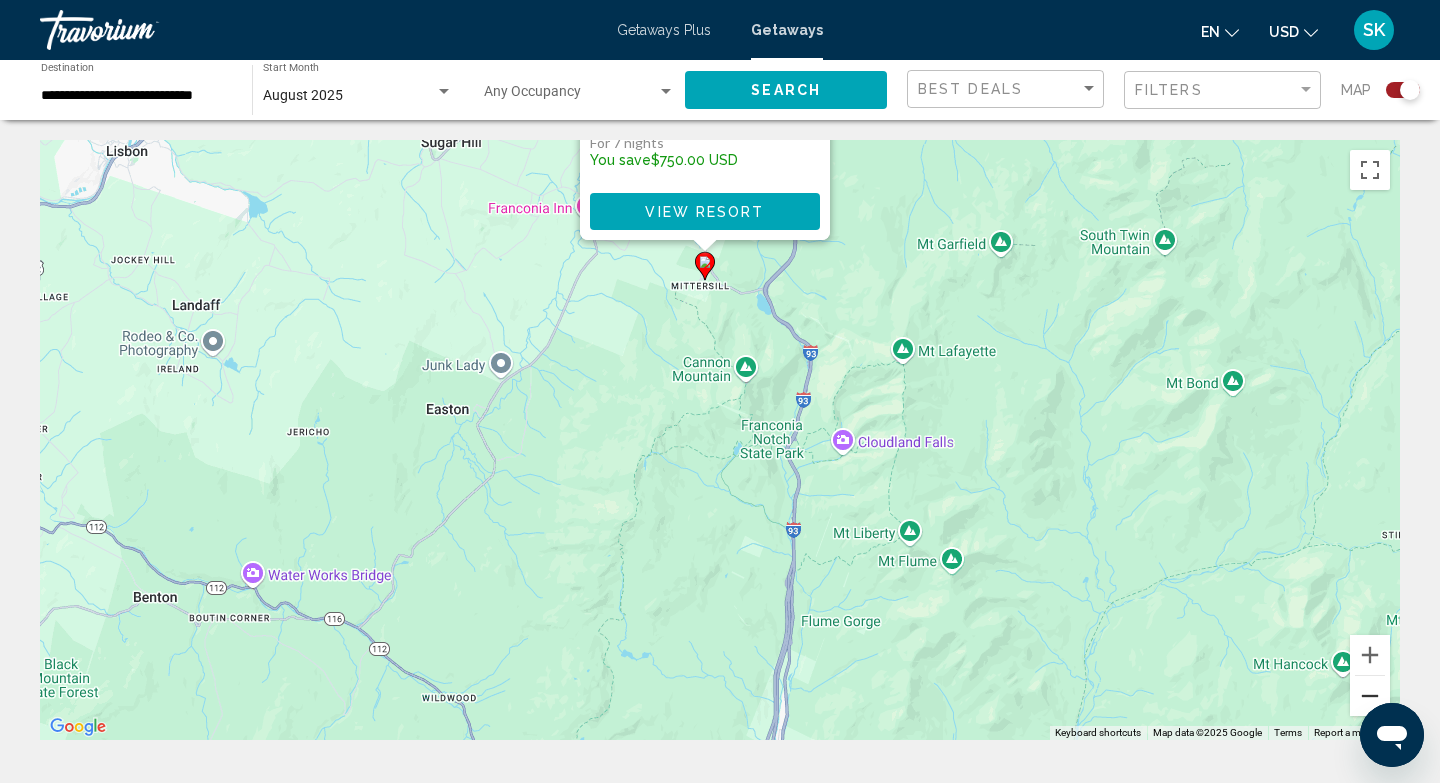 click at bounding box center [1370, 696] 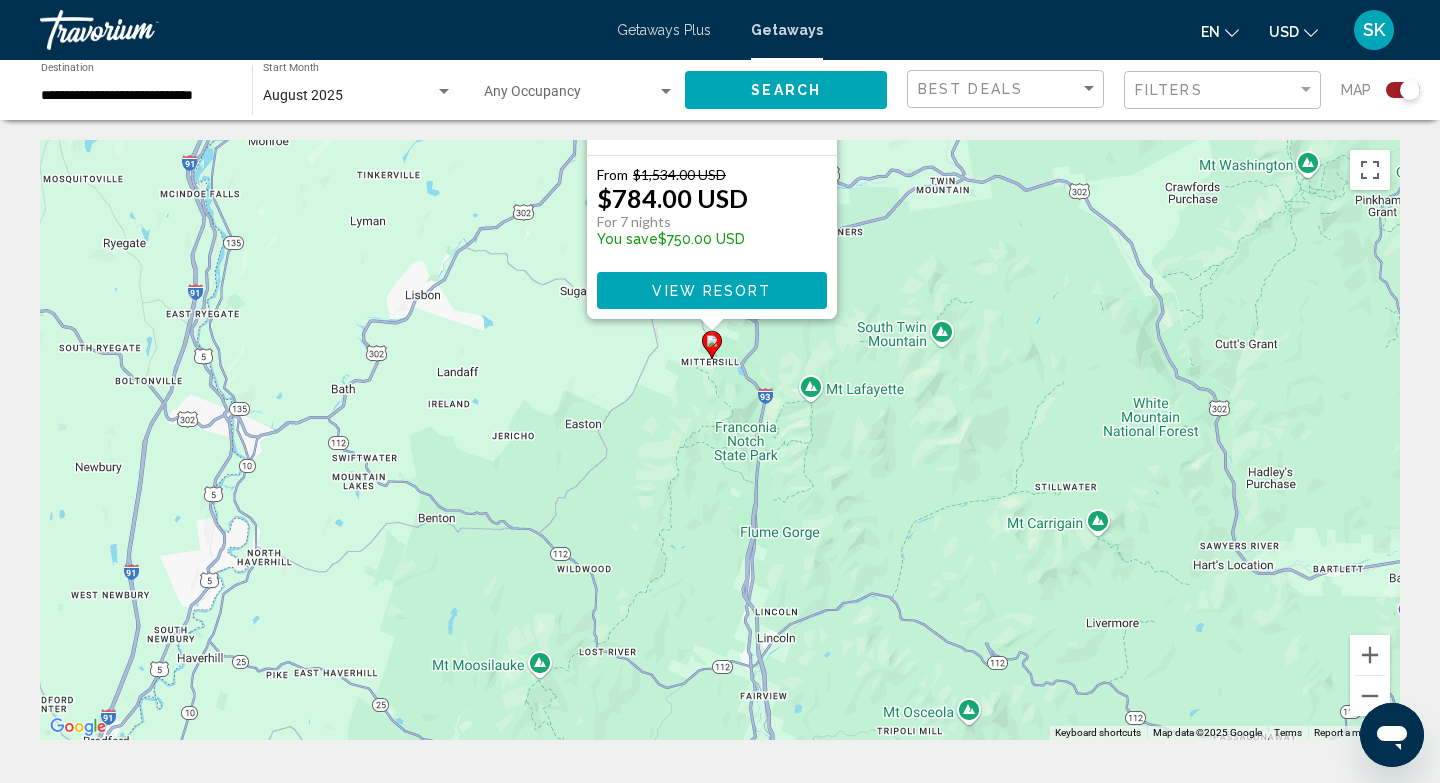 click on "[CITY], [STATE], [POSTAL_CODE], USA" at bounding box center (720, 440) 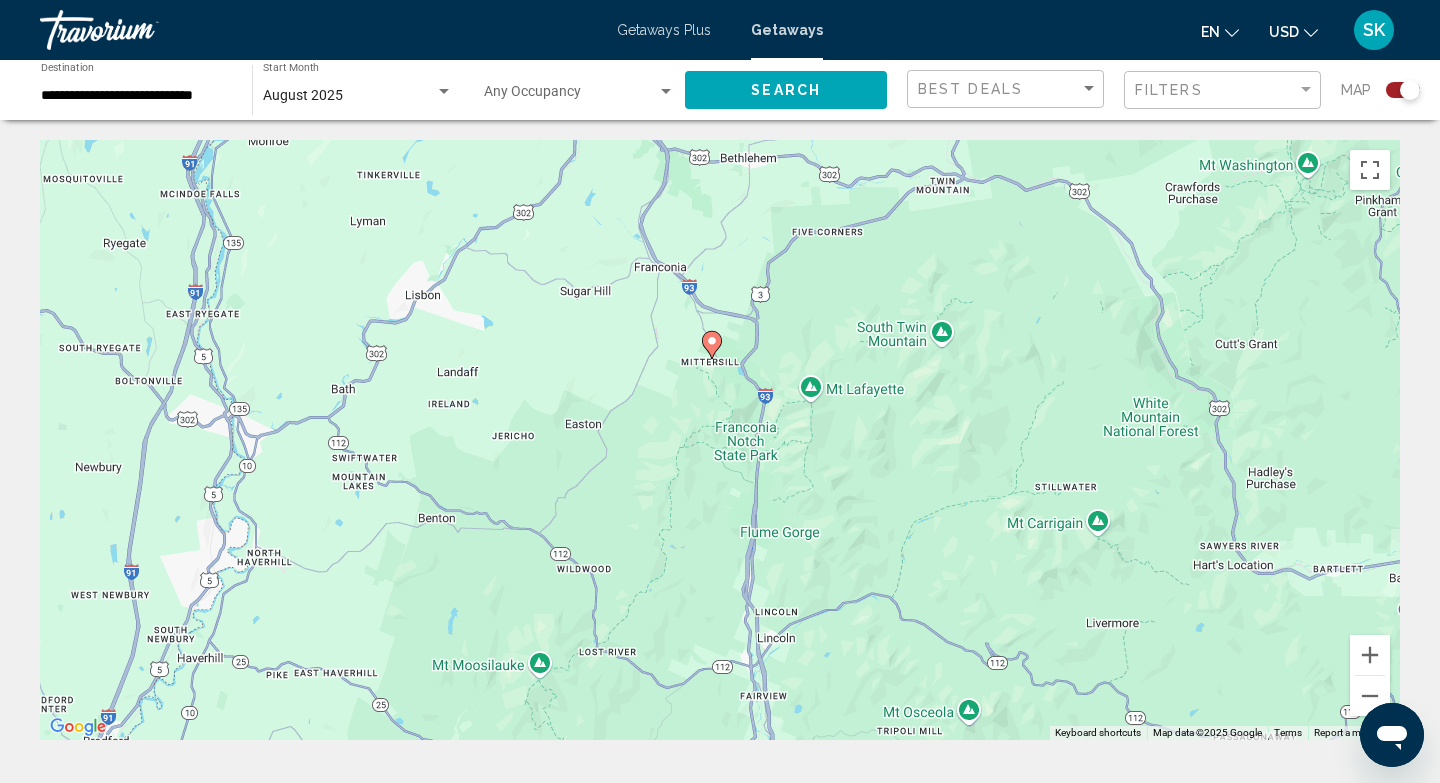 click on "To activate drag with keyboard, press Alt + Enter. Once in keyboard drag state, use the arrow keys to move the marker. To complete the drag, press the Enter key. To cancel, press Escape." at bounding box center (720, 440) 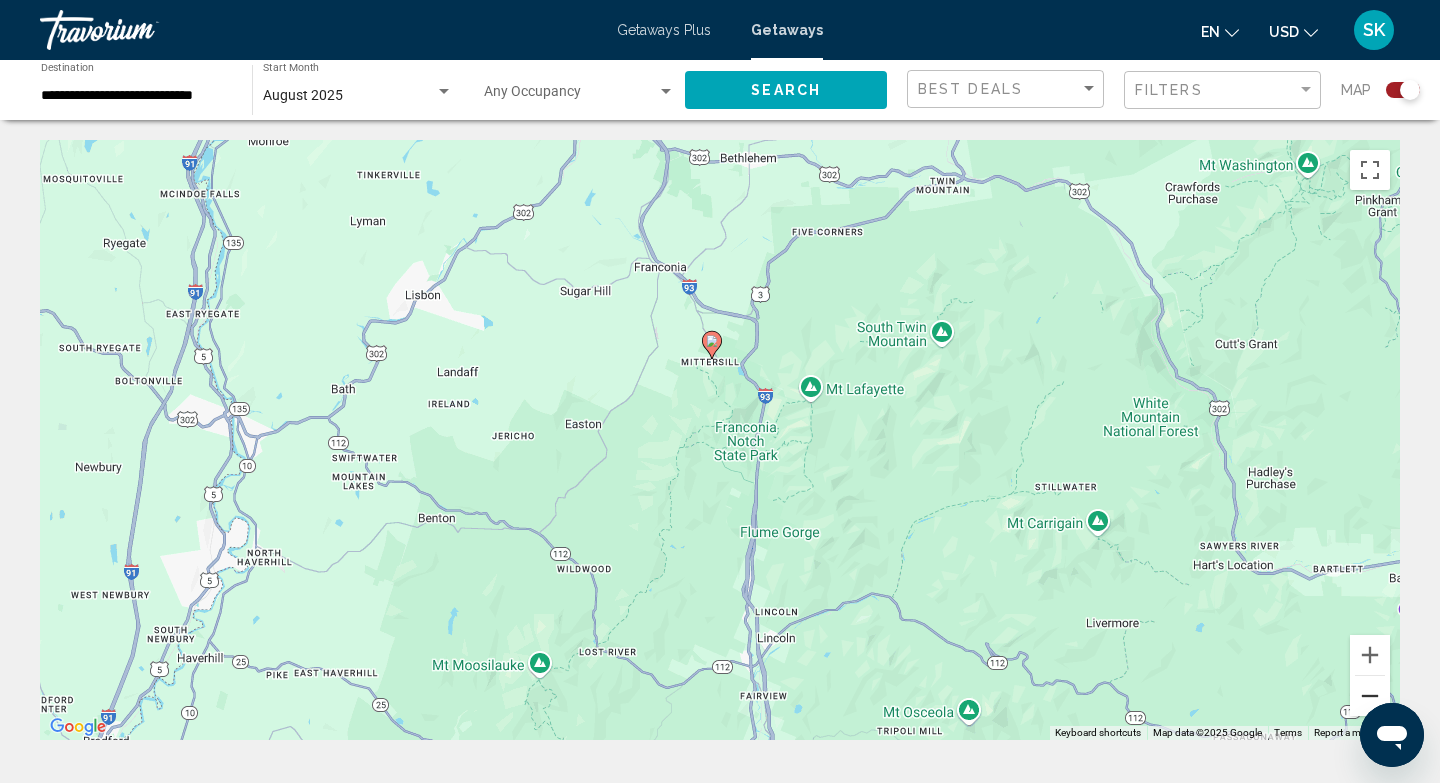 click at bounding box center [1370, 696] 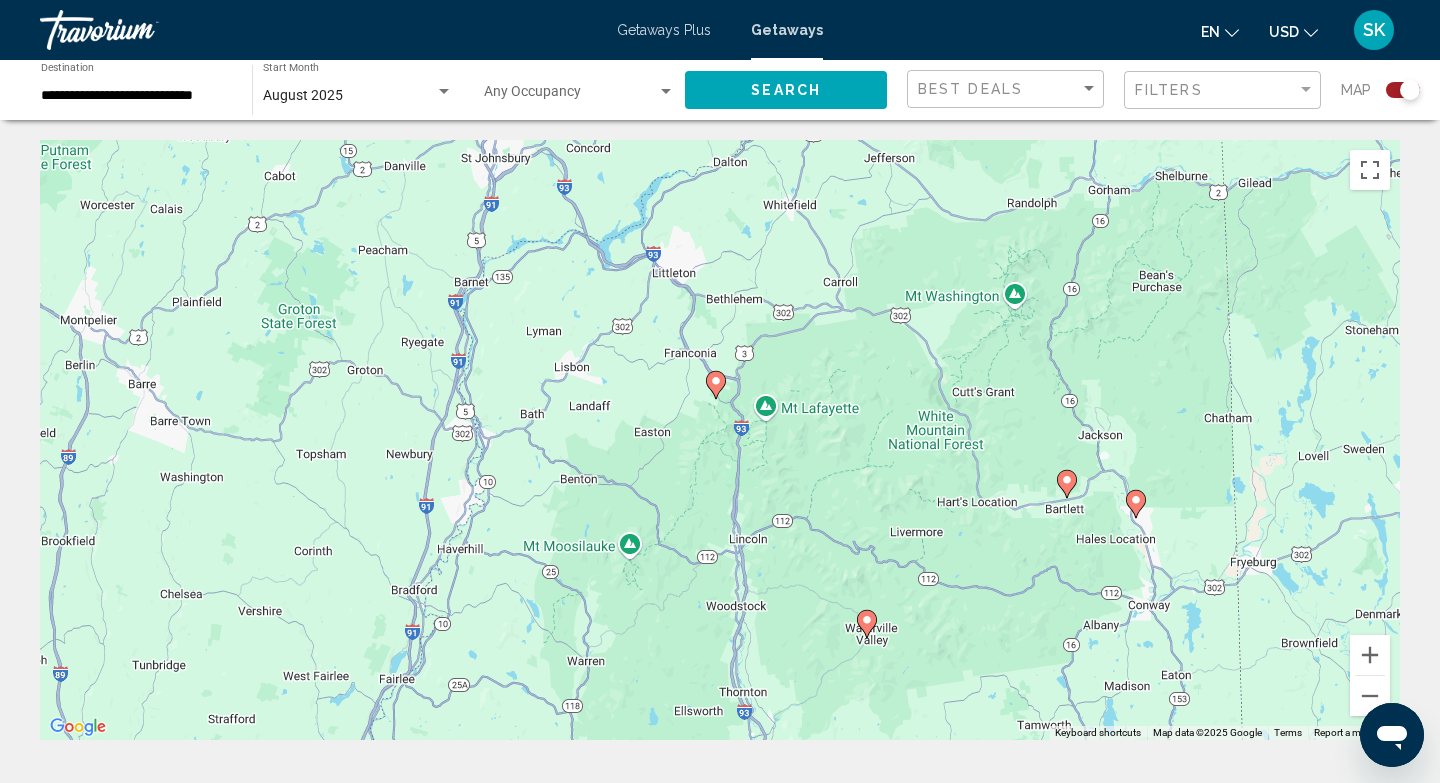 click 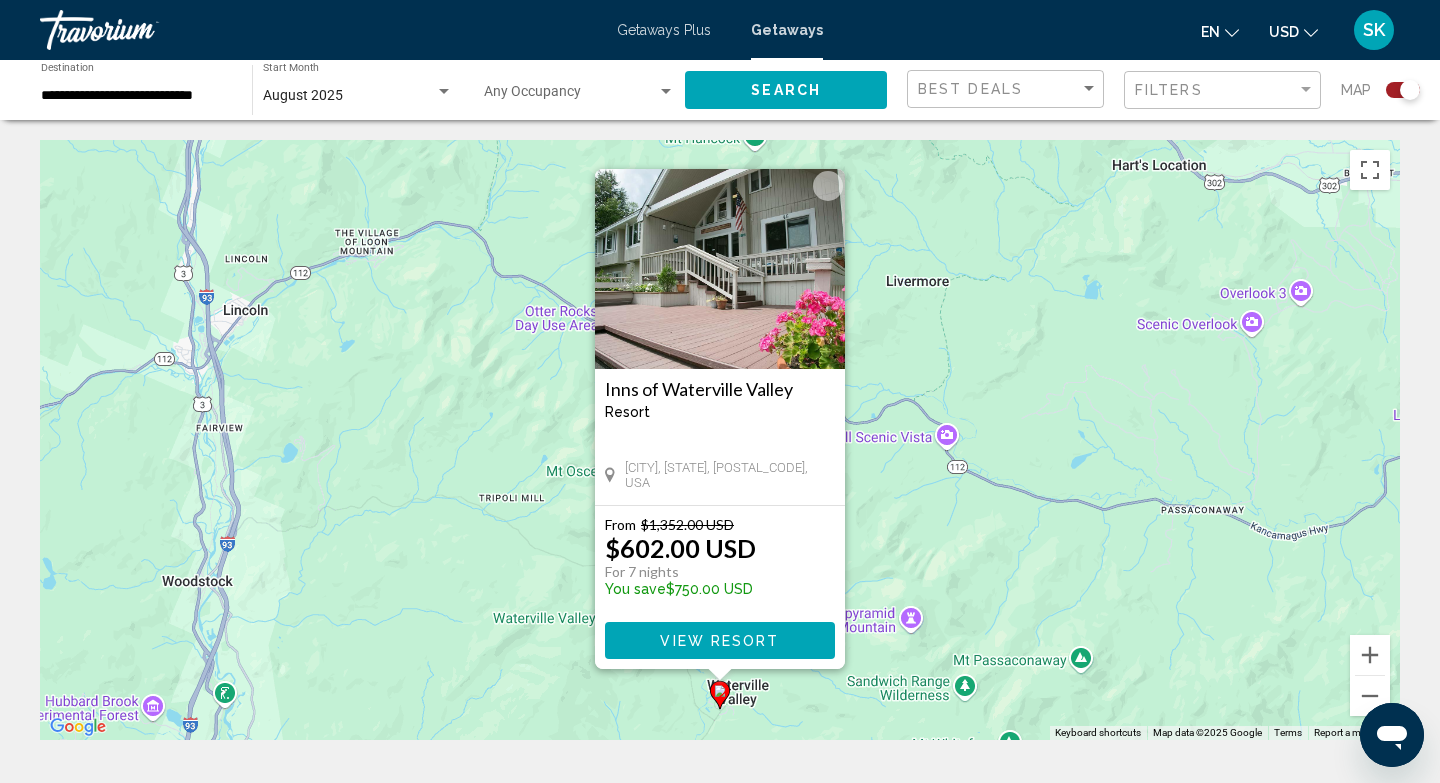 click on "Waterville Valley, [STATE], [POSTAL_CODE][POSTAL_CODE], [COUNTRY] From $1,352.00 USD $602.00 USD For 7 nights You save  $750.00 USD  View Resort" at bounding box center (720, 440) 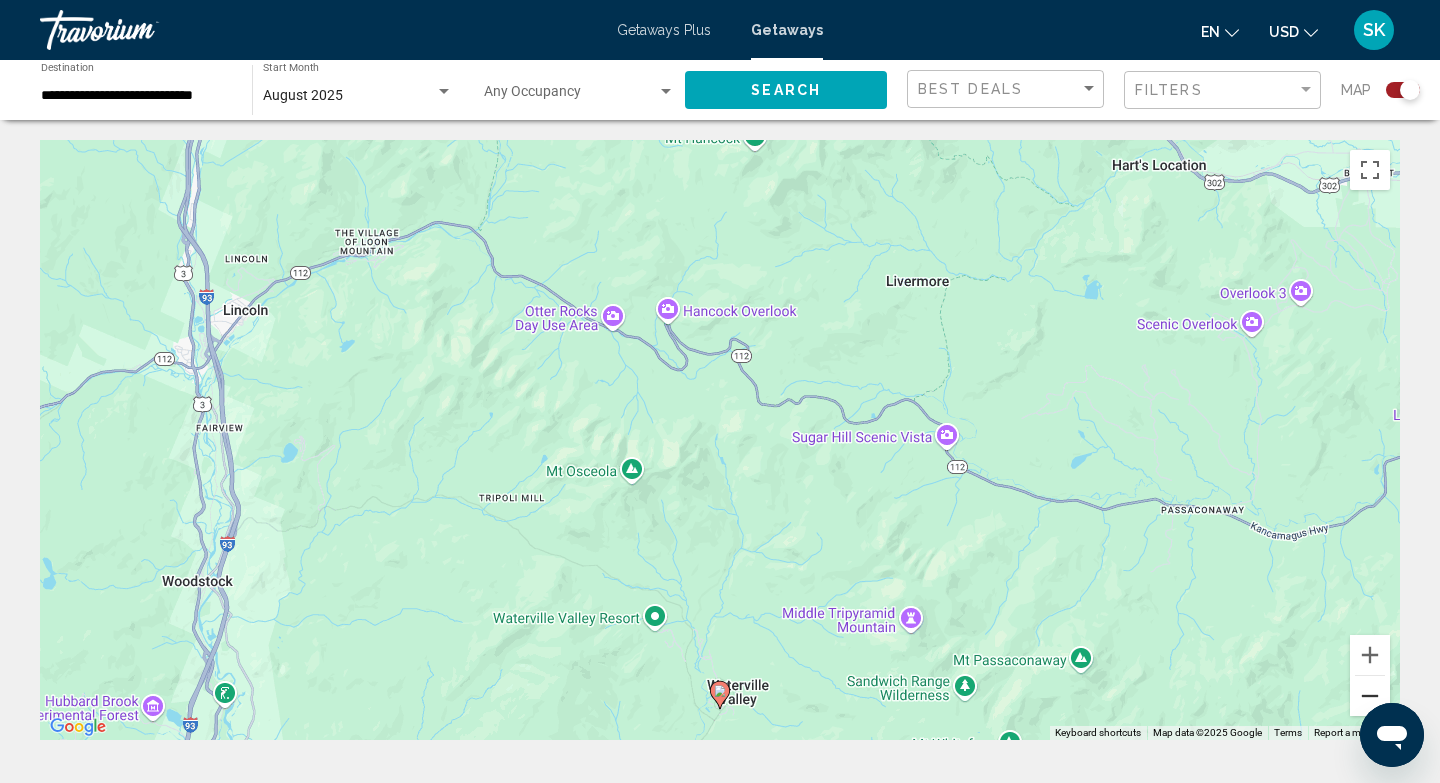 click at bounding box center [1370, 696] 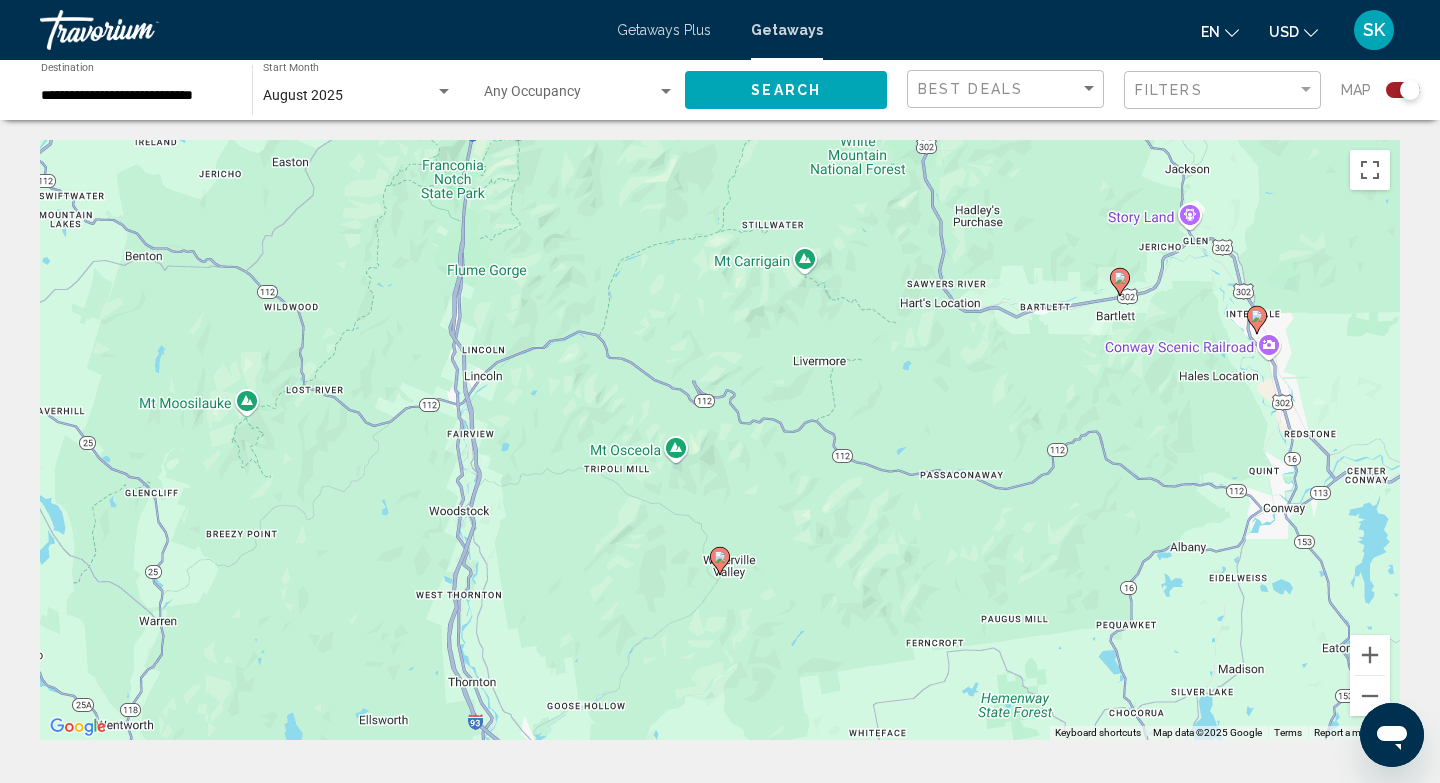 click 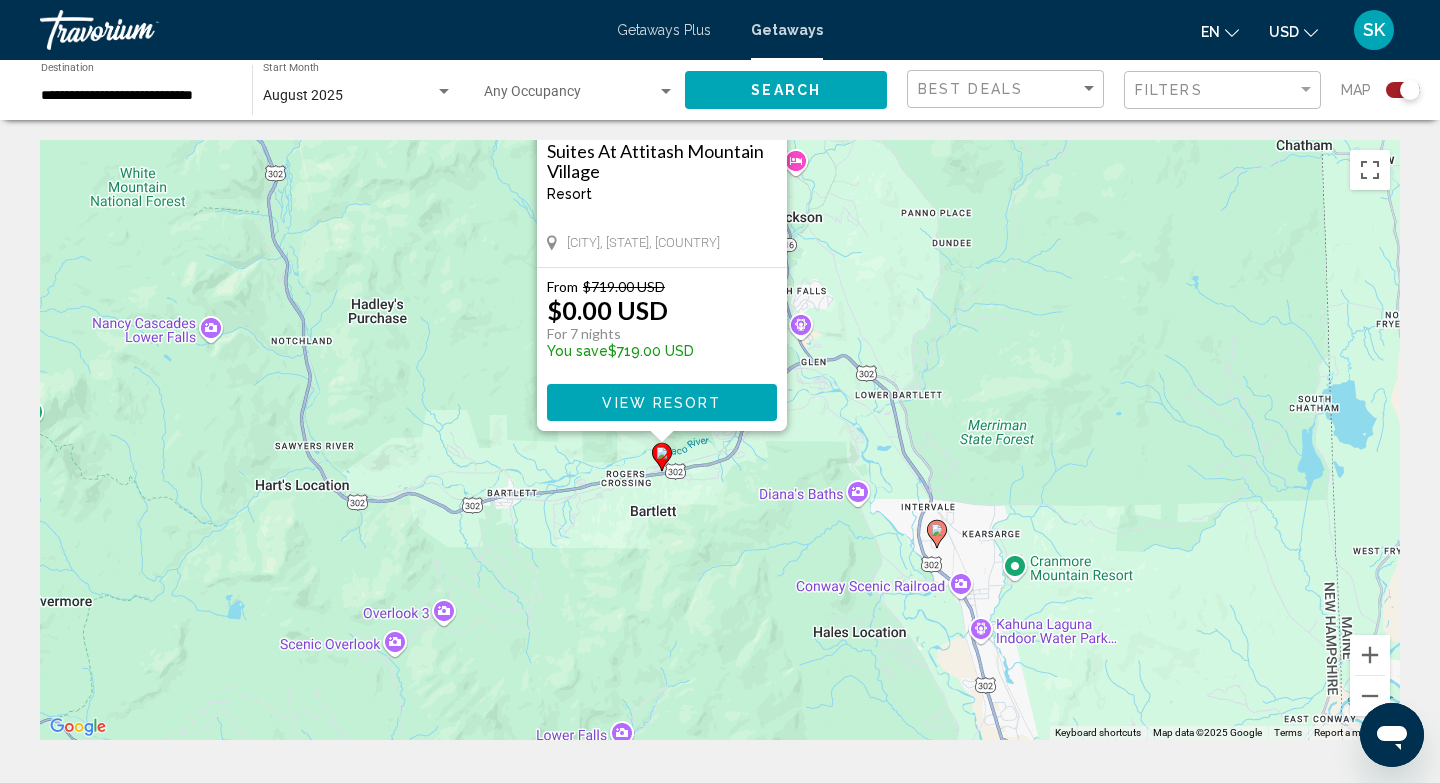 drag, startPoint x: 1028, startPoint y: 594, endPoint x: 968, endPoint y: 363, distance: 238.66504 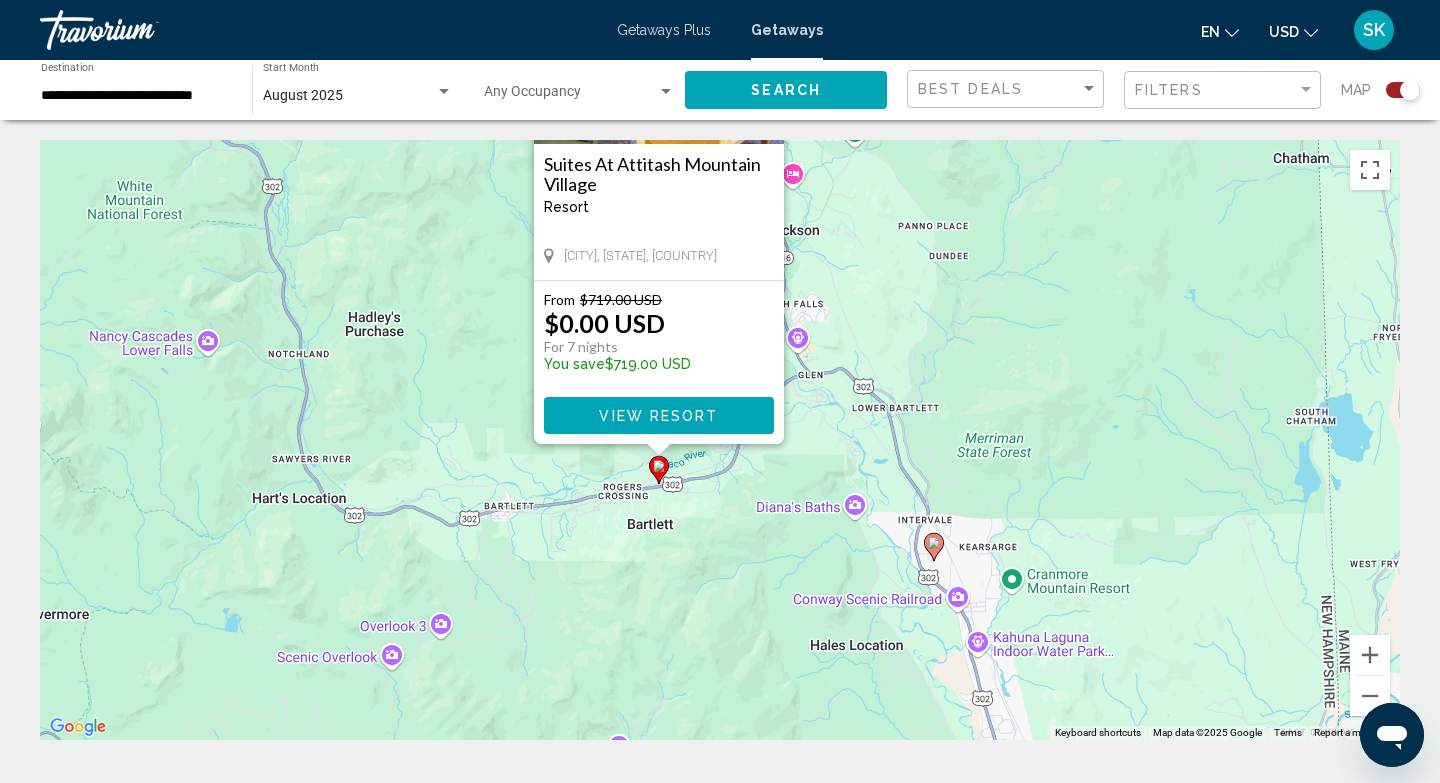 click on "View Resort" at bounding box center (659, 415) 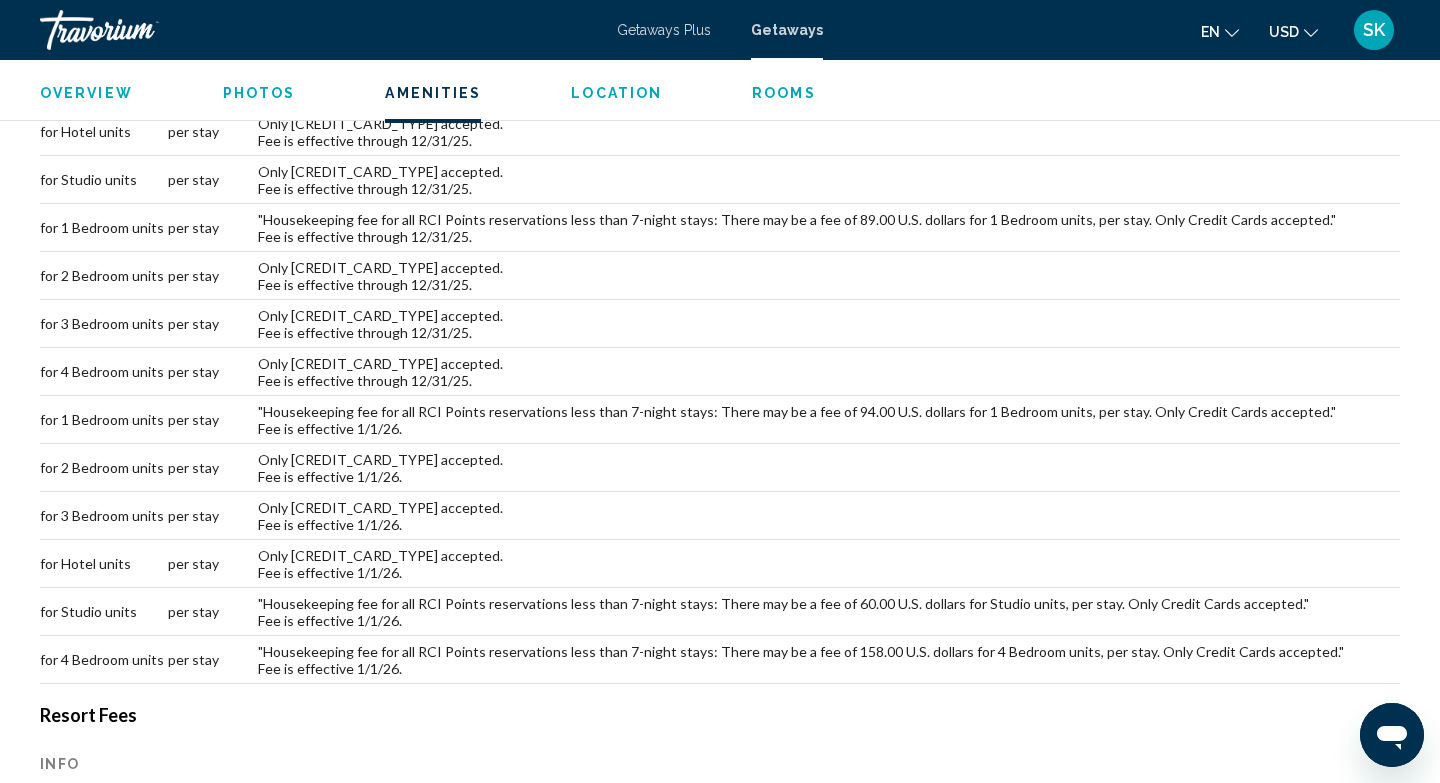 scroll, scrollTop: 1552, scrollLeft: 0, axis: vertical 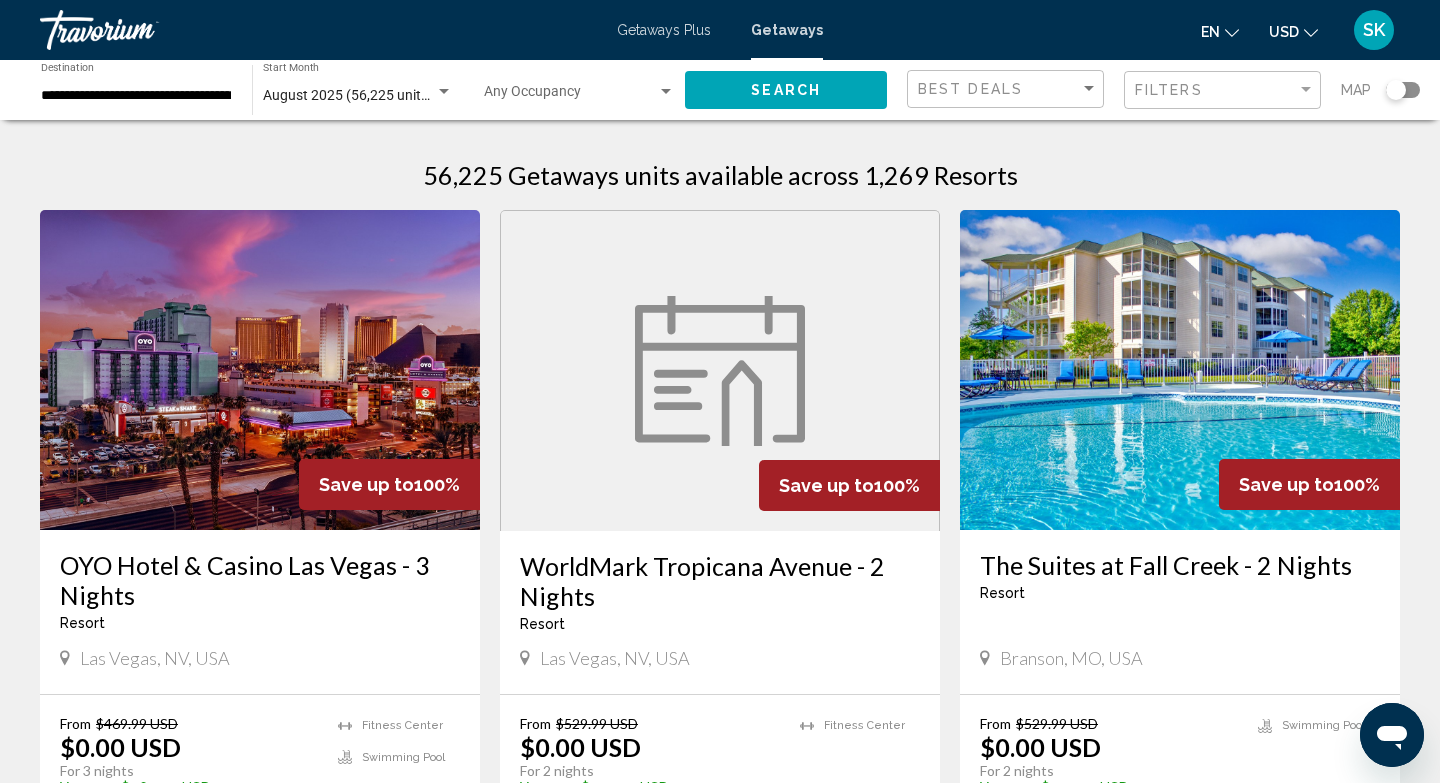 click 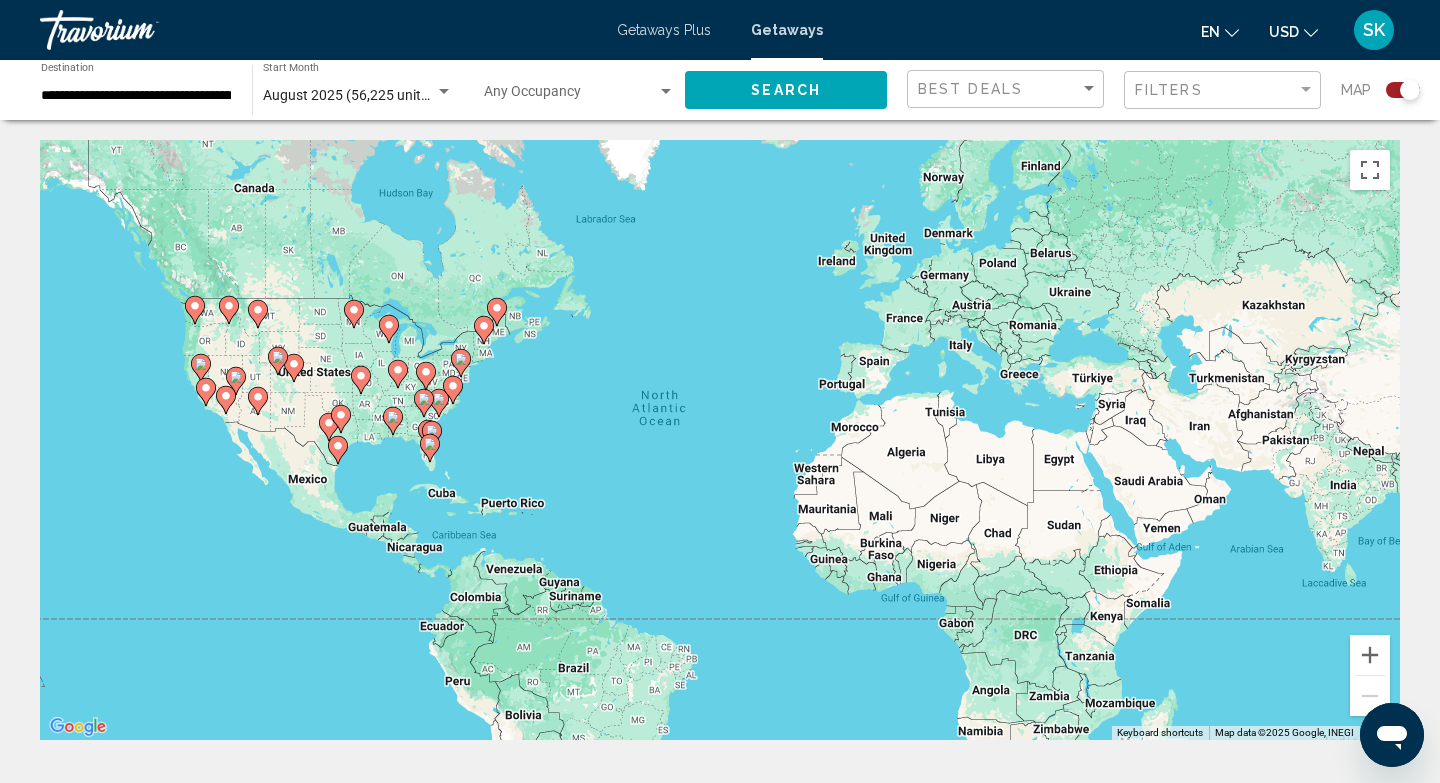 click on "To activate drag with keyboard, press Alt + Enter. Once in keyboard drag state, use the arrow keys to move the marker. To complete the drag, press the Enter key. To cancel, press Escape." at bounding box center [720, 440] 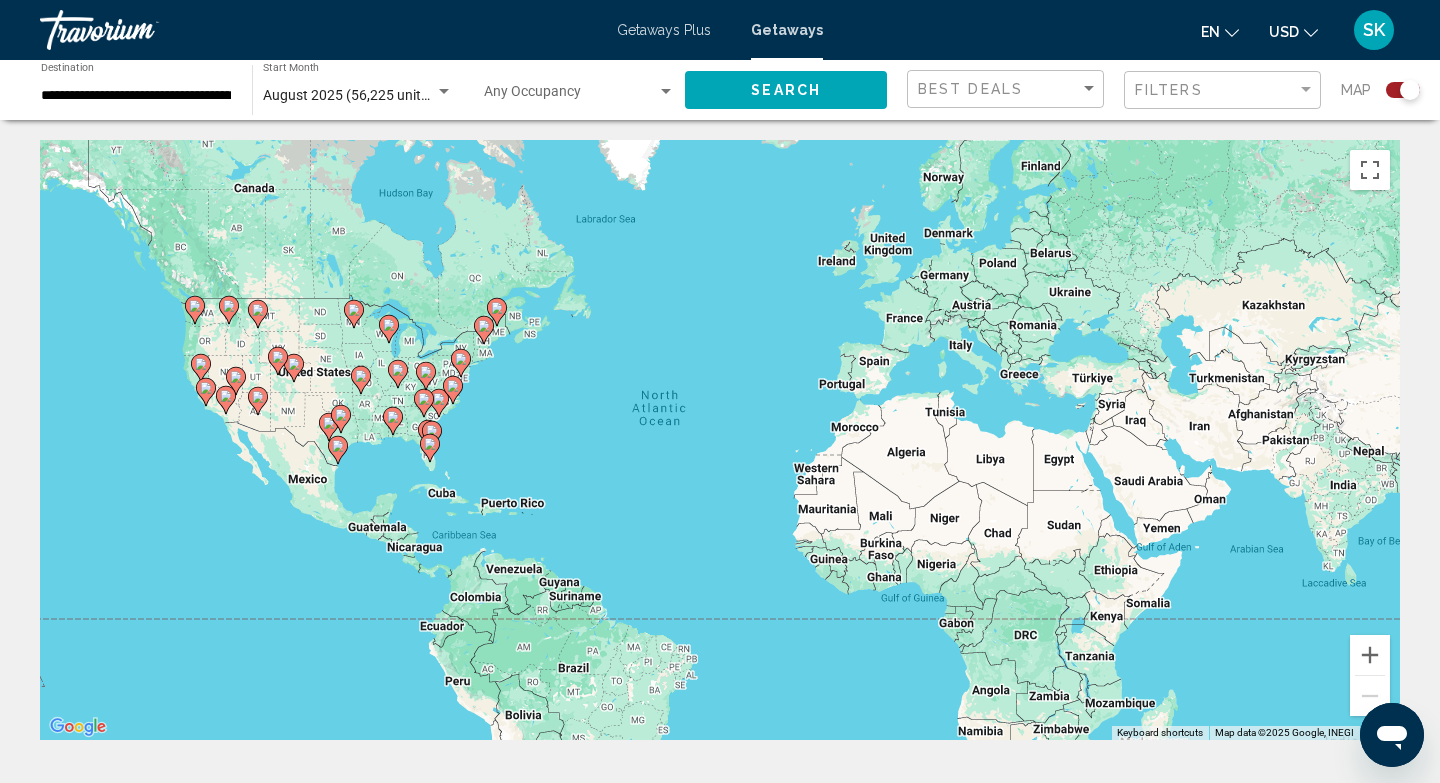 click on "To activate drag with keyboard, press Alt + Enter. Once in keyboard drag state, use the arrow keys to move the marker. To complete the drag, press the Enter key. To cancel, press Escape." at bounding box center (720, 440) 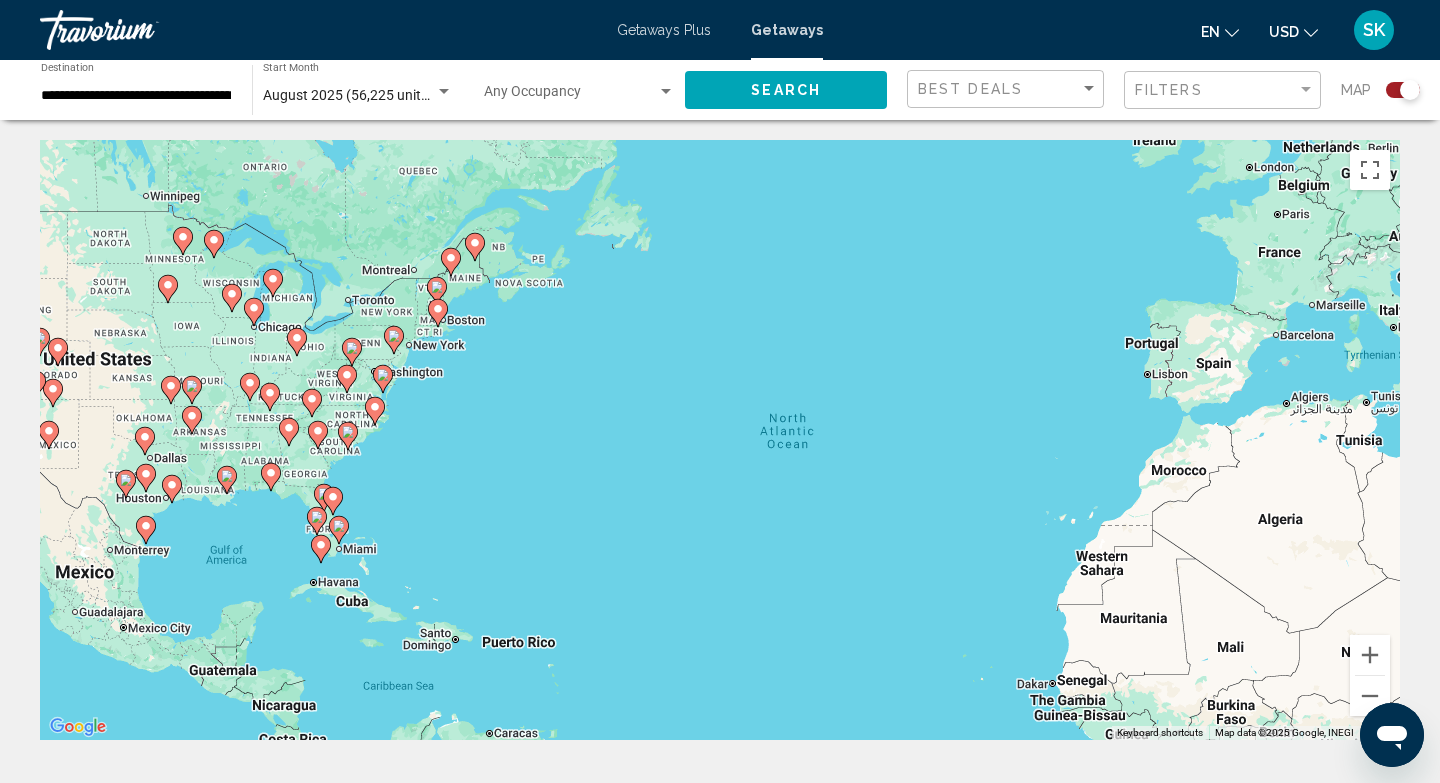 click on "To activate drag with keyboard, press Alt + Enter. Once in keyboard drag state, use the arrow keys to move the marker. To complete the drag, press the Enter key. To cancel, press Escape." at bounding box center [720, 440] 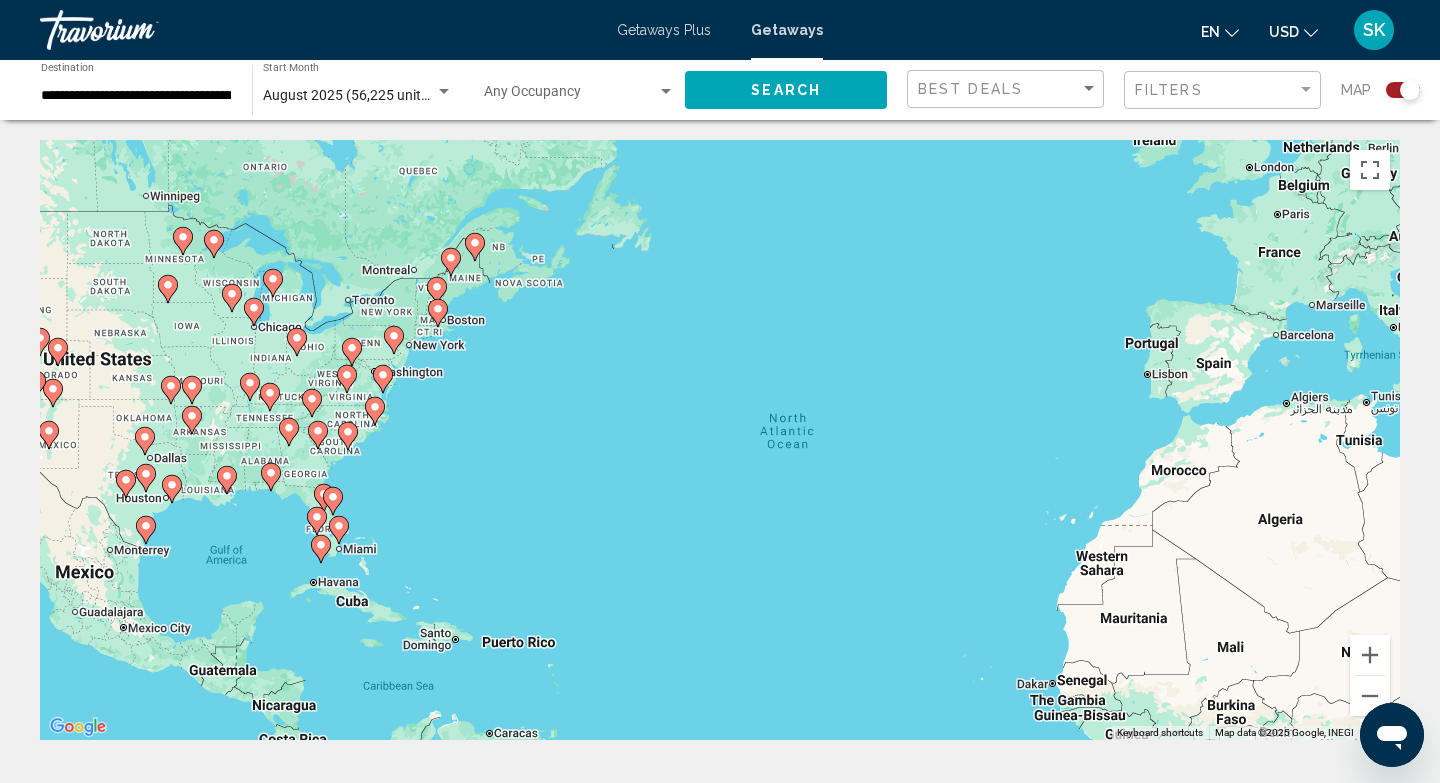click on "To activate drag with keyboard, press Alt + Enter. Once in keyboard drag state, use the arrow keys to move the marker. To complete the drag, press the Enter key. To cancel, press Escape." at bounding box center (720, 440) 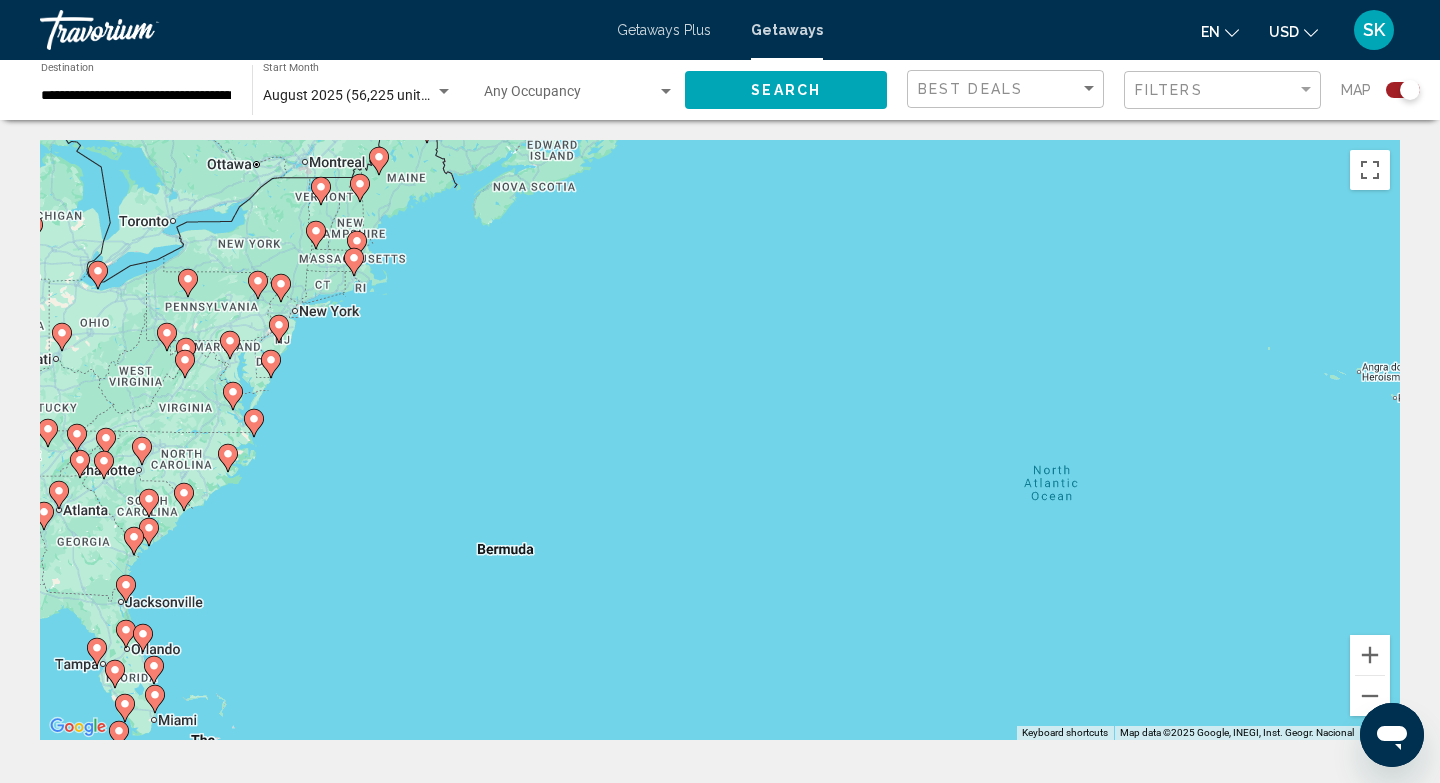 drag, startPoint x: 243, startPoint y: 228, endPoint x: 307, endPoint y: 360, distance: 146.69696 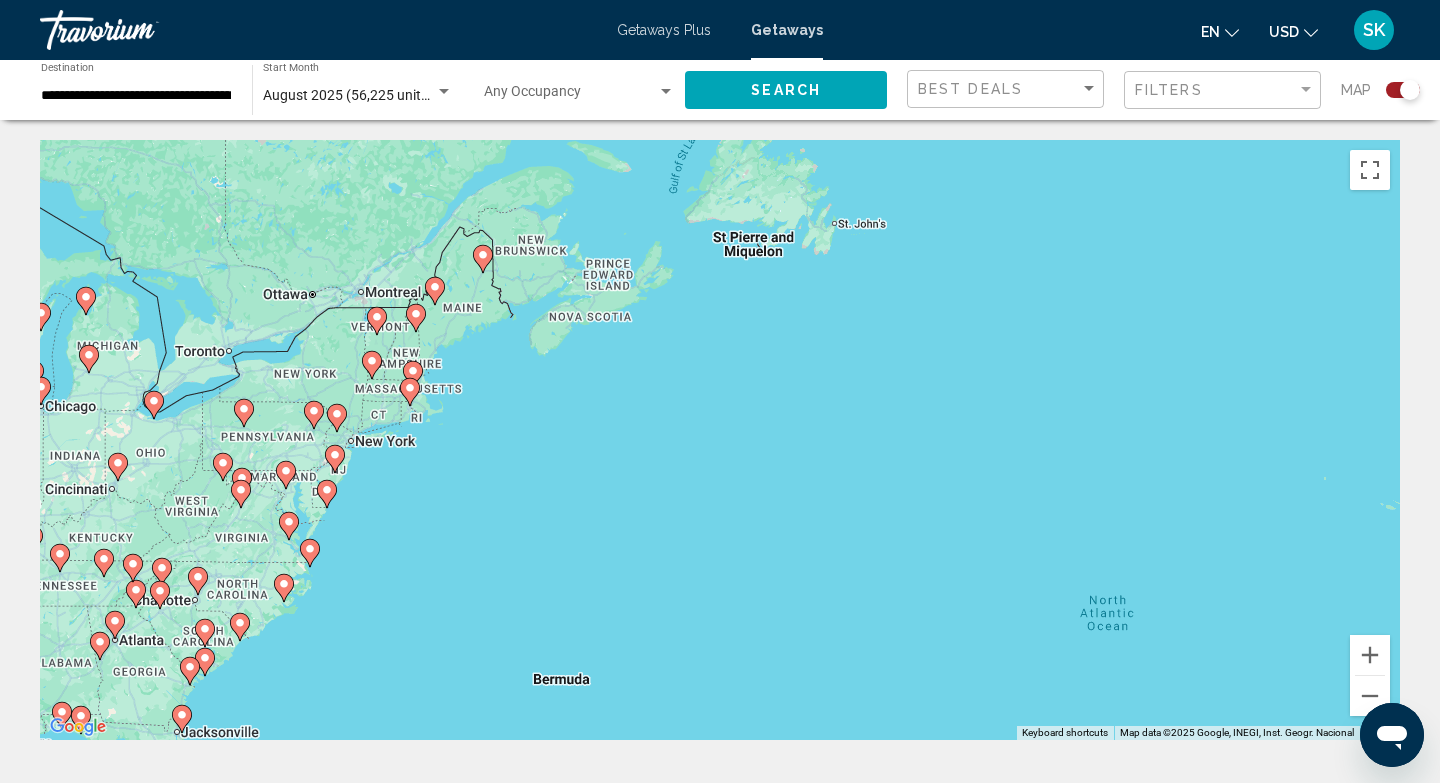 click on "To activate drag with keyboard, press Alt + Enter. Once in keyboard drag state, use the arrow keys to move the marker. To complete the drag, press the Enter key. To cancel, press Escape." at bounding box center (720, 440) 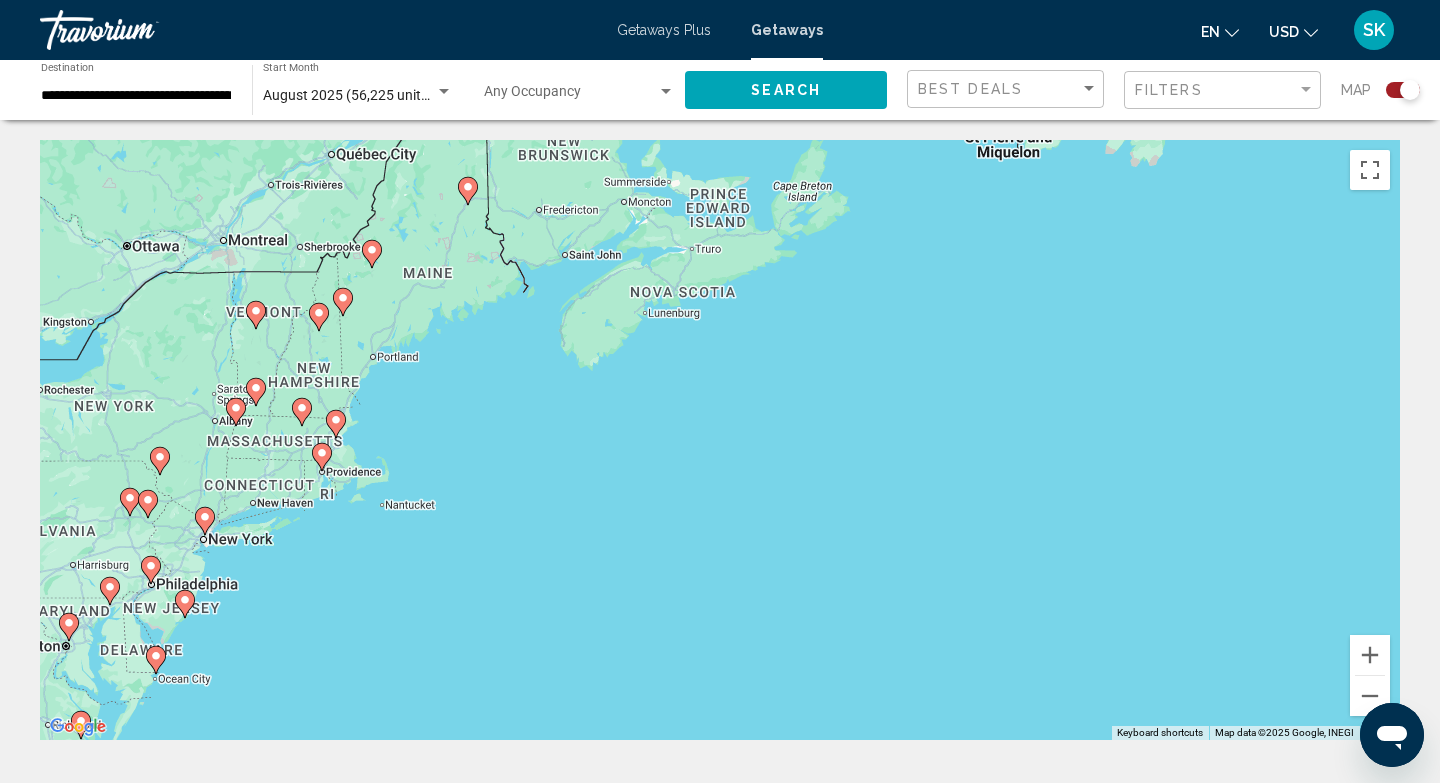 click on "To activate drag with keyboard, press Alt + Enter. Once in keyboard drag state, use the arrow keys to move the marker. To complete the drag, press the Enter key. To cancel, press Escape." at bounding box center (720, 440) 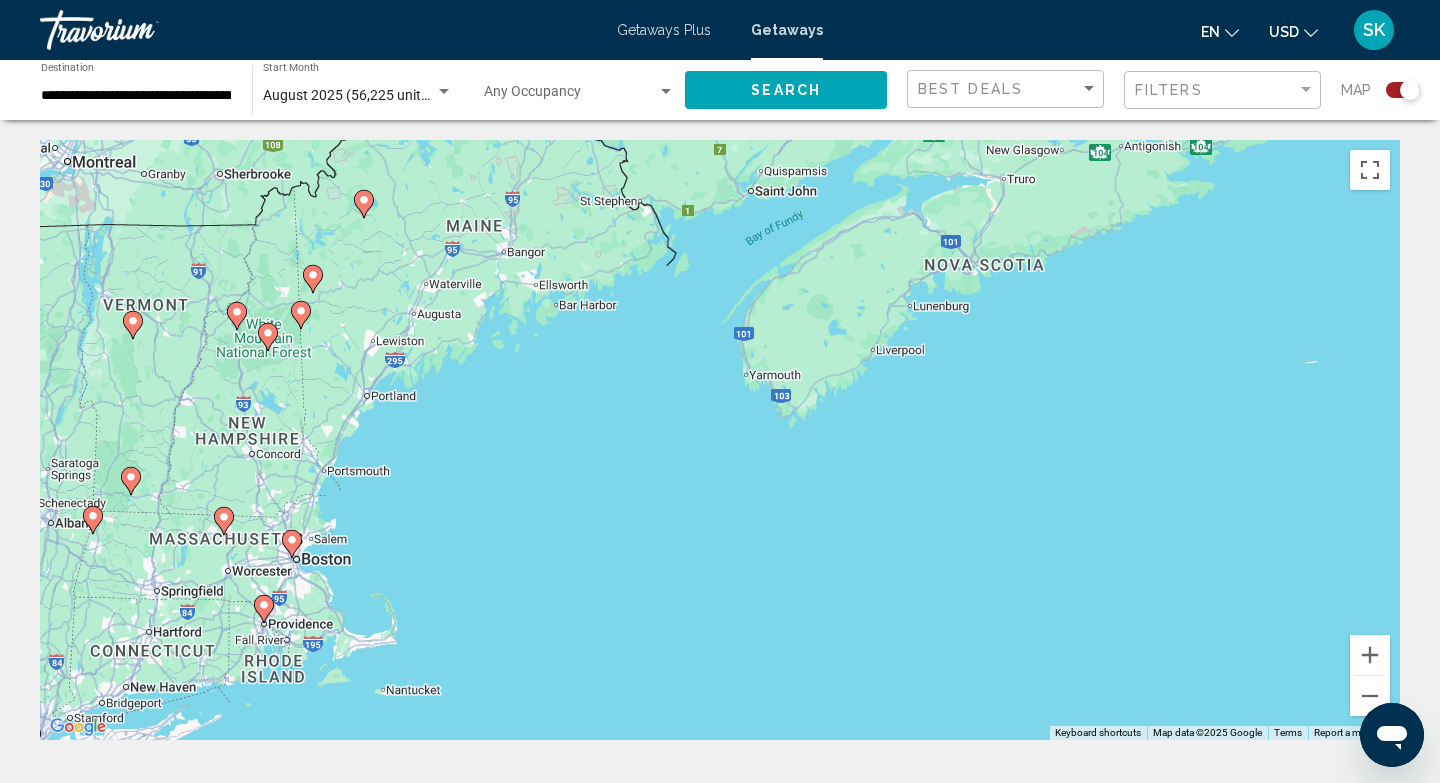 click 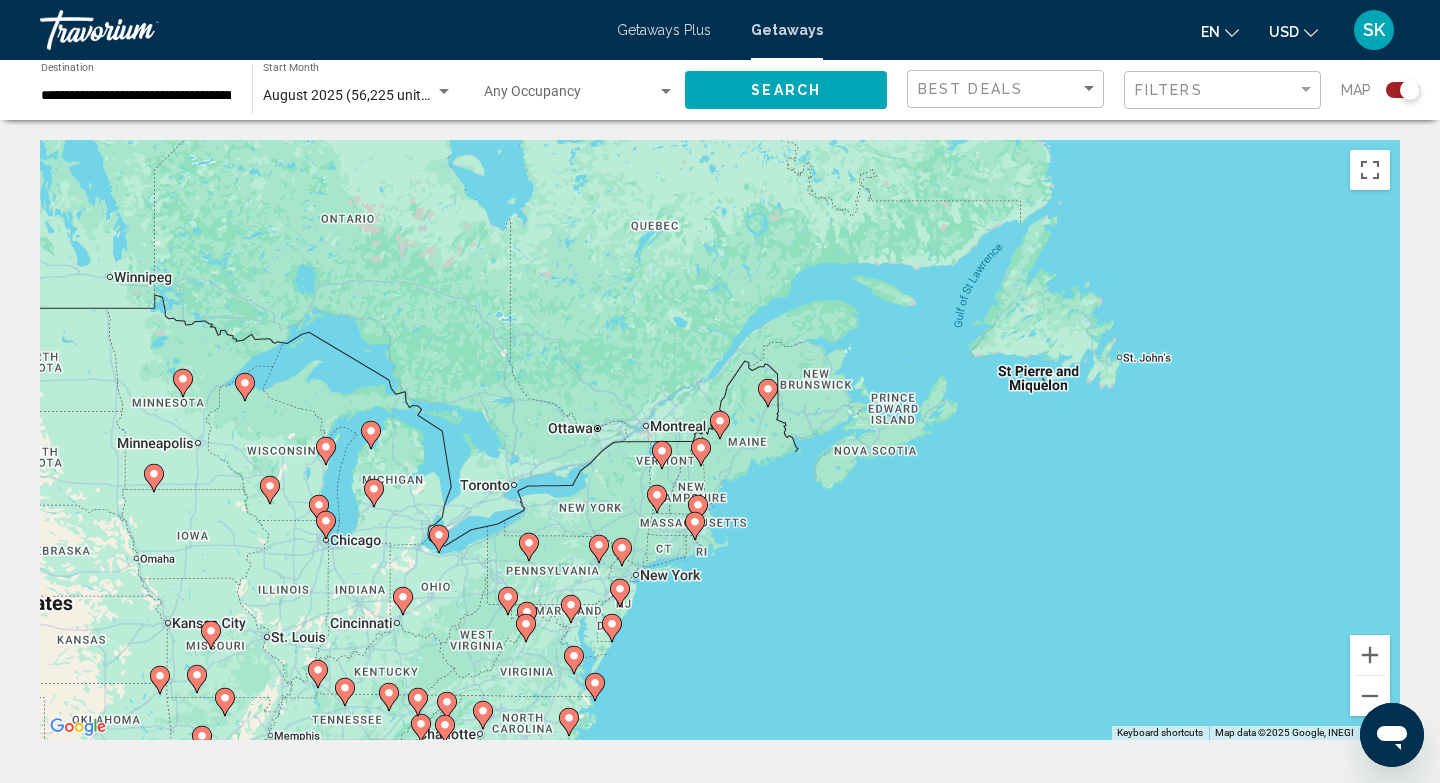 click 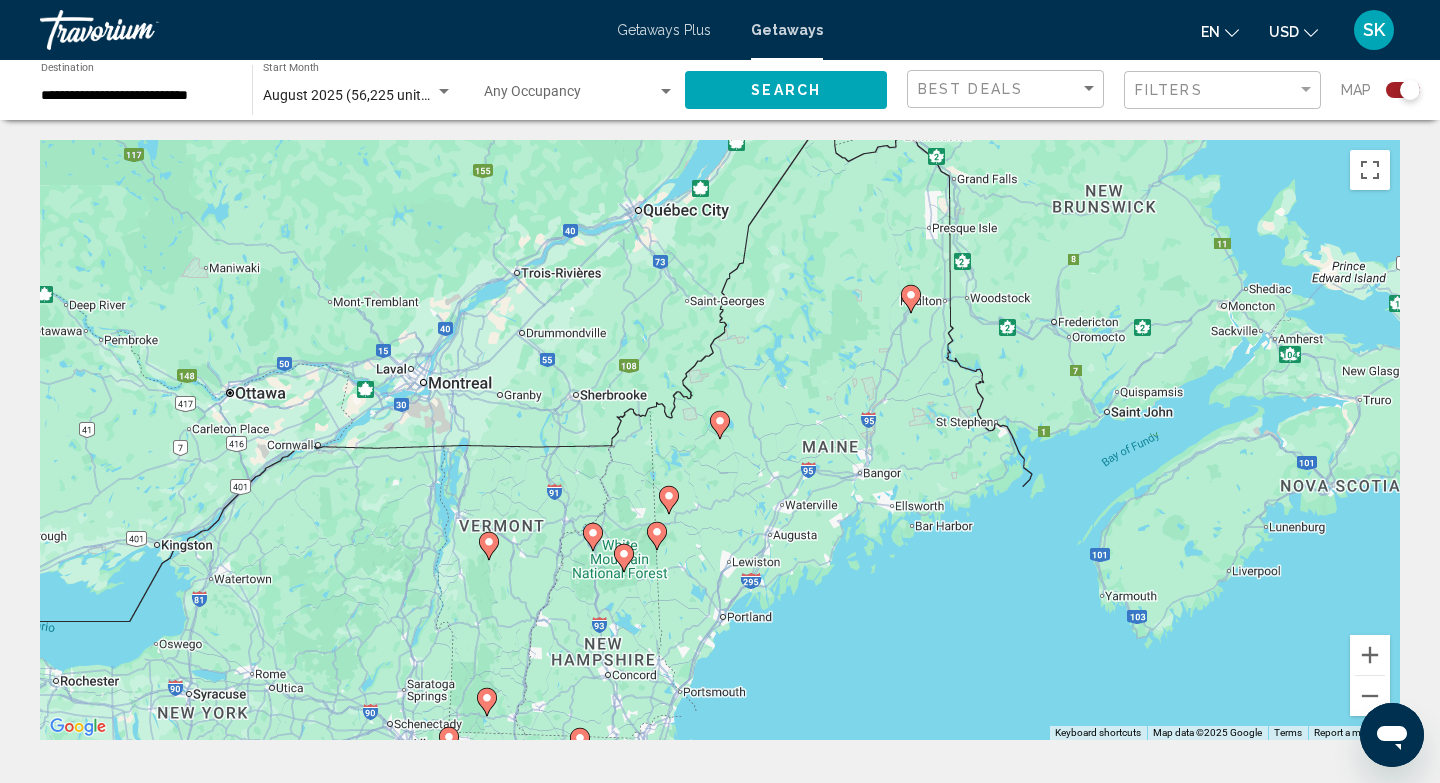 click 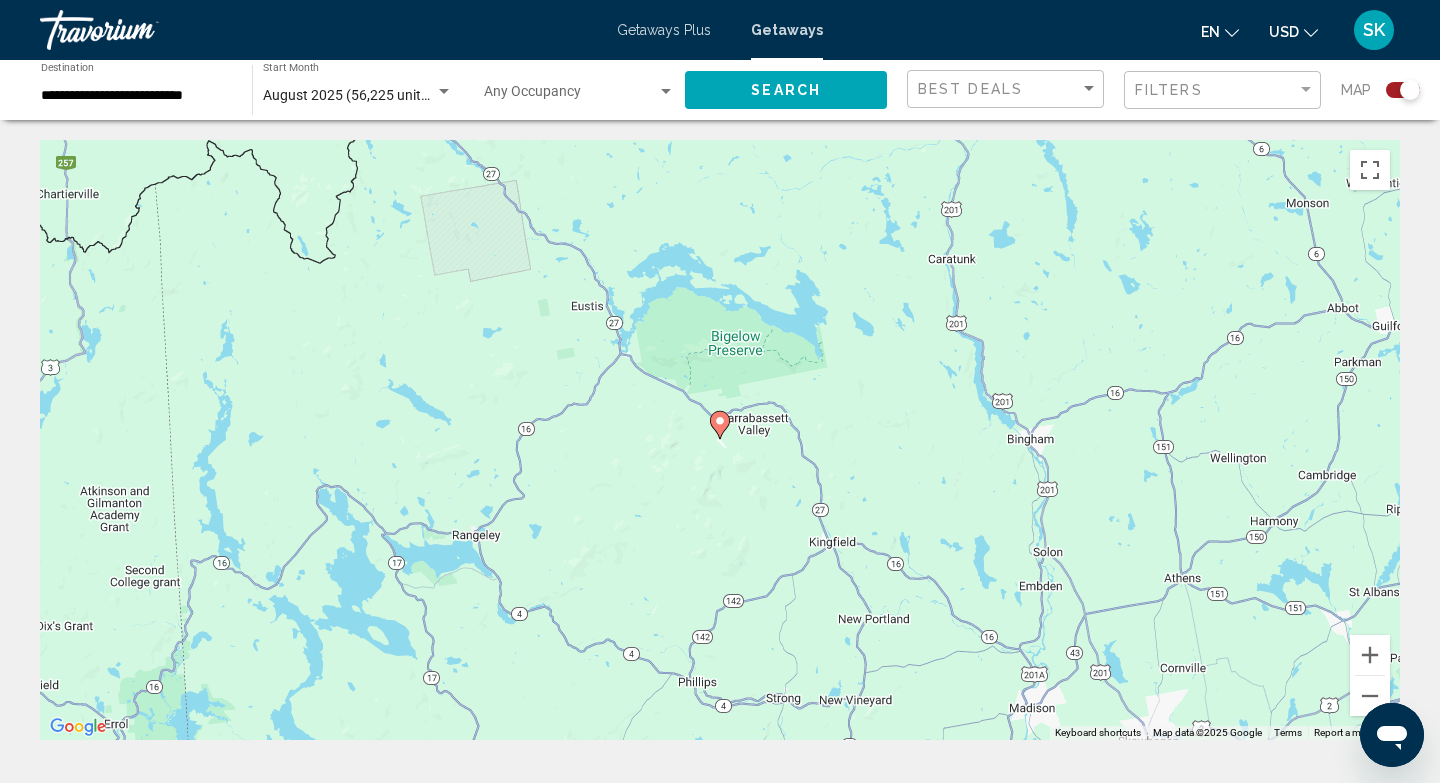 click 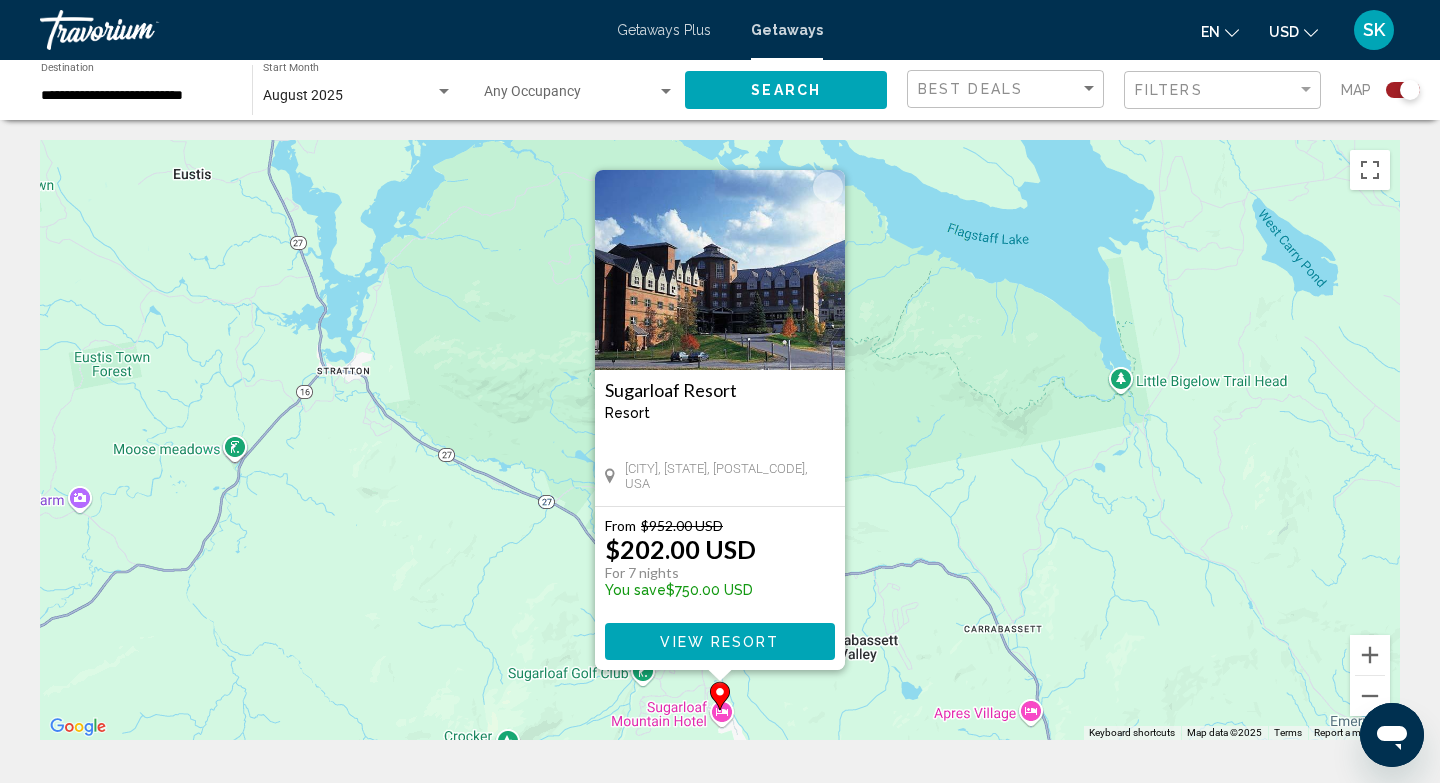 click at bounding box center (720, 270) 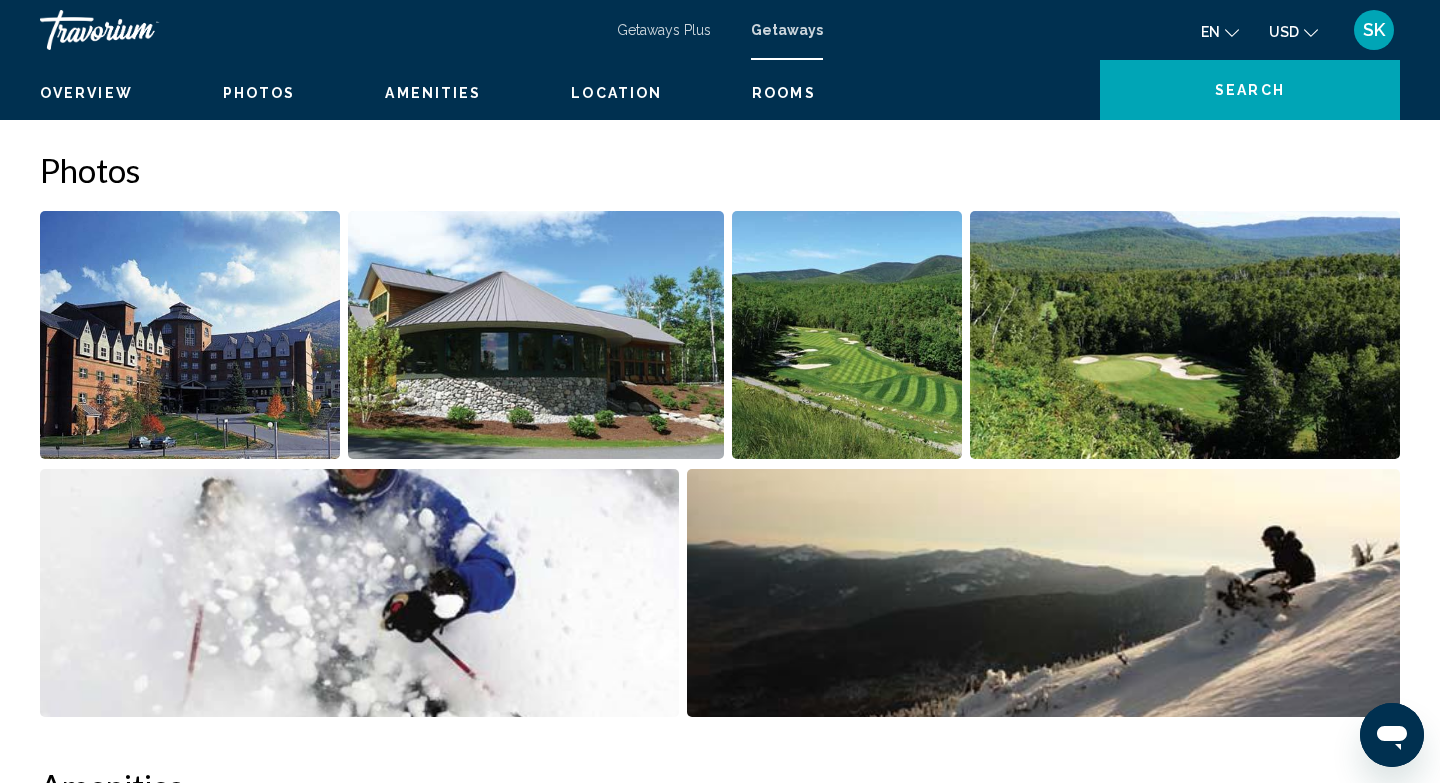 scroll, scrollTop: 407, scrollLeft: 0, axis: vertical 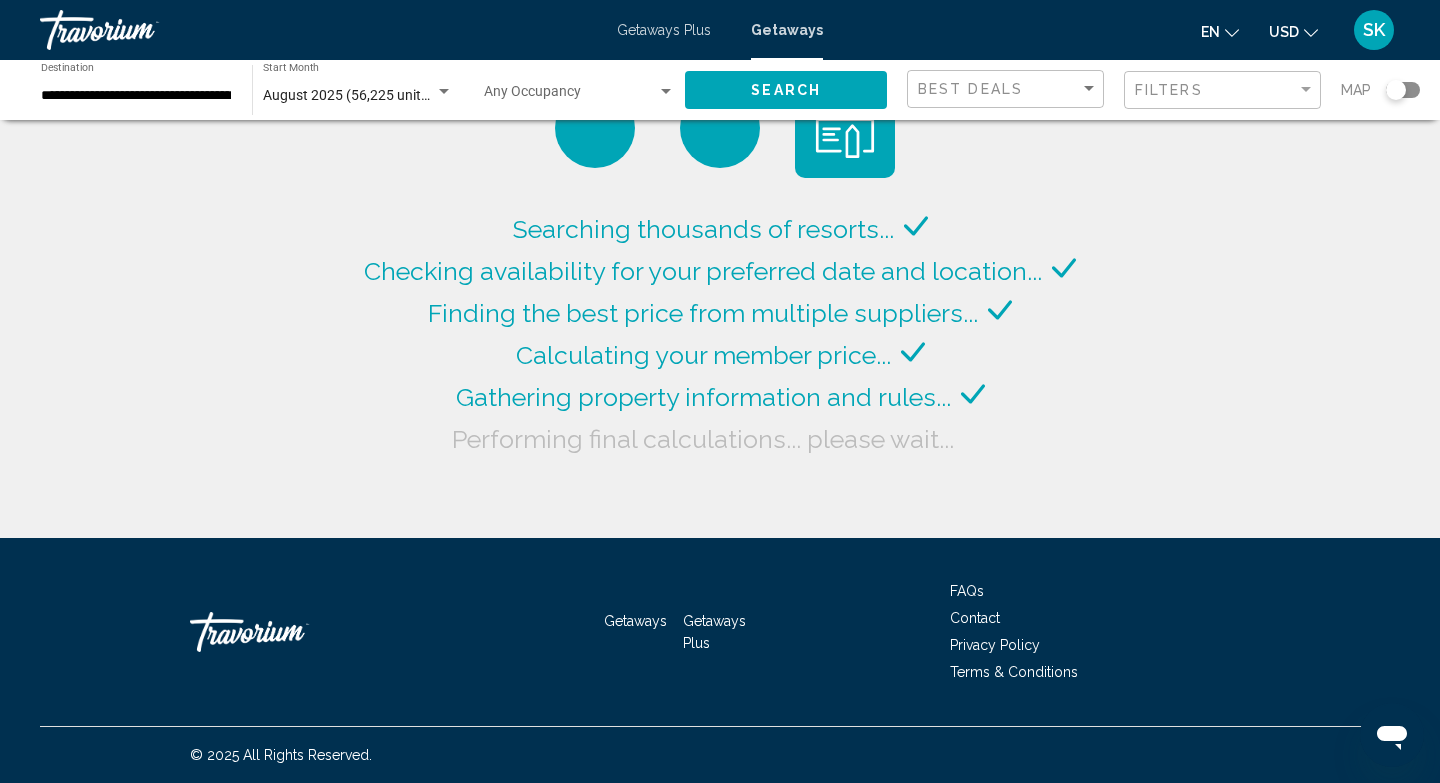 click on "**********" 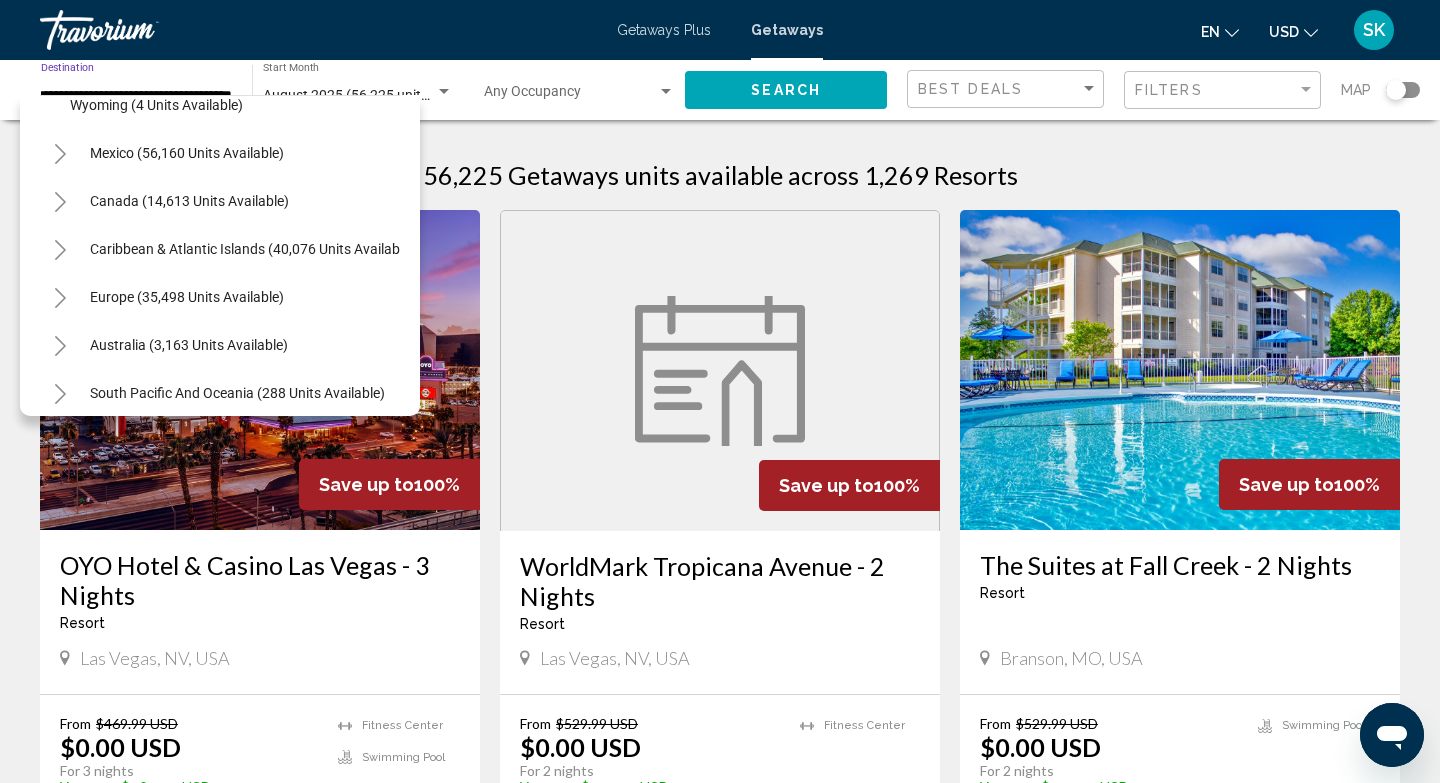 scroll, scrollTop: 2218, scrollLeft: 0, axis: vertical 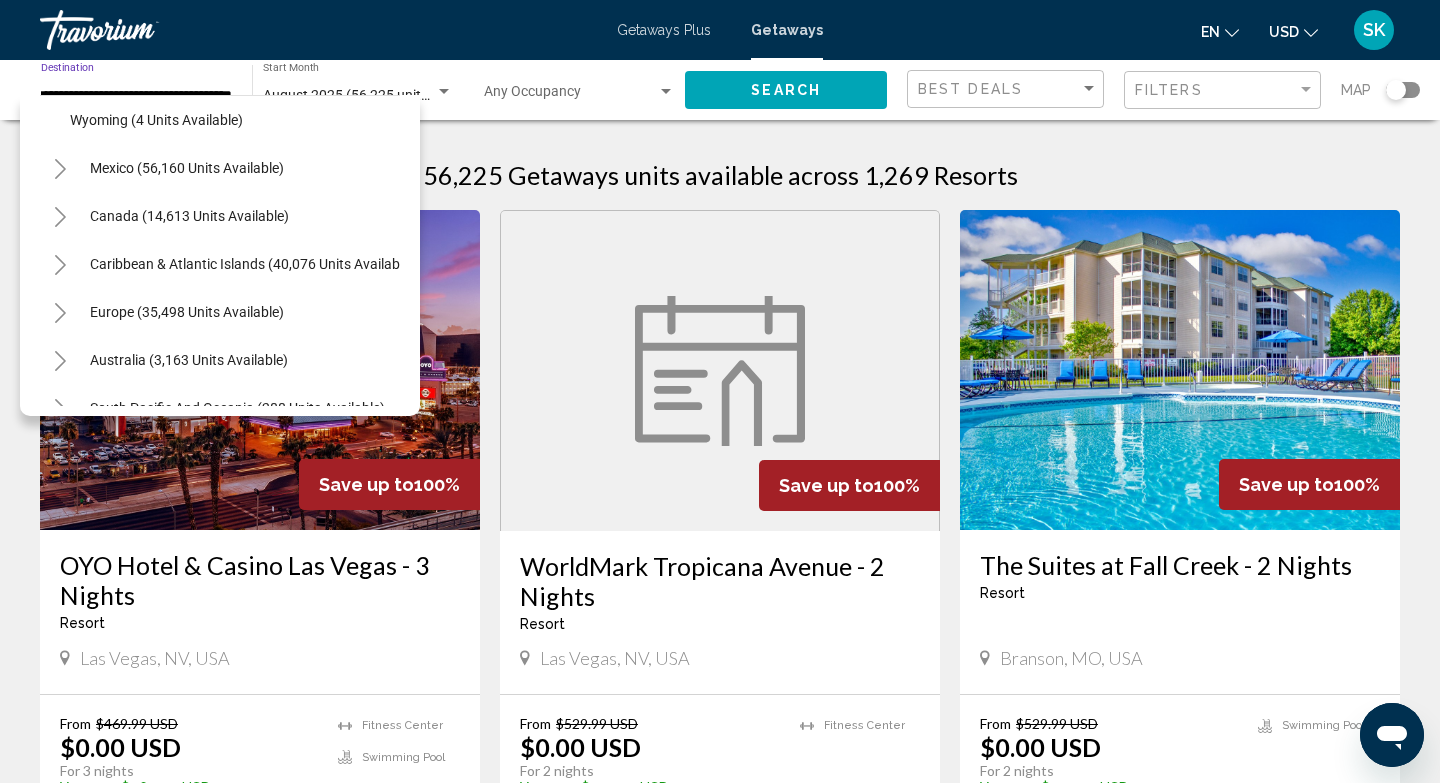 click on "Canada (14,613 units available)" at bounding box center [252, 264] 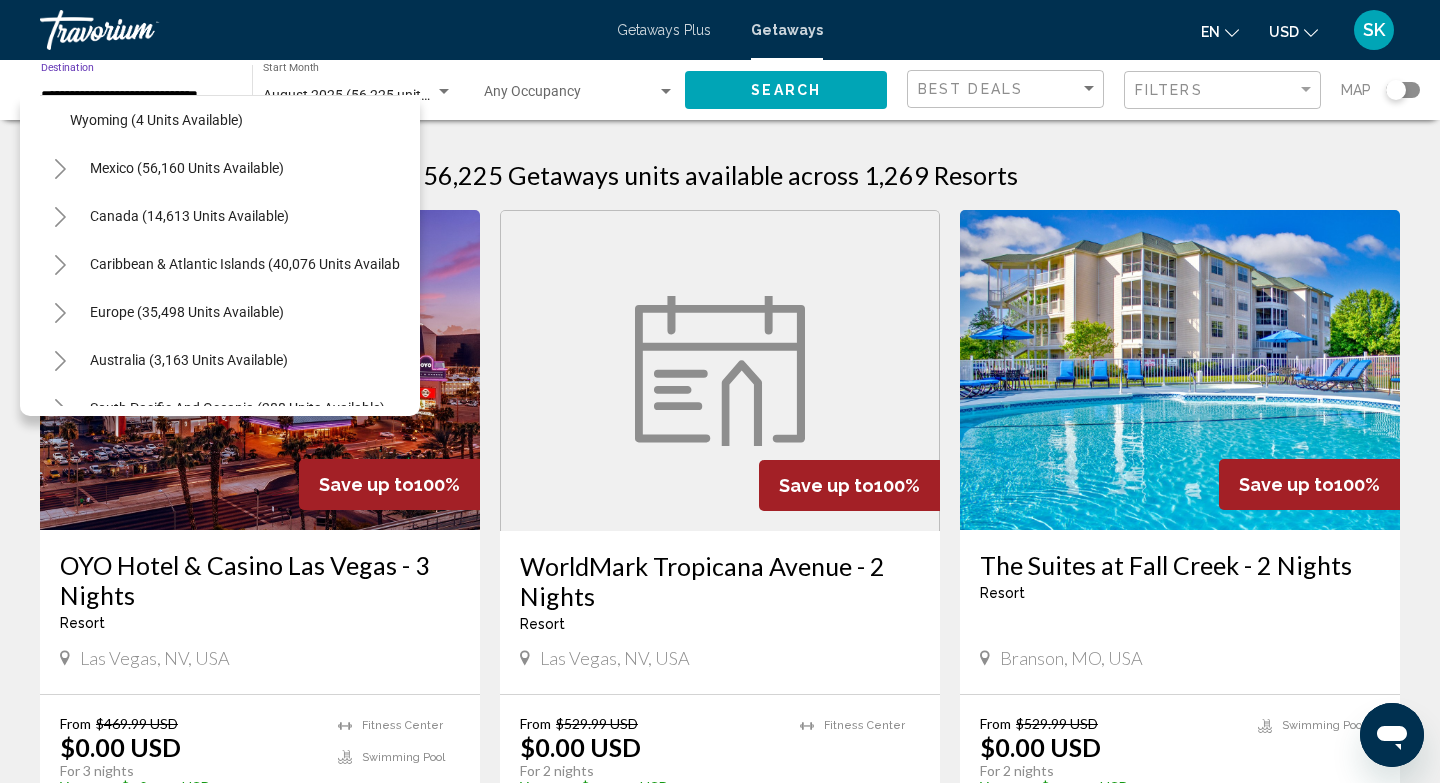 scroll, scrollTop: 0, scrollLeft: 4, axis: horizontal 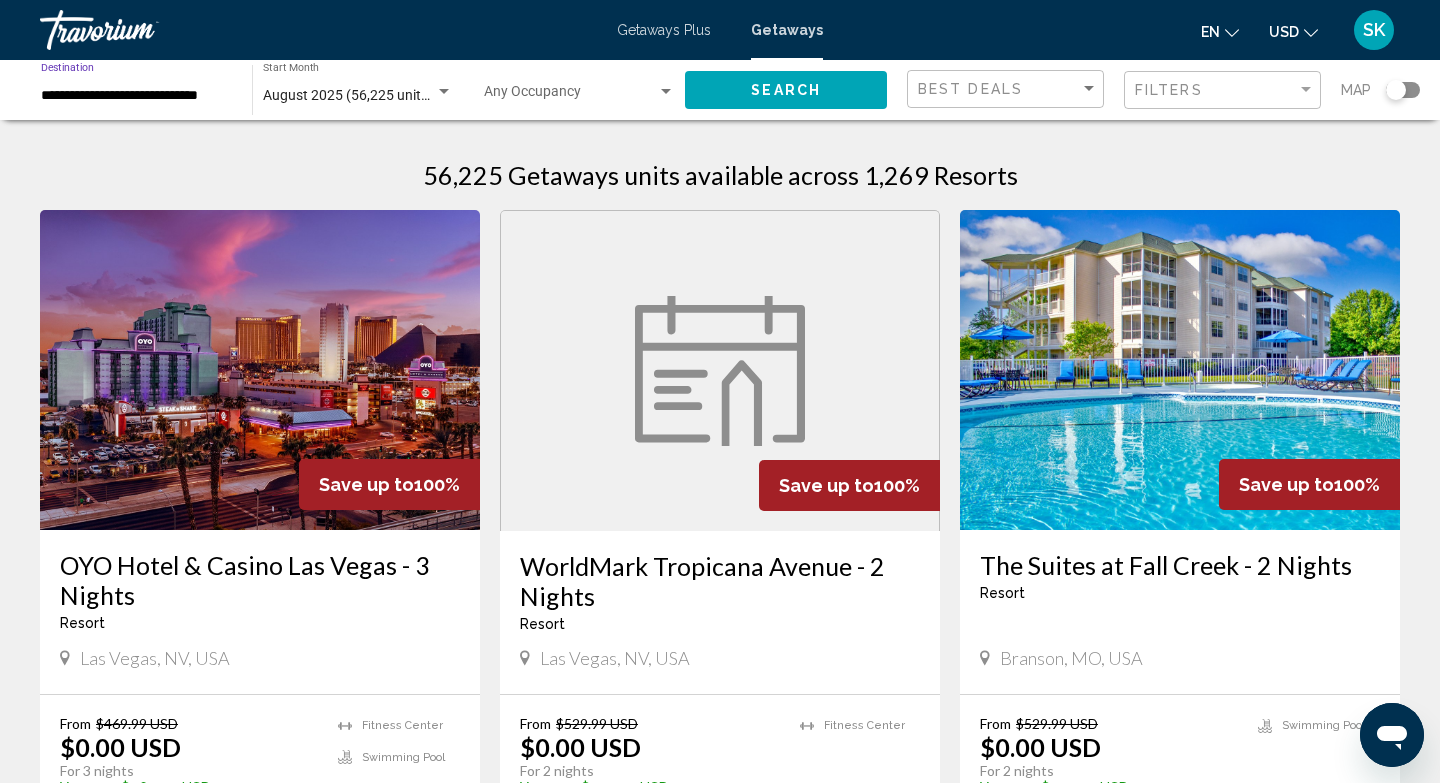 click on "Search" 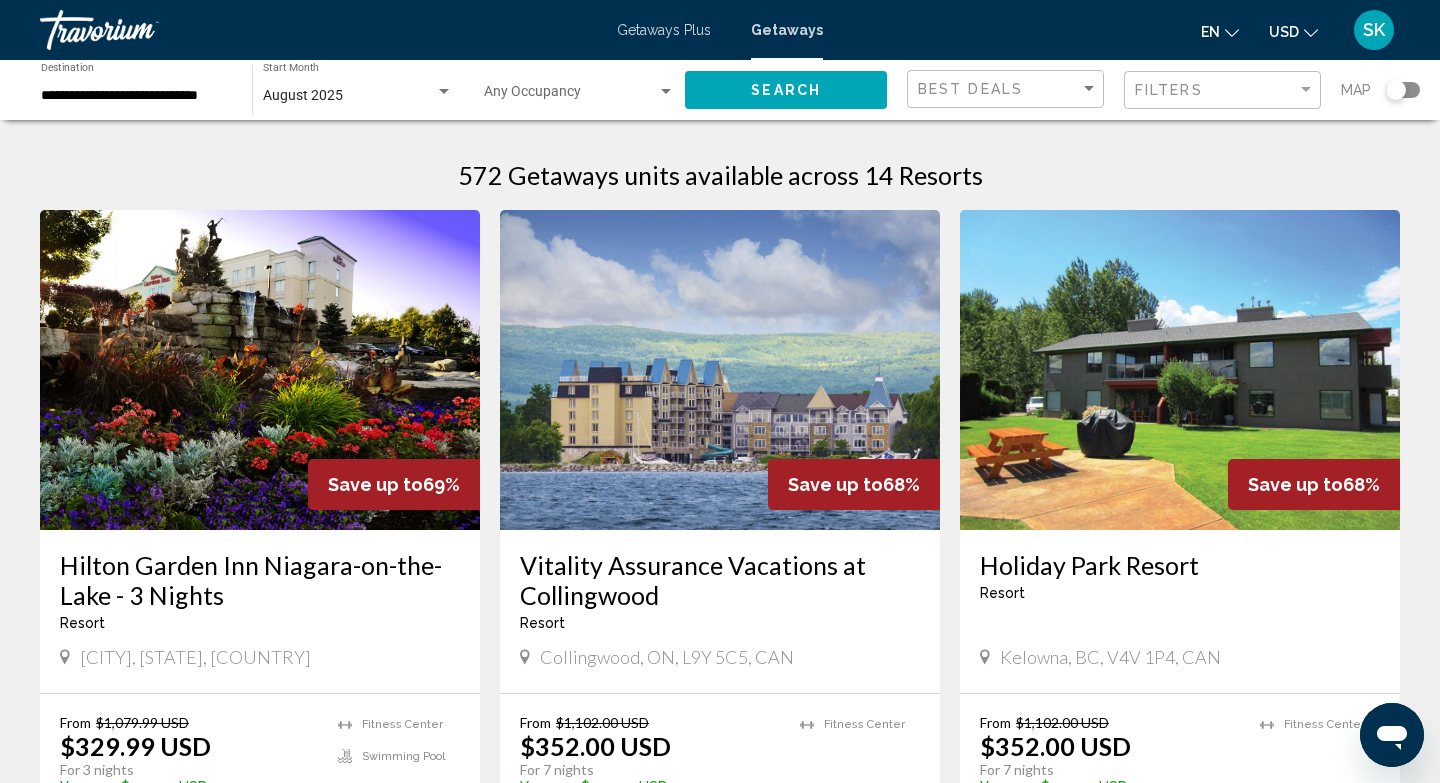 click 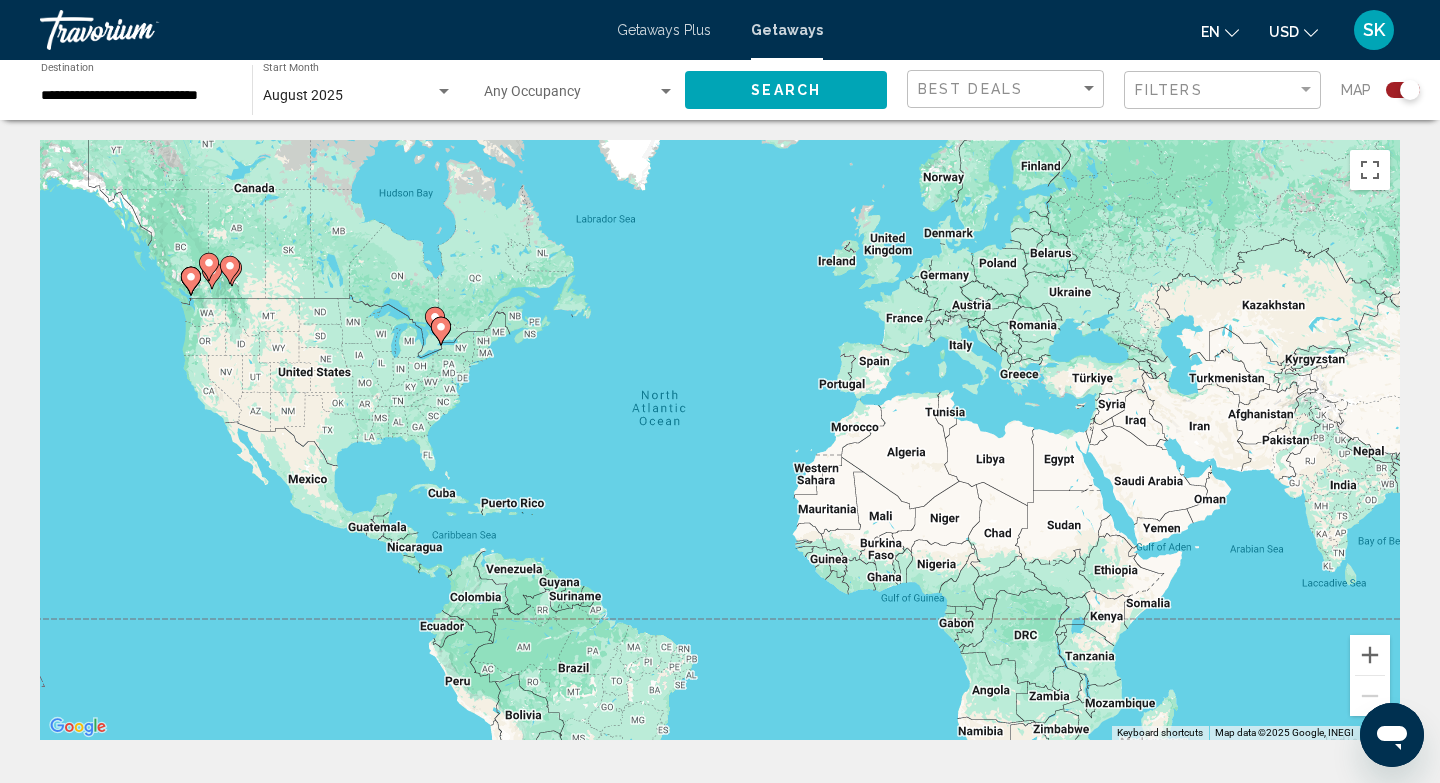 click on "To activate drag with keyboard, press Alt + Enter. Once in keyboard drag state, use the arrow keys to move the marker. To complete the drag, press the Enter key. To cancel, press Escape." at bounding box center (720, 440) 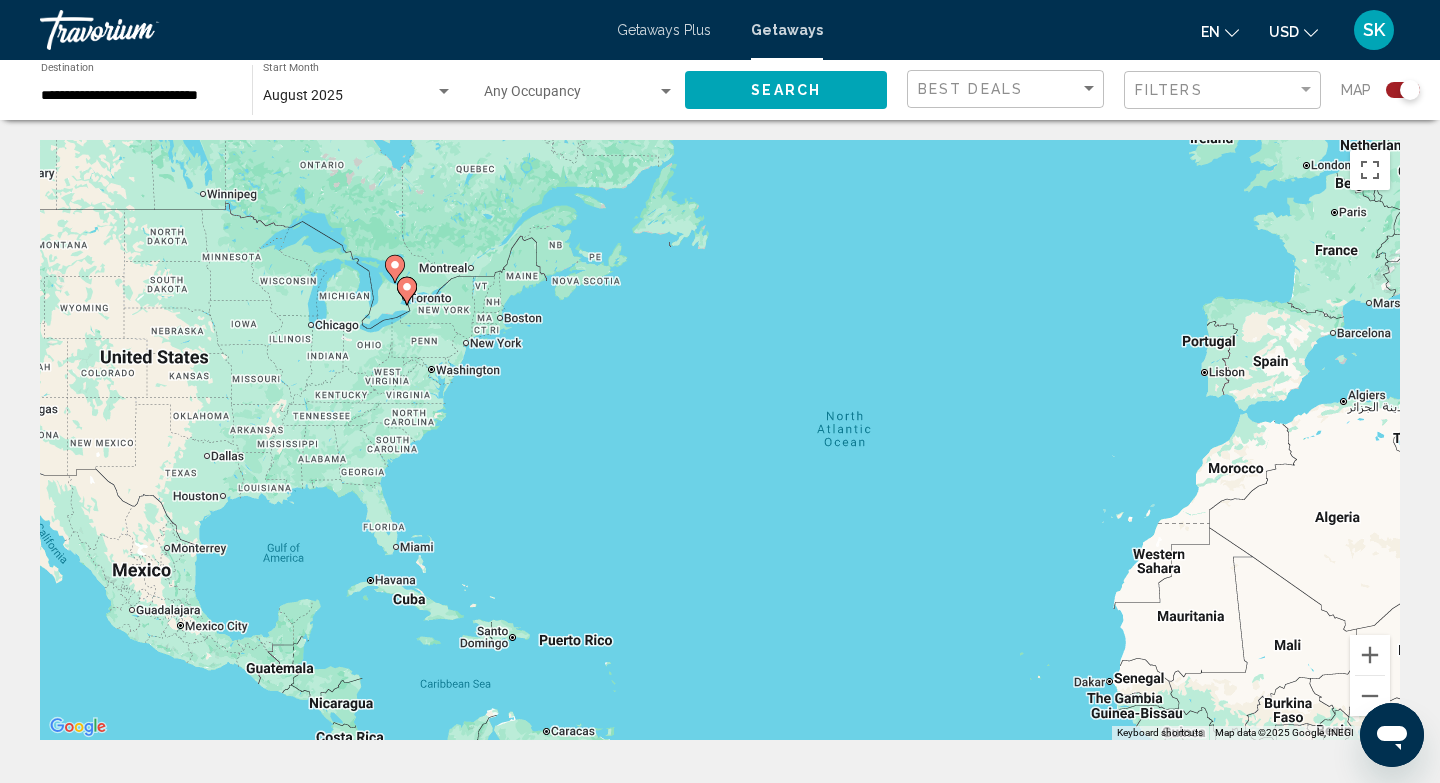click on "To activate drag with keyboard, press Alt + Enter. Once in keyboard drag state, use the arrow keys to move the marker. To complete the drag, press the Enter key. To cancel, press Escape." at bounding box center [720, 440] 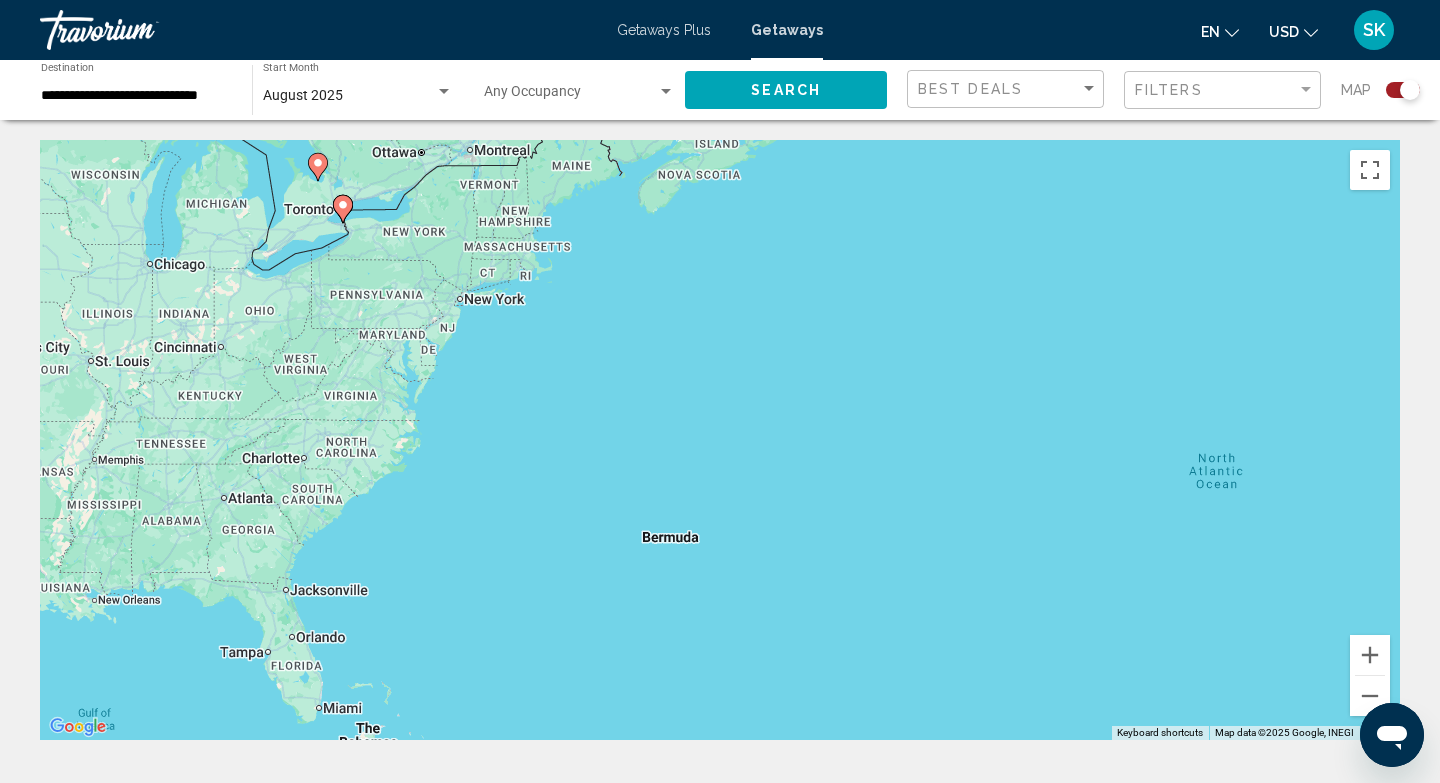 click on "To activate drag with keyboard, press Alt + Enter. Once in keyboard drag state, use the arrow keys to move the marker. To complete the drag, press the Enter key. To cancel, press Escape." at bounding box center [720, 440] 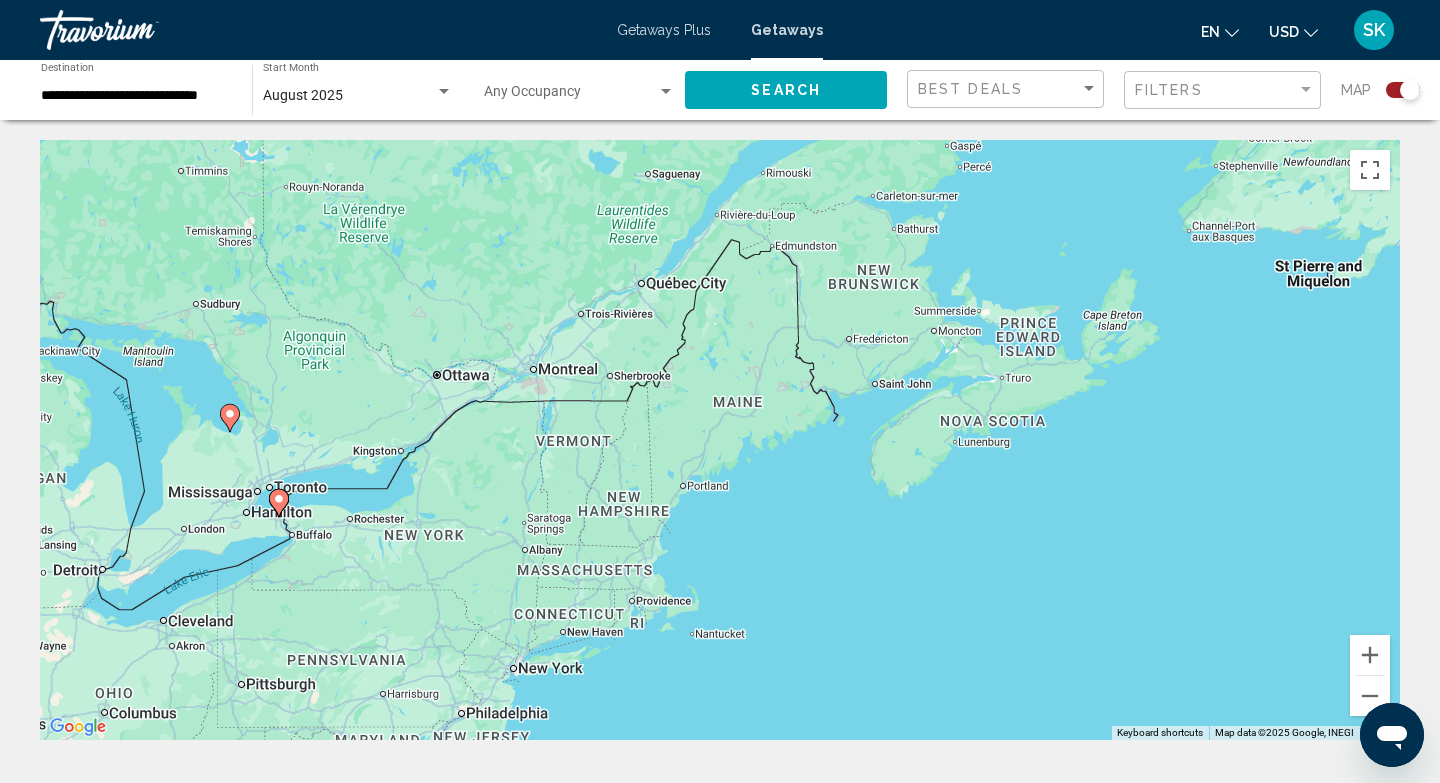 drag, startPoint x: 361, startPoint y: 173, endPoint x: 361, endPoint y: 508, distance: 335 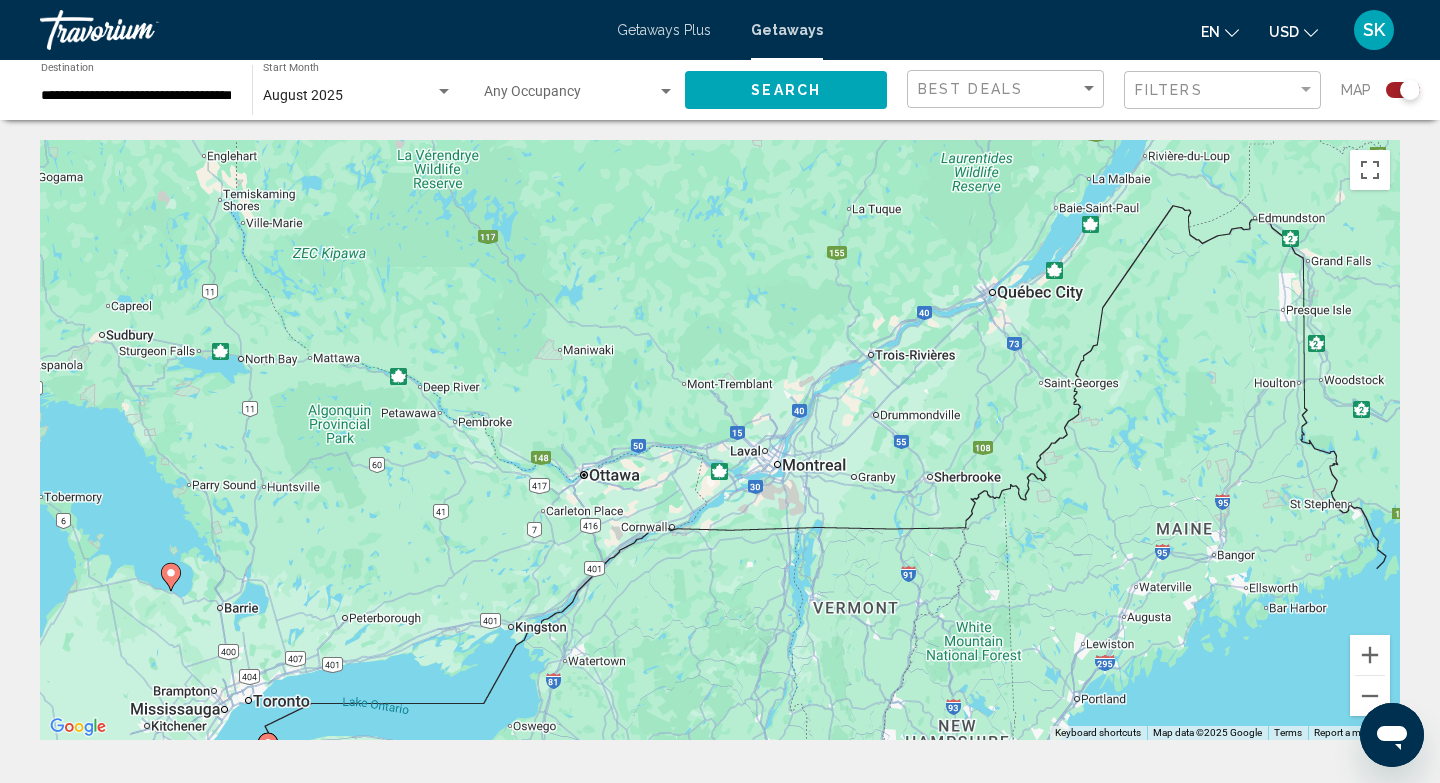drag, startPoint x: 1112, startPoint y: 444, endPoint x: 558, endPoint y: 613, distance: 579.20374 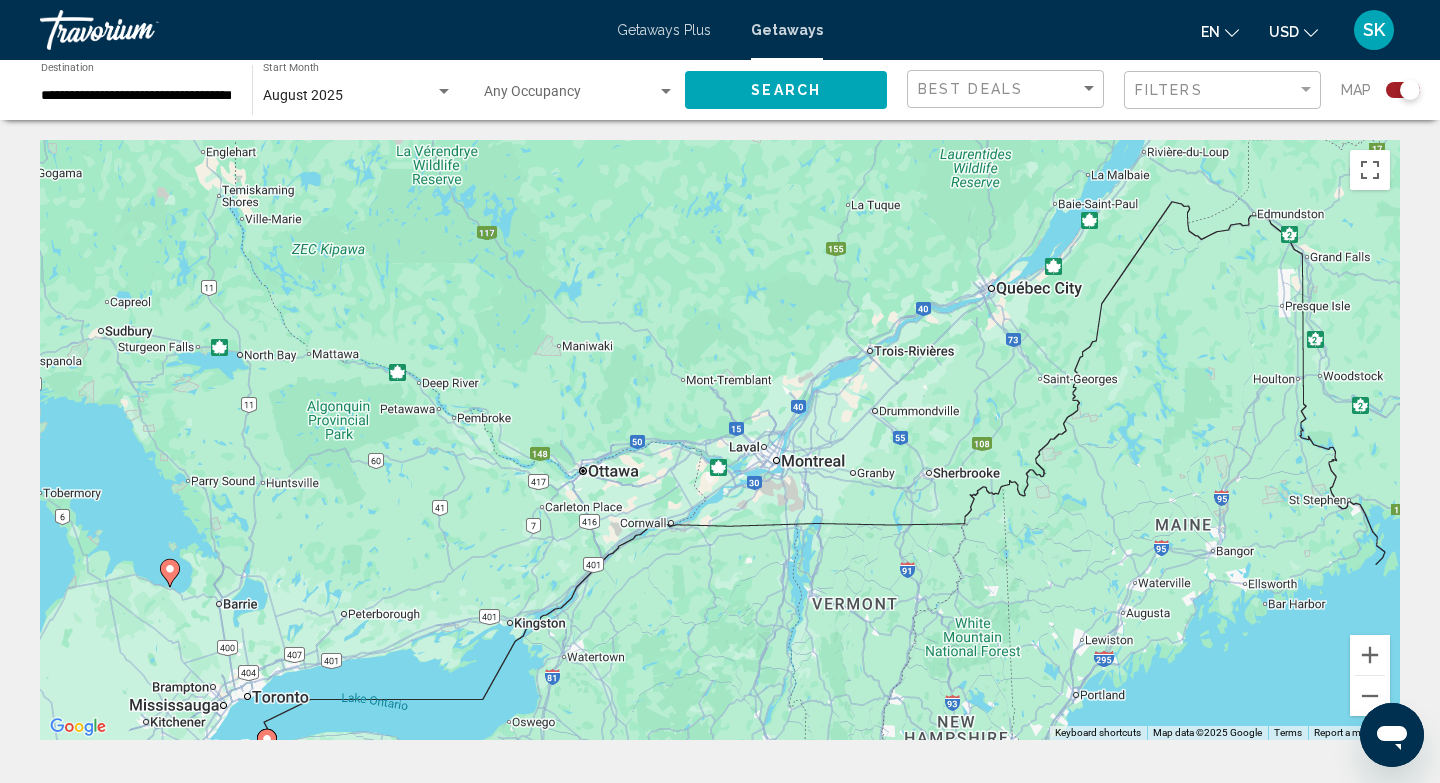 click on "Getaways Plus" at bounding box center (664, 30) 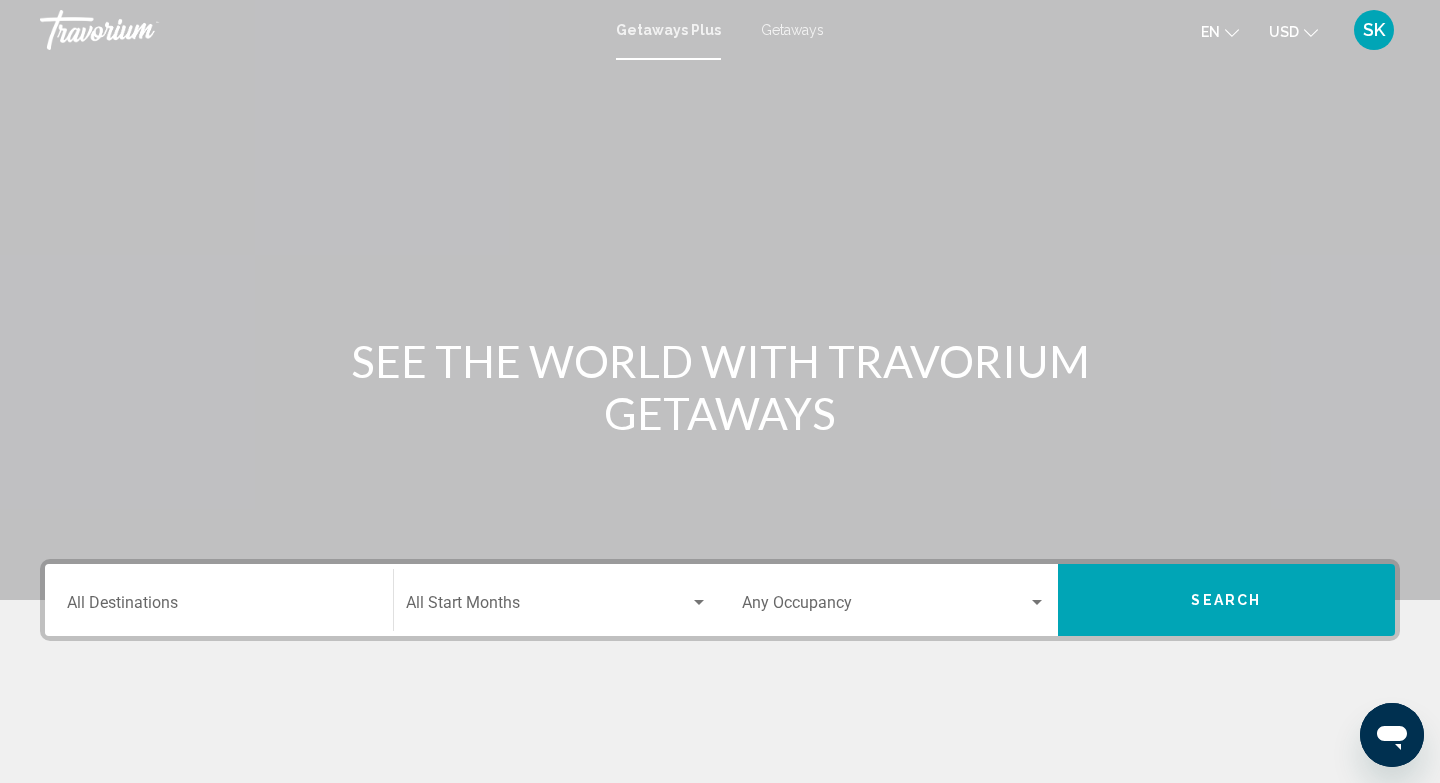 click on "Destination All Destinations" at bounding box center [219, 607] 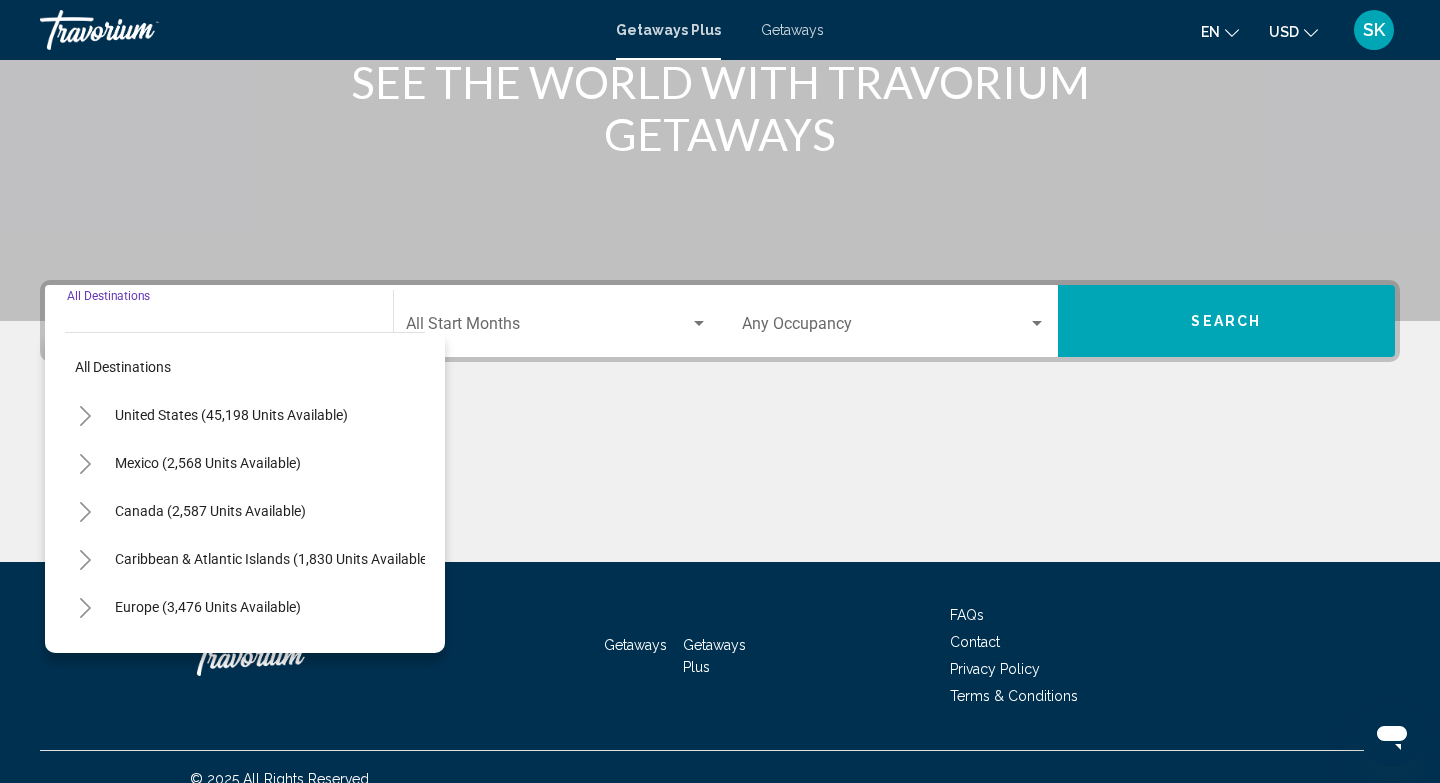 scroll, scrollTop: 303, scrollLeft: 0, axis: vertical 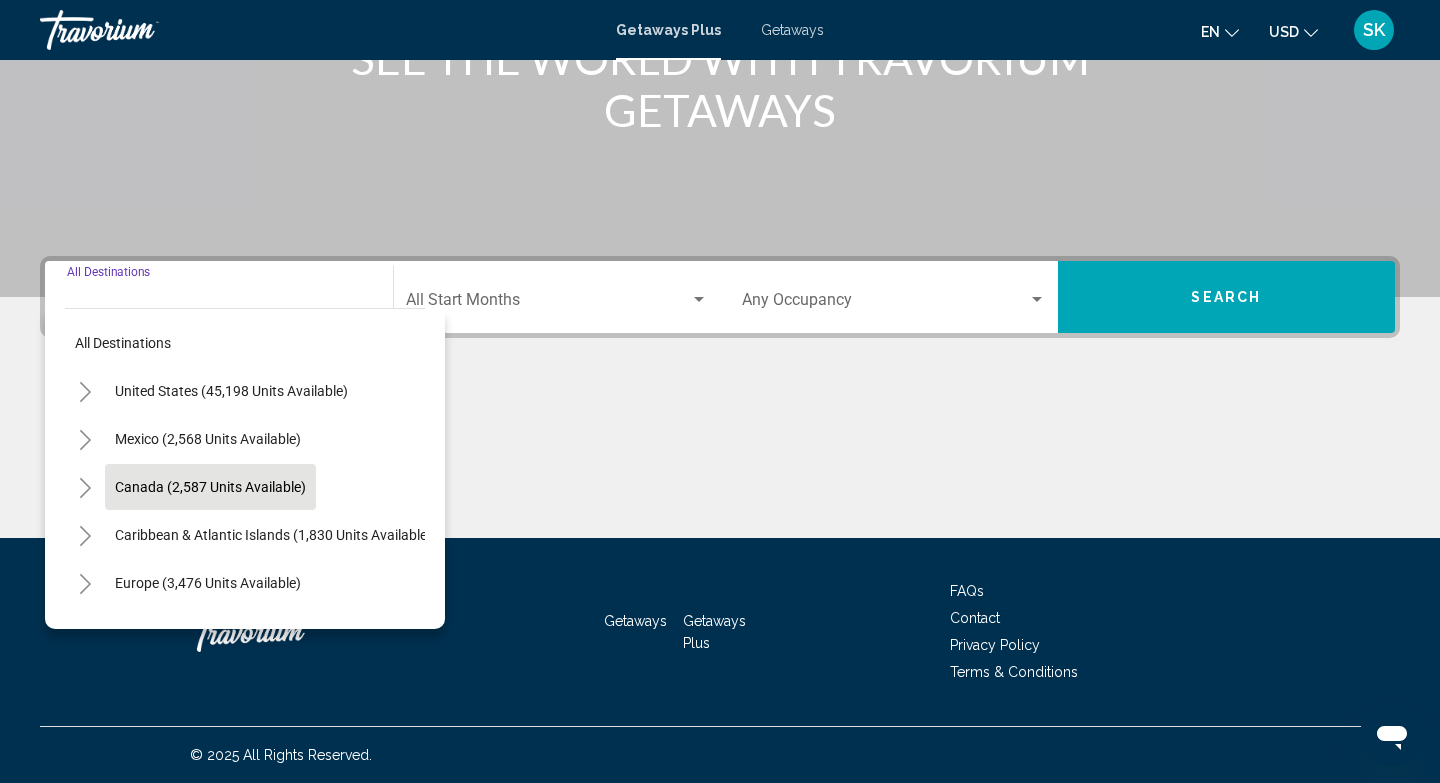 click on "Canada (2,587 units available)" at bounding box center [273, 535] 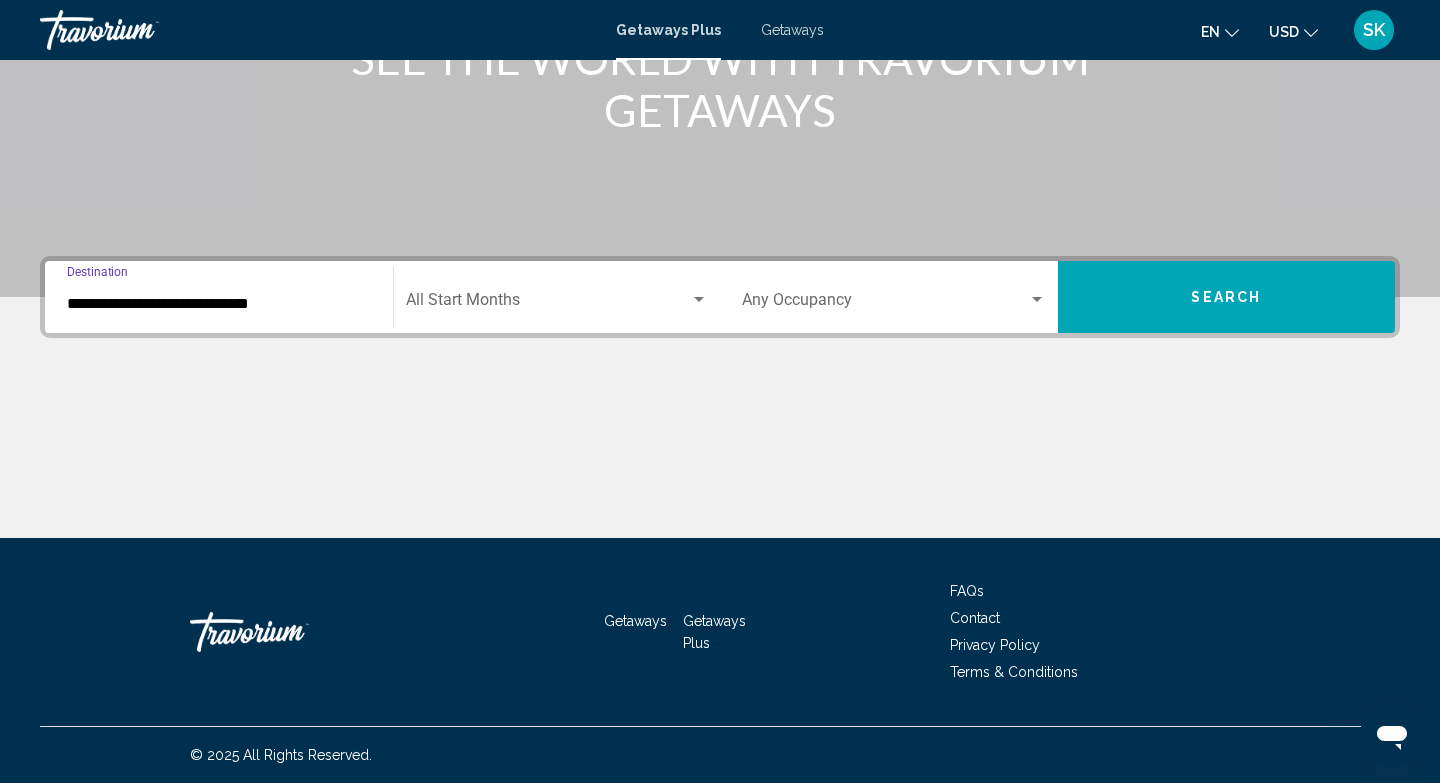 click at bounding box center [548, 304] 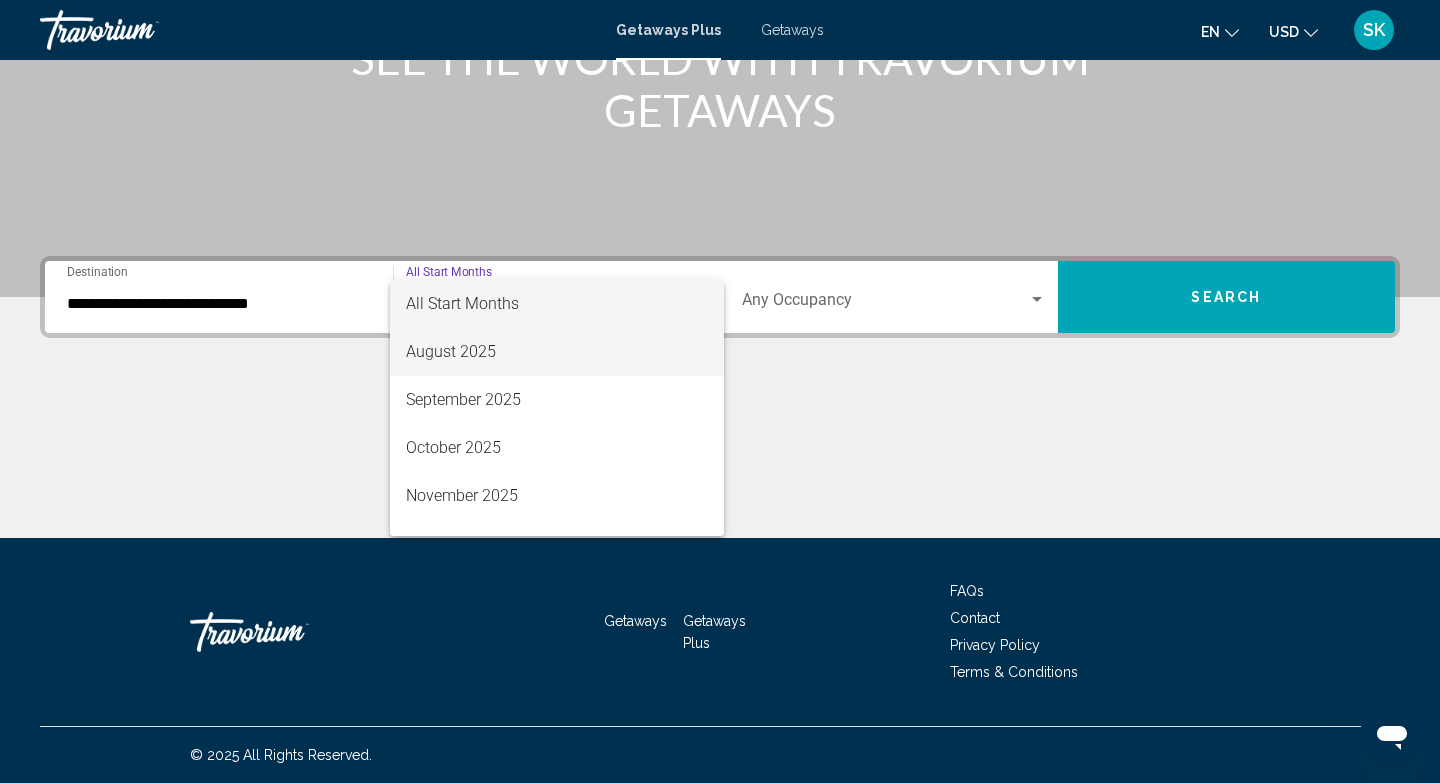 click on "August 2025" at bounding box center (557, 352) 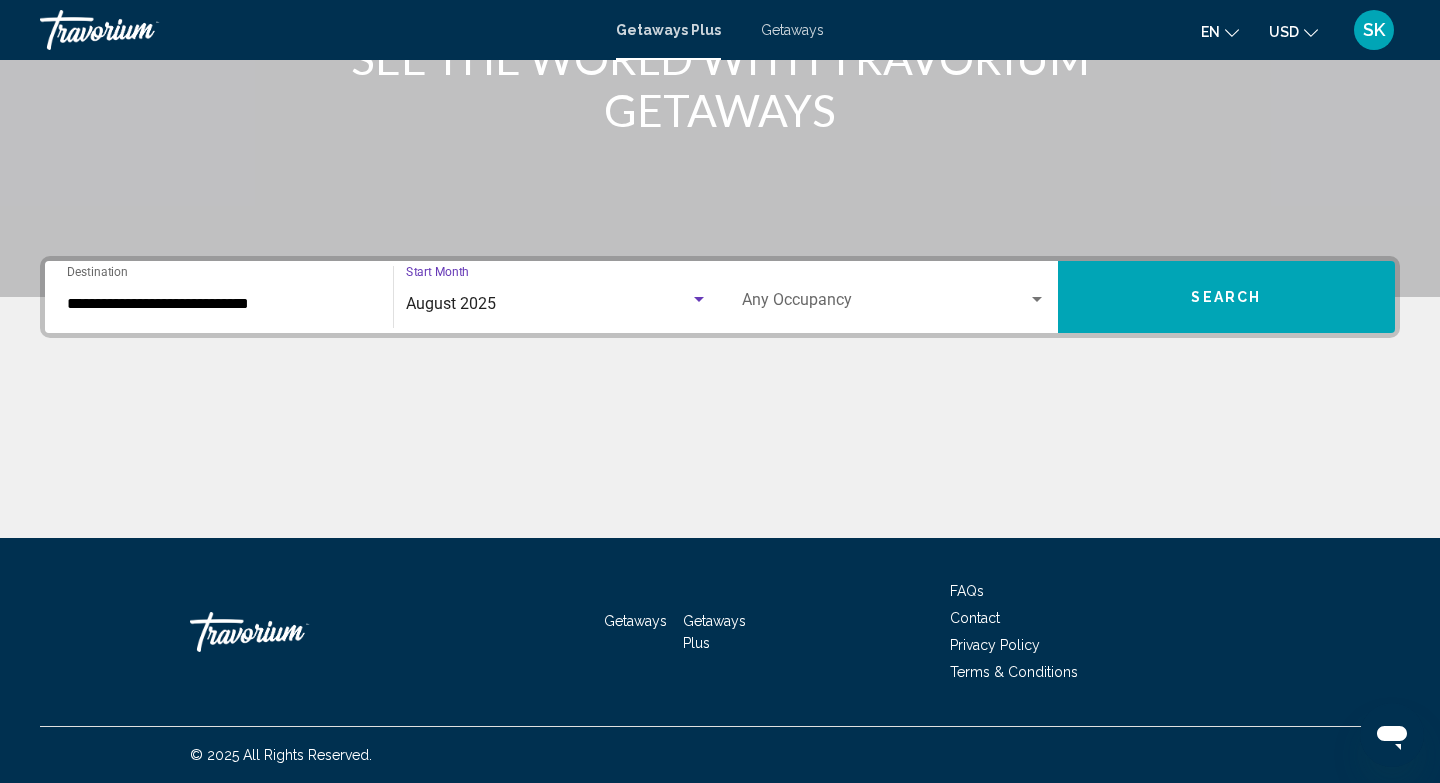 click on "Search" at bounding box center (1226, 298) 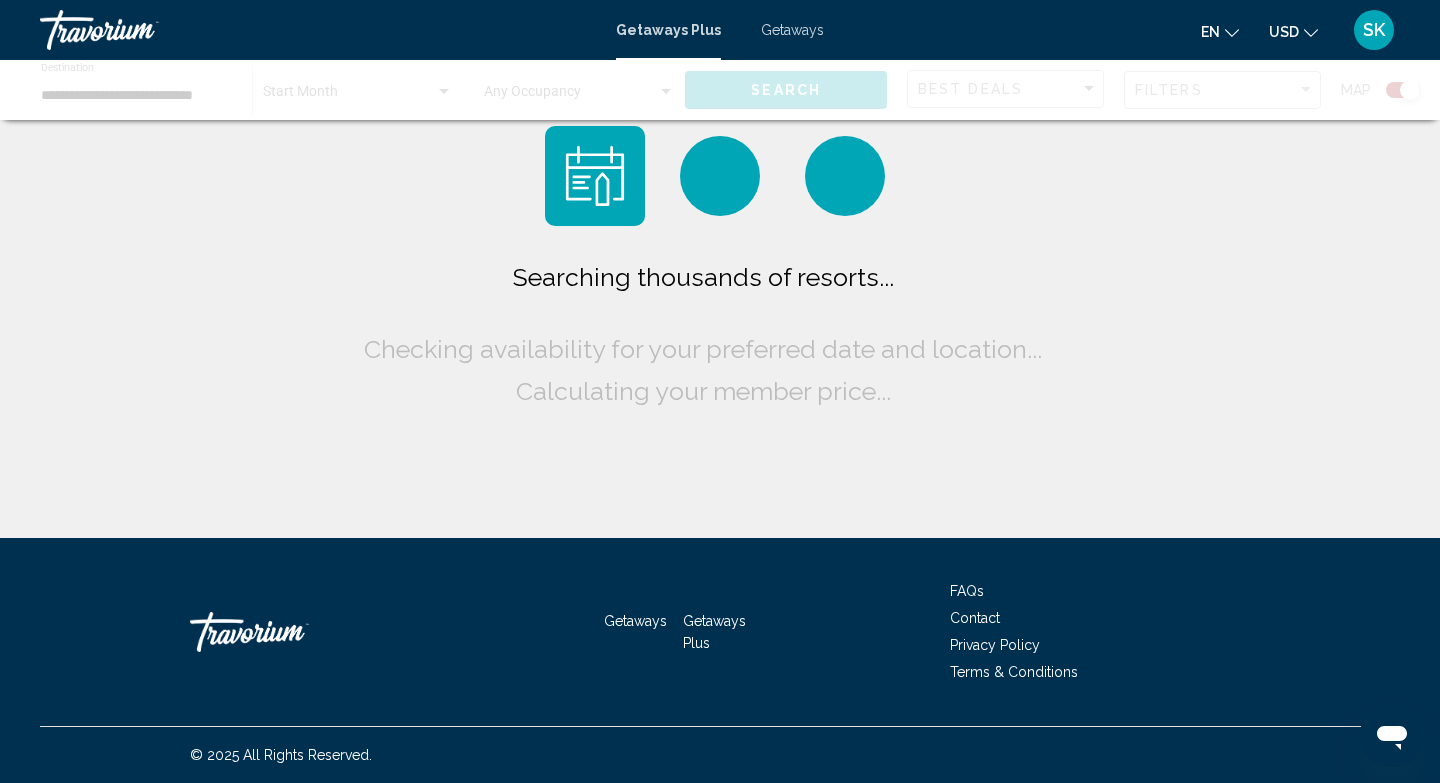 scroll, scrollTop: 0, scrollLeft: 0, axis: both 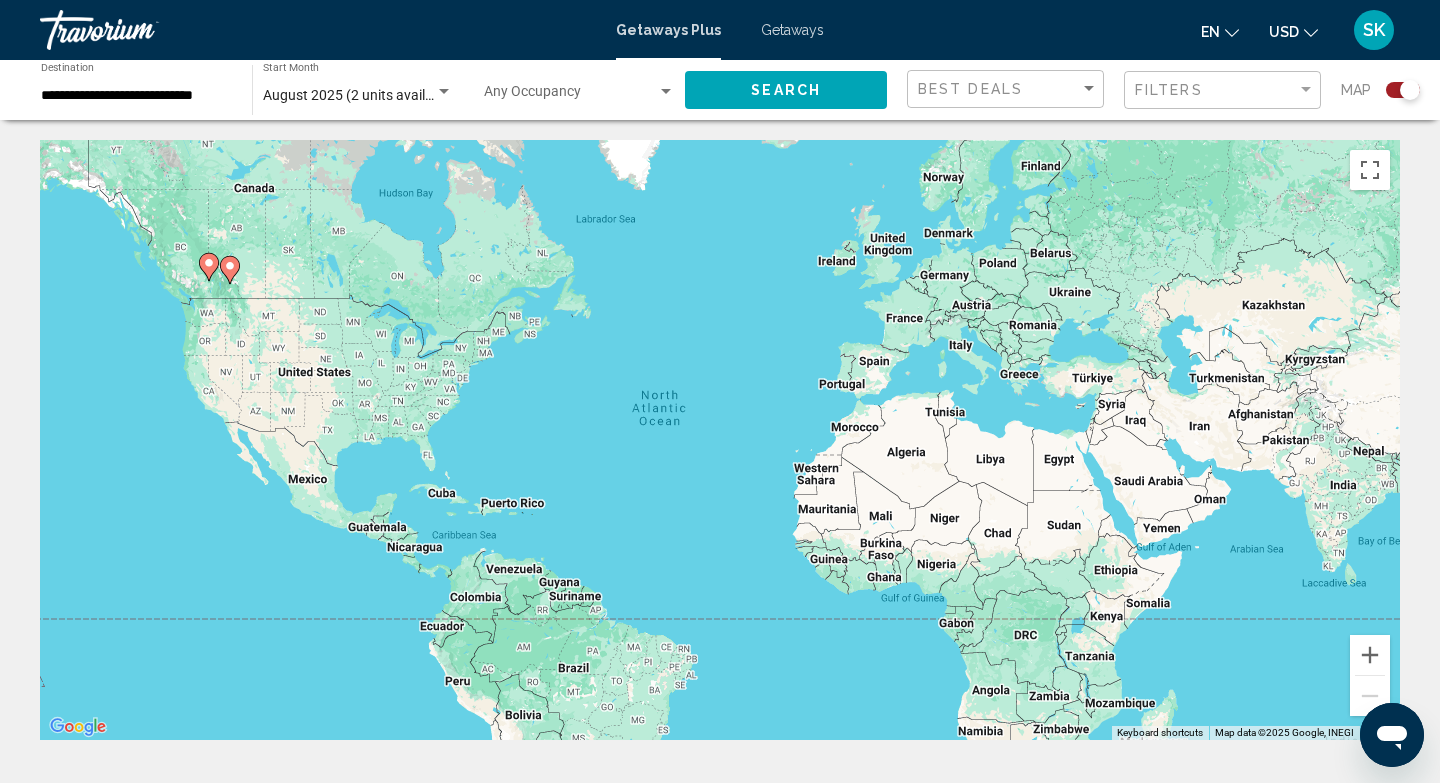 click on "Getaways" at bounding box center [792, 30] 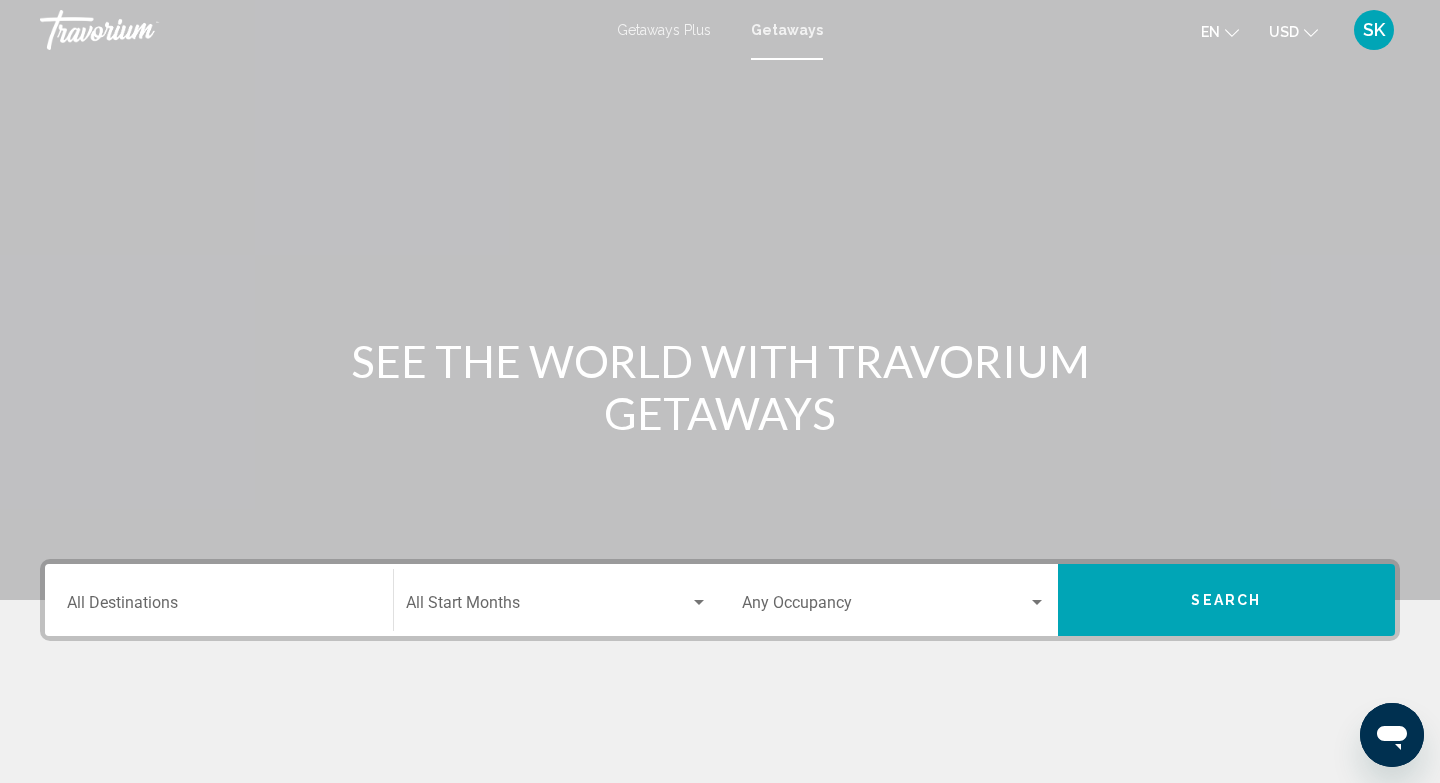 click on "Destination All Destinations" at bounding box center (219, 600) 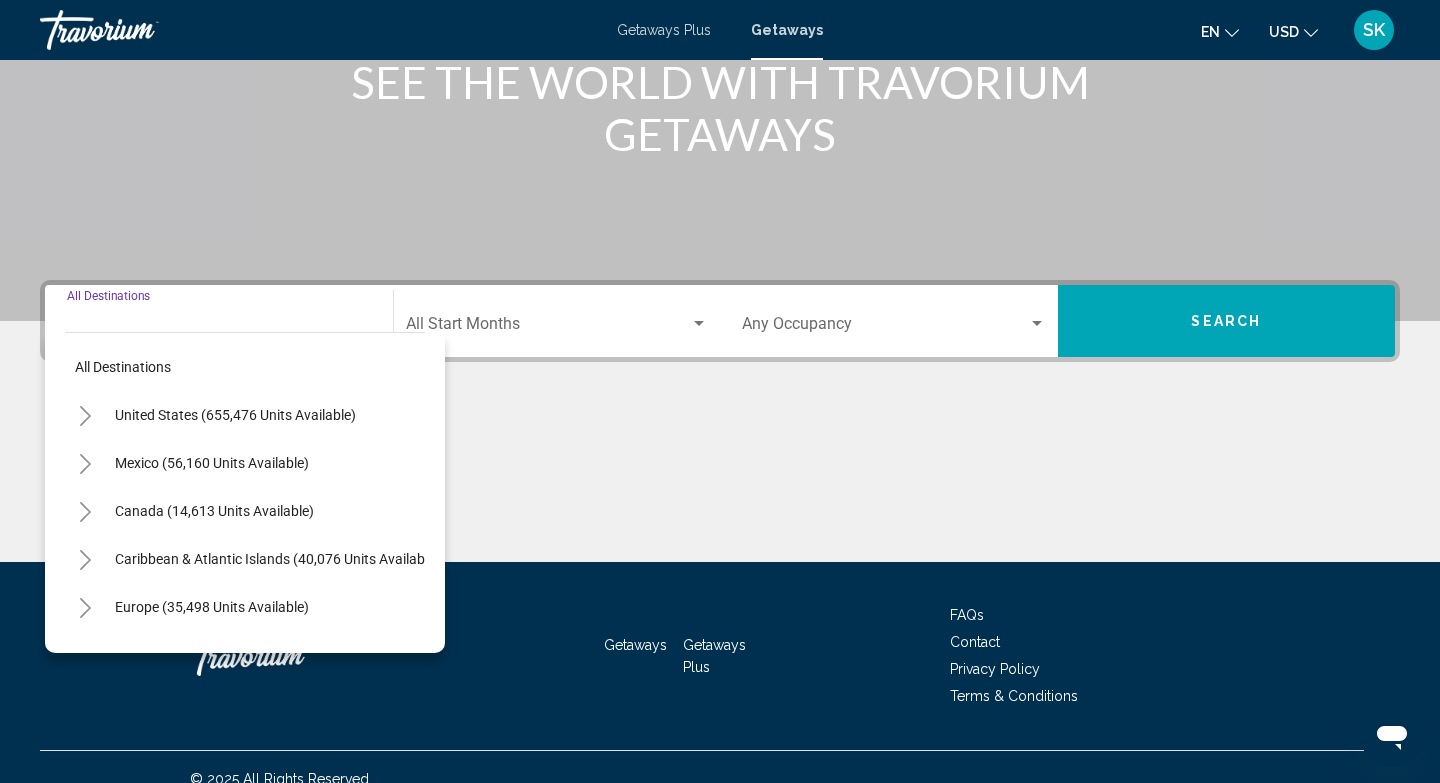 scroll, scrollTop: 303, scrollLeft: 0, axis: vertical 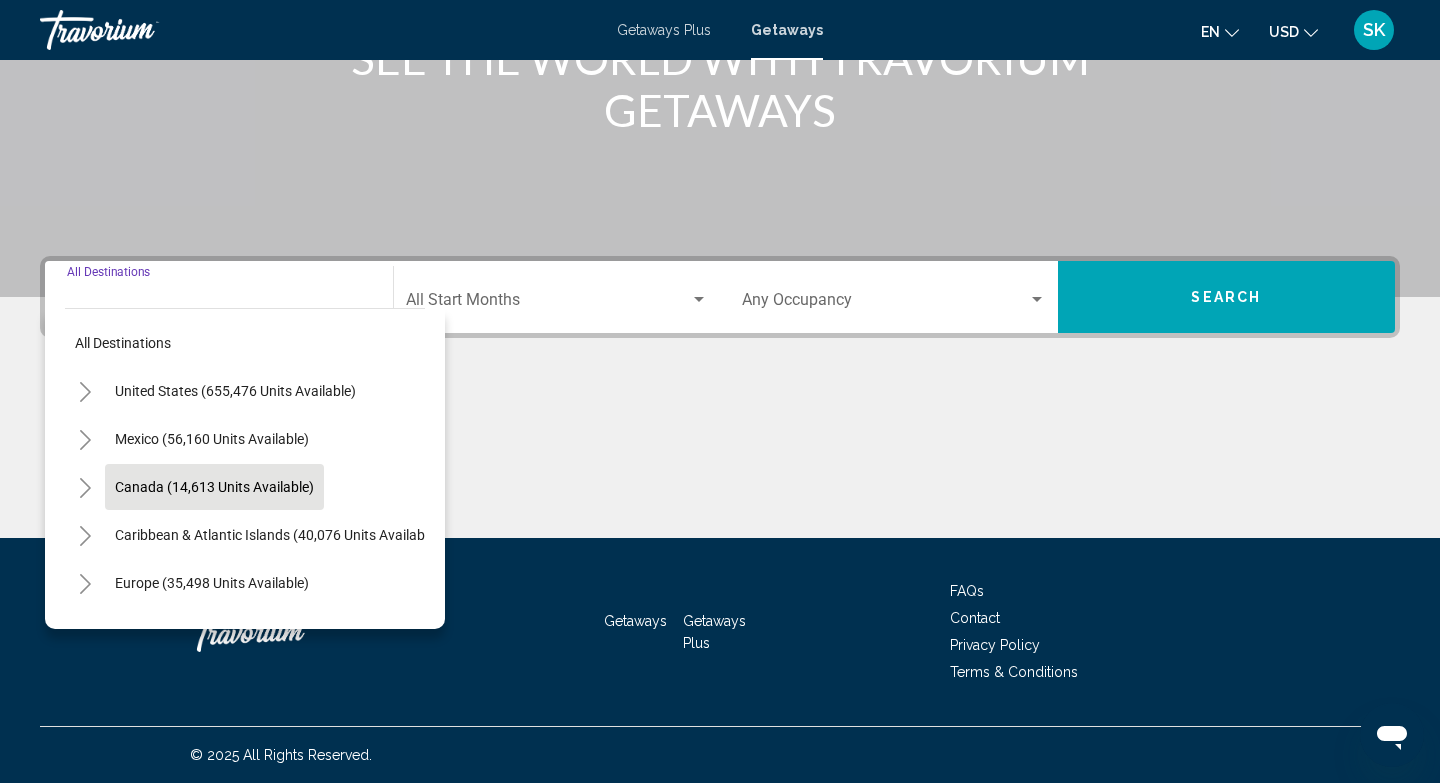 click on "Canada (14,613 units available)" at bounding box center [277, 535] 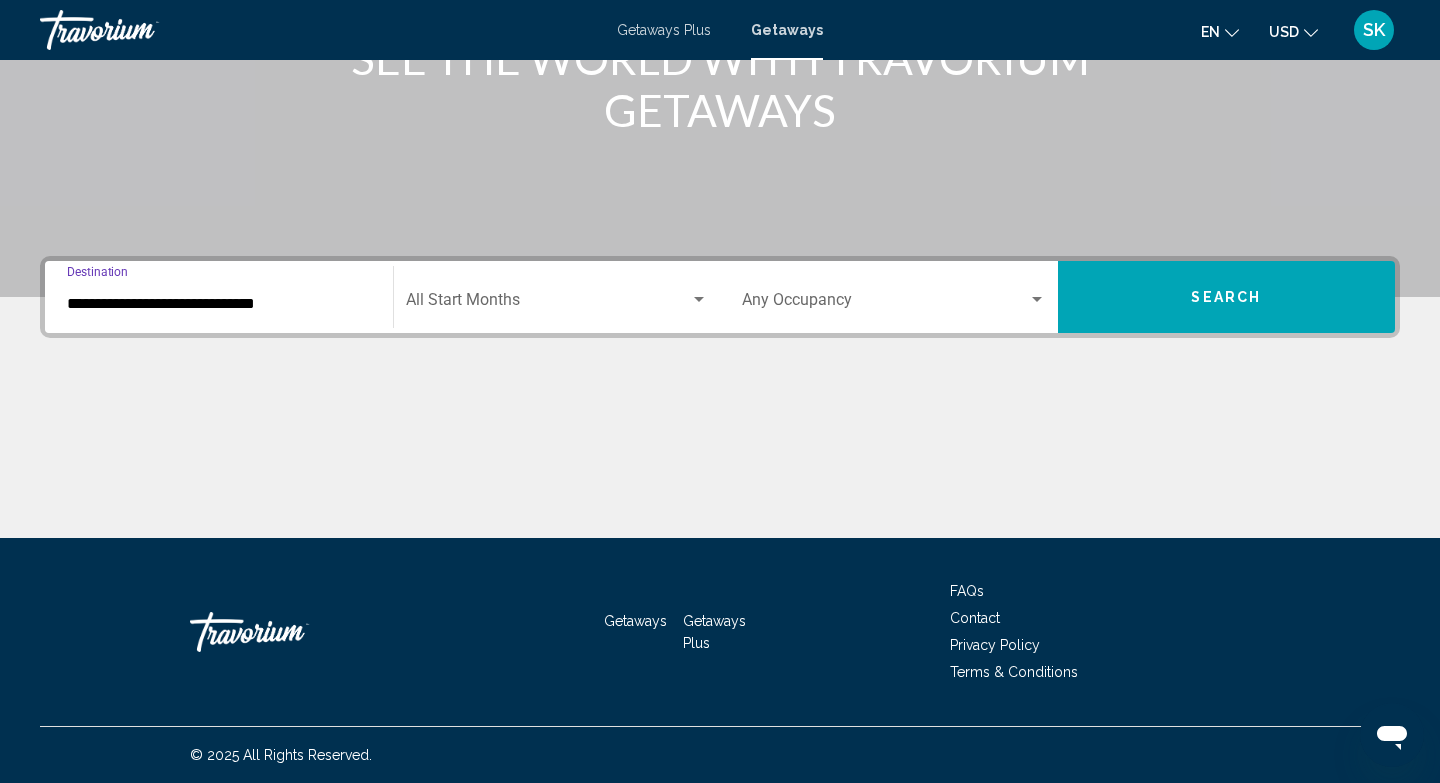 click on "Start Month All Start Months" 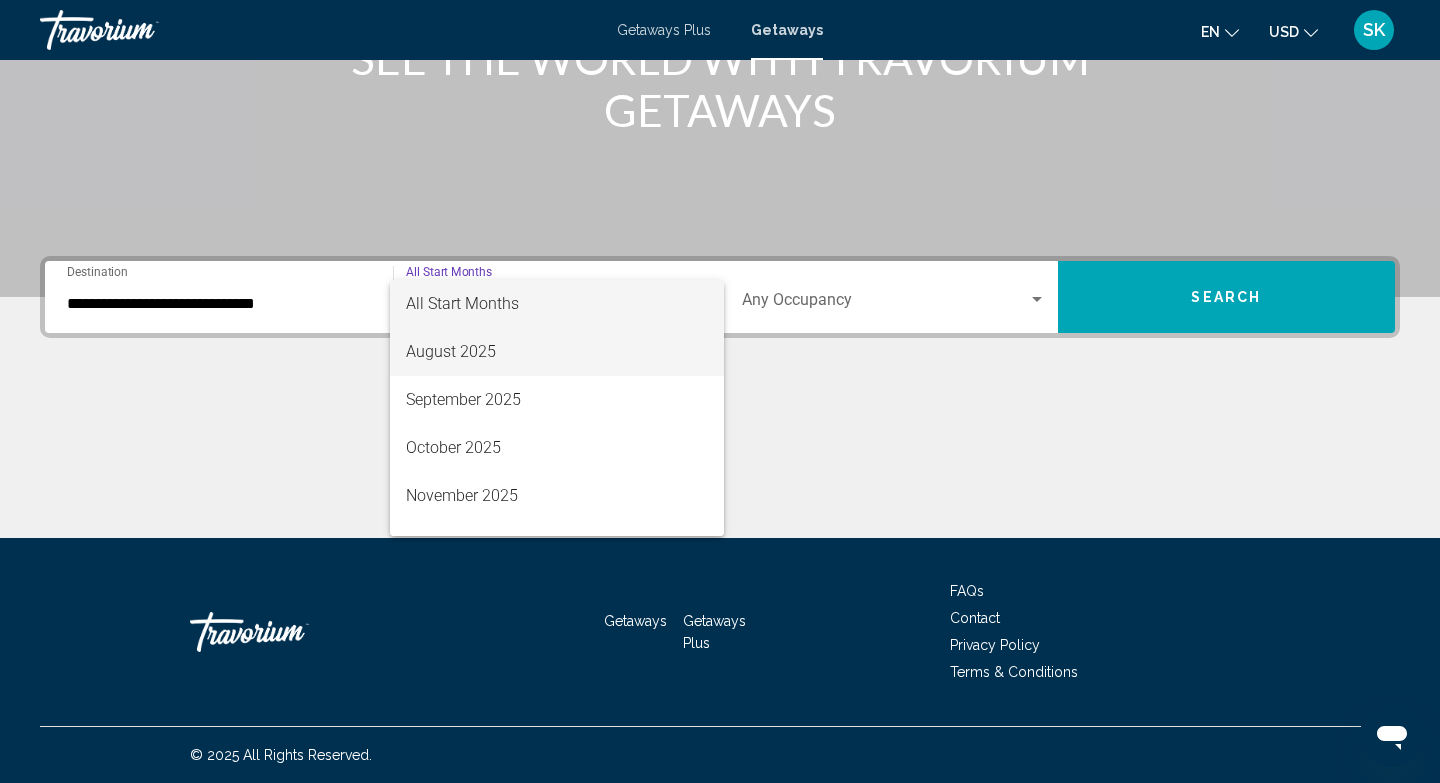 click on "August 2025" at bounding box center [557, 352] 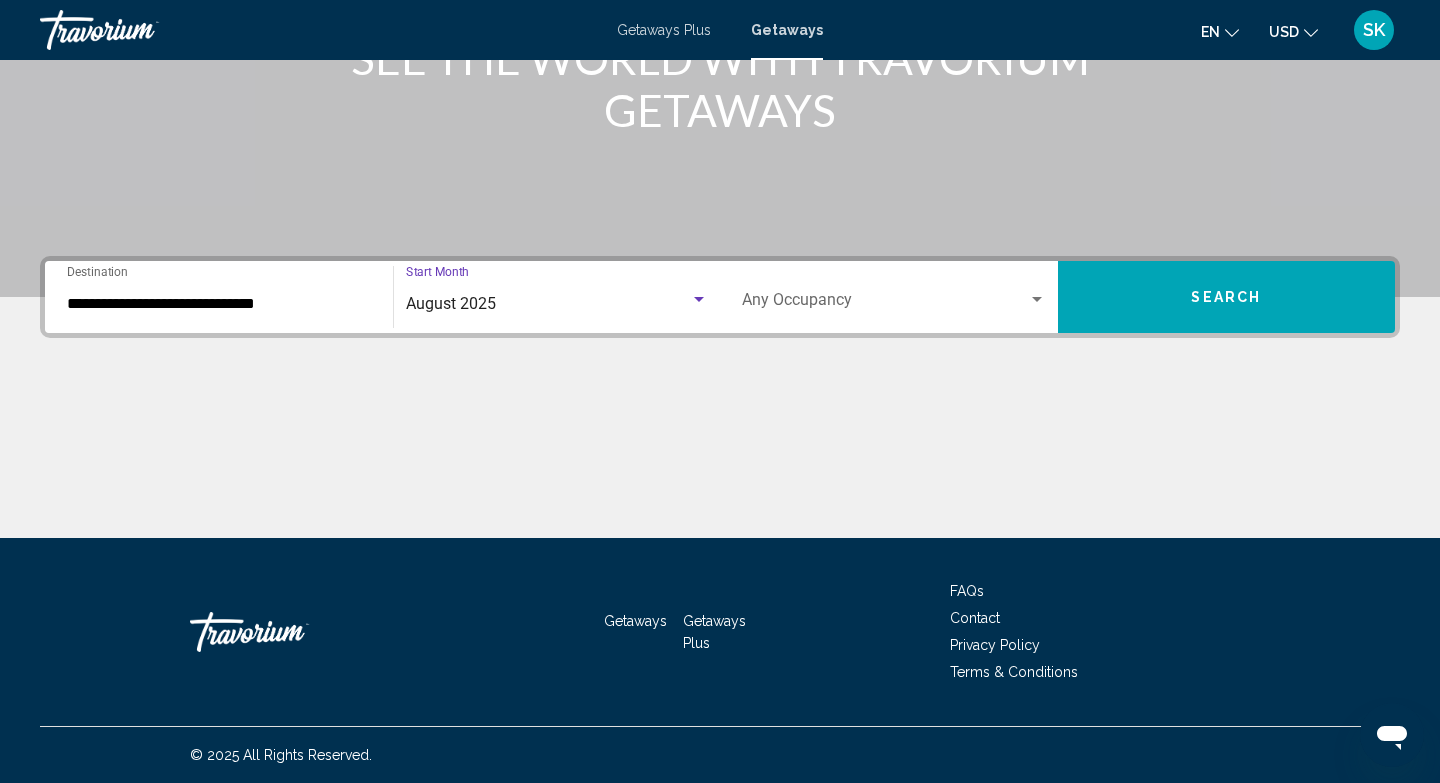 click on "Search" at bounding box center (1226, 298) 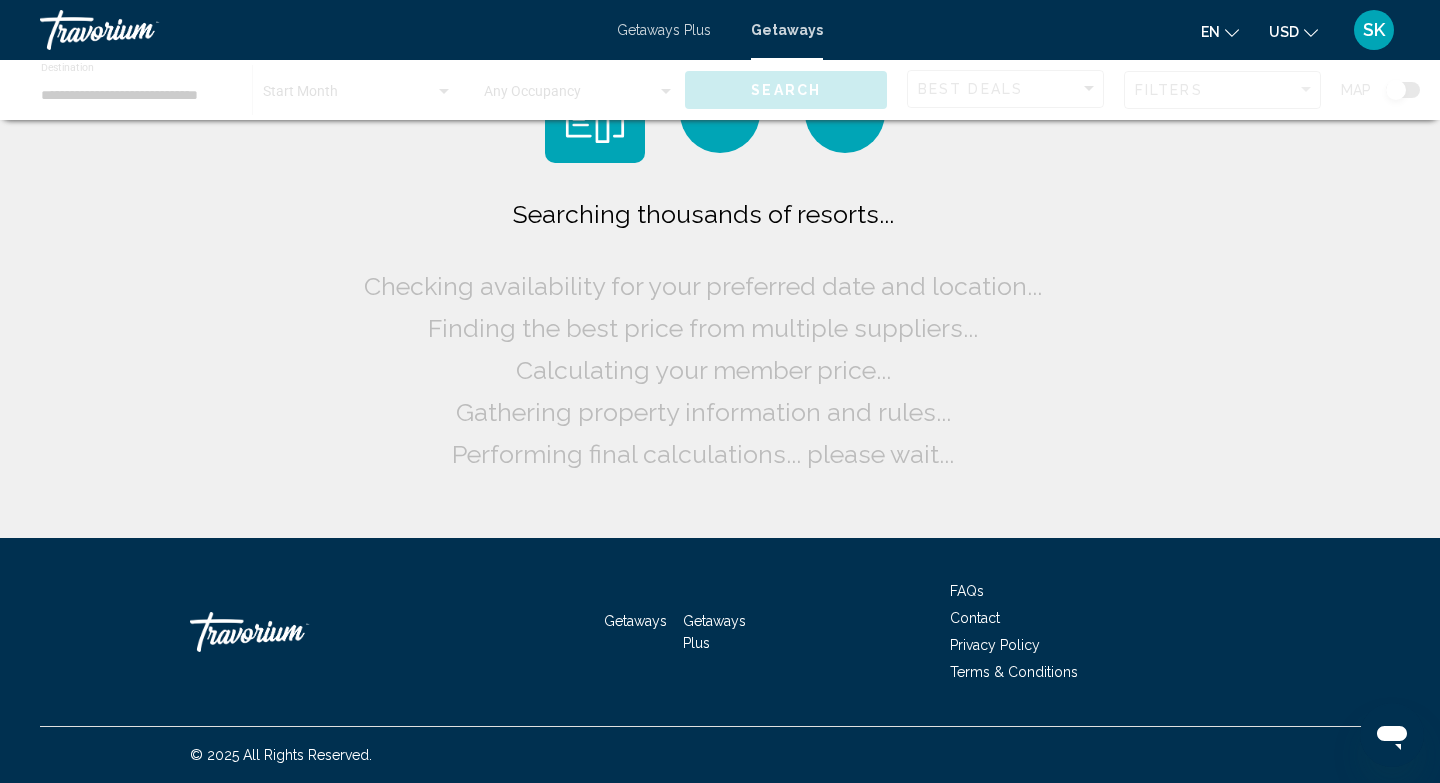 scroll, scrollTop: 0, scrollLeft: 0, axis: both 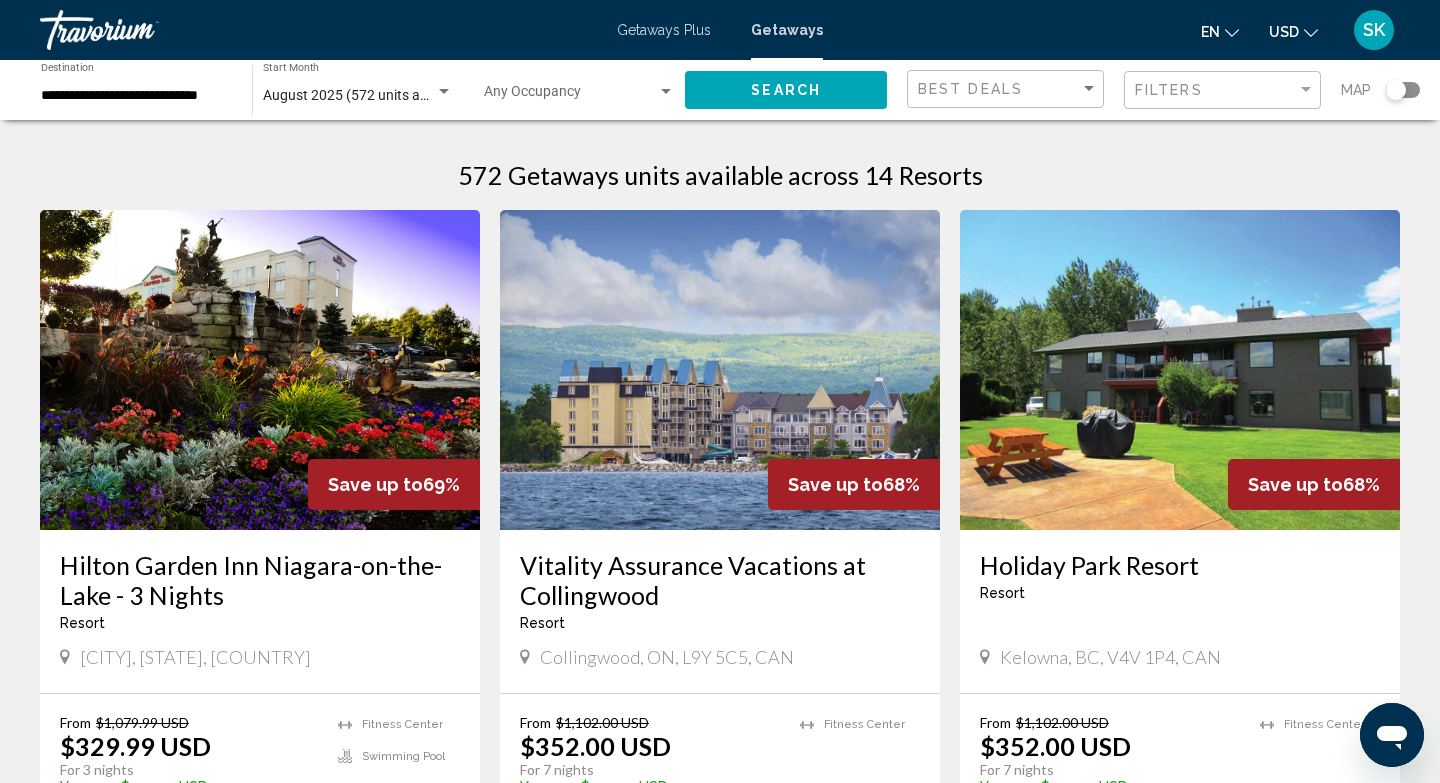 click 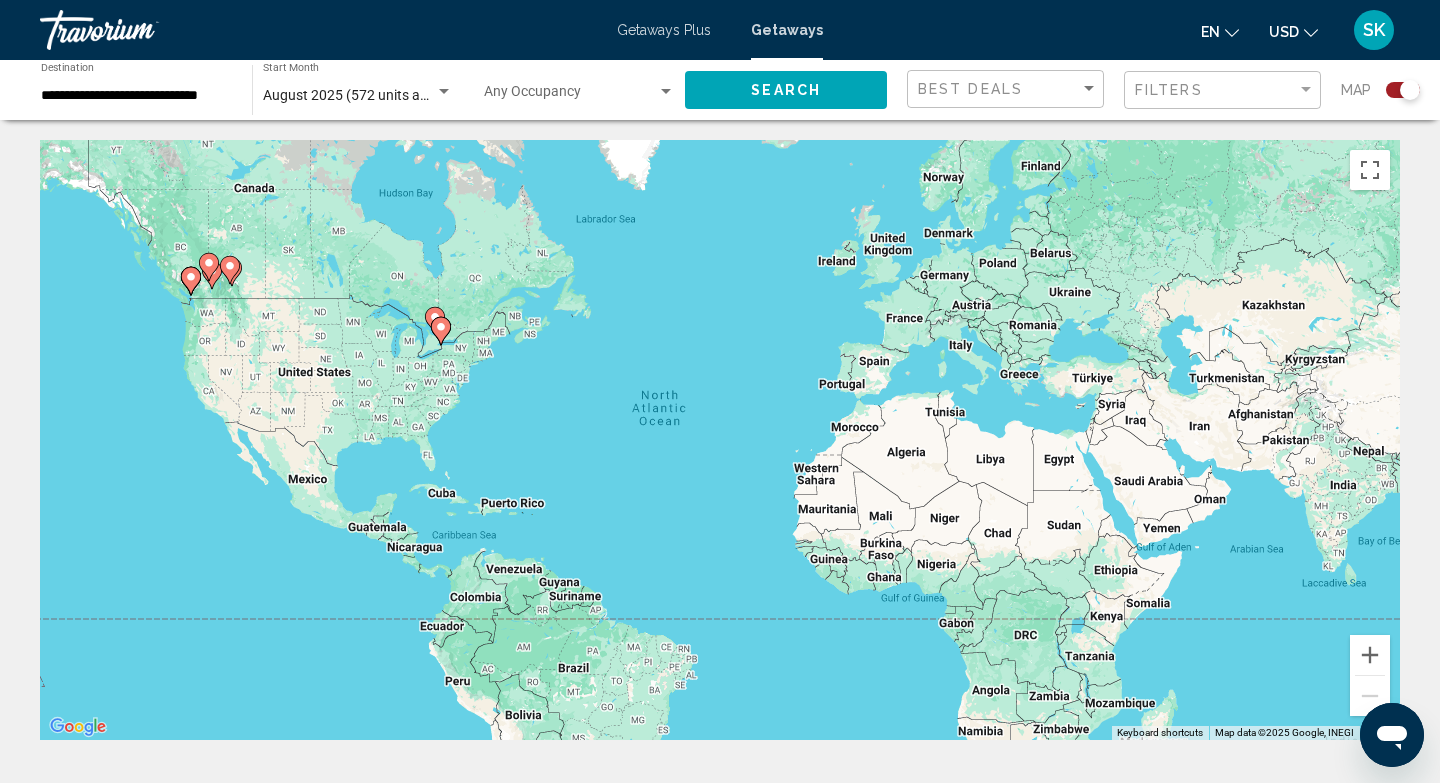 click on "Getaways Plus" at bounding box center (664, 30) 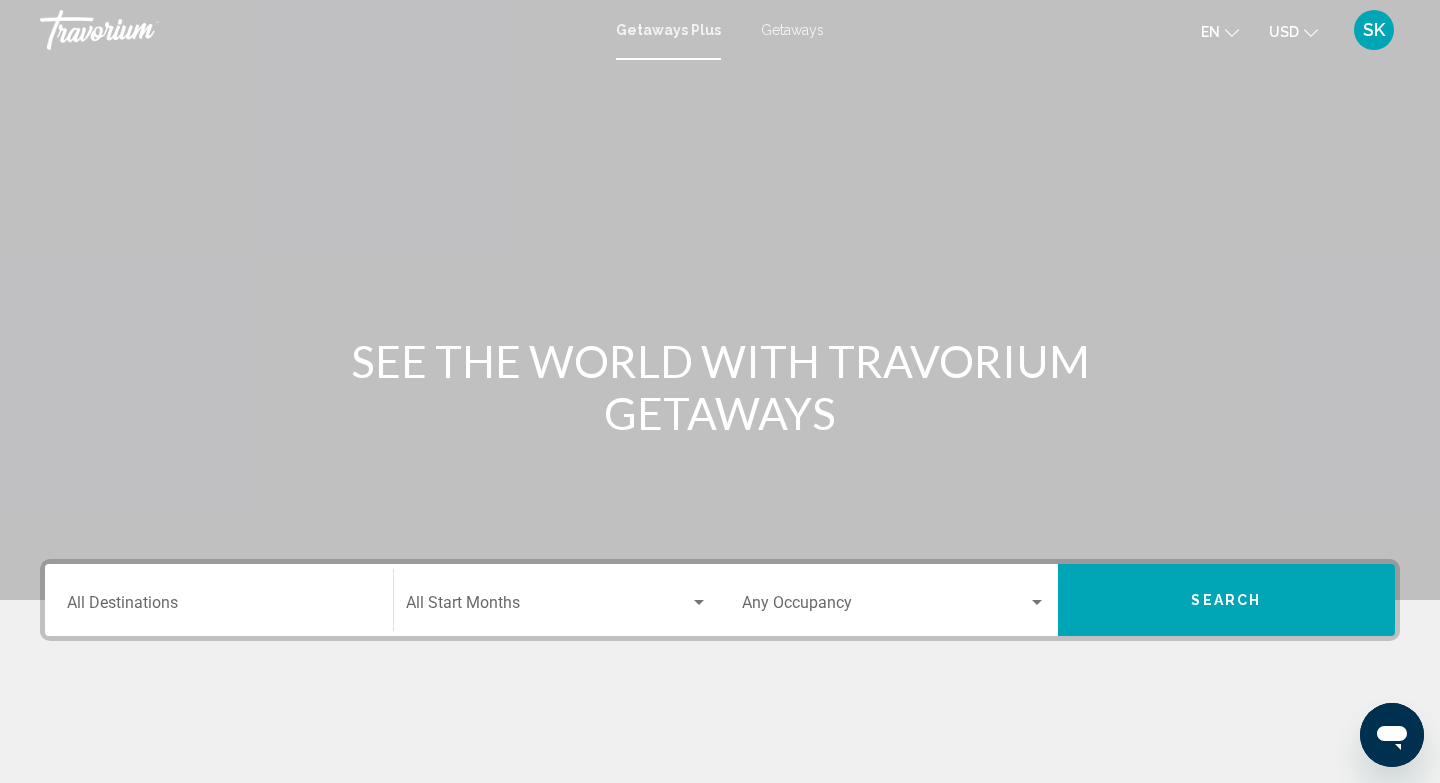 click on "Destination All Destinations" at bounding box center [219, 600] 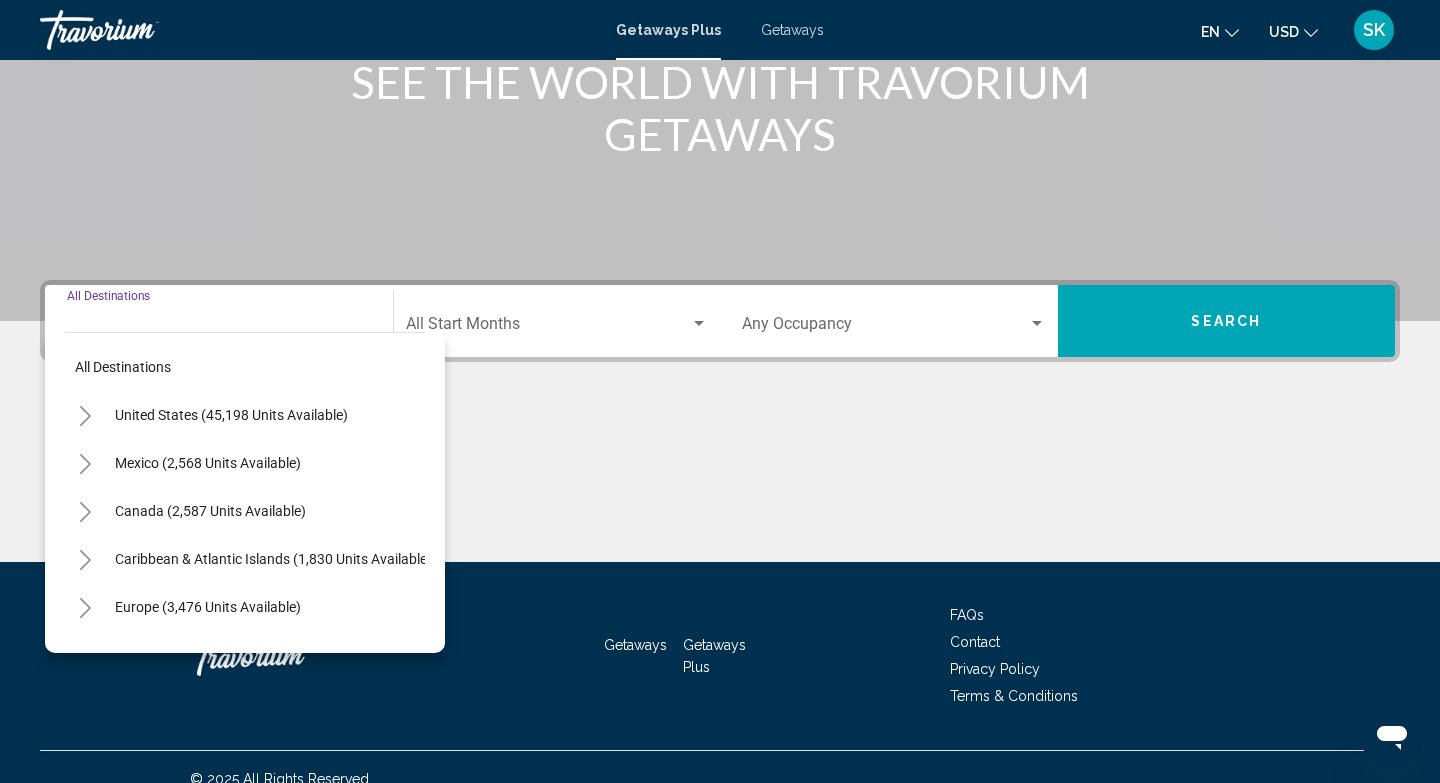 scroll, scrollTop: 303, scrollLeft: 0, axis: vertical 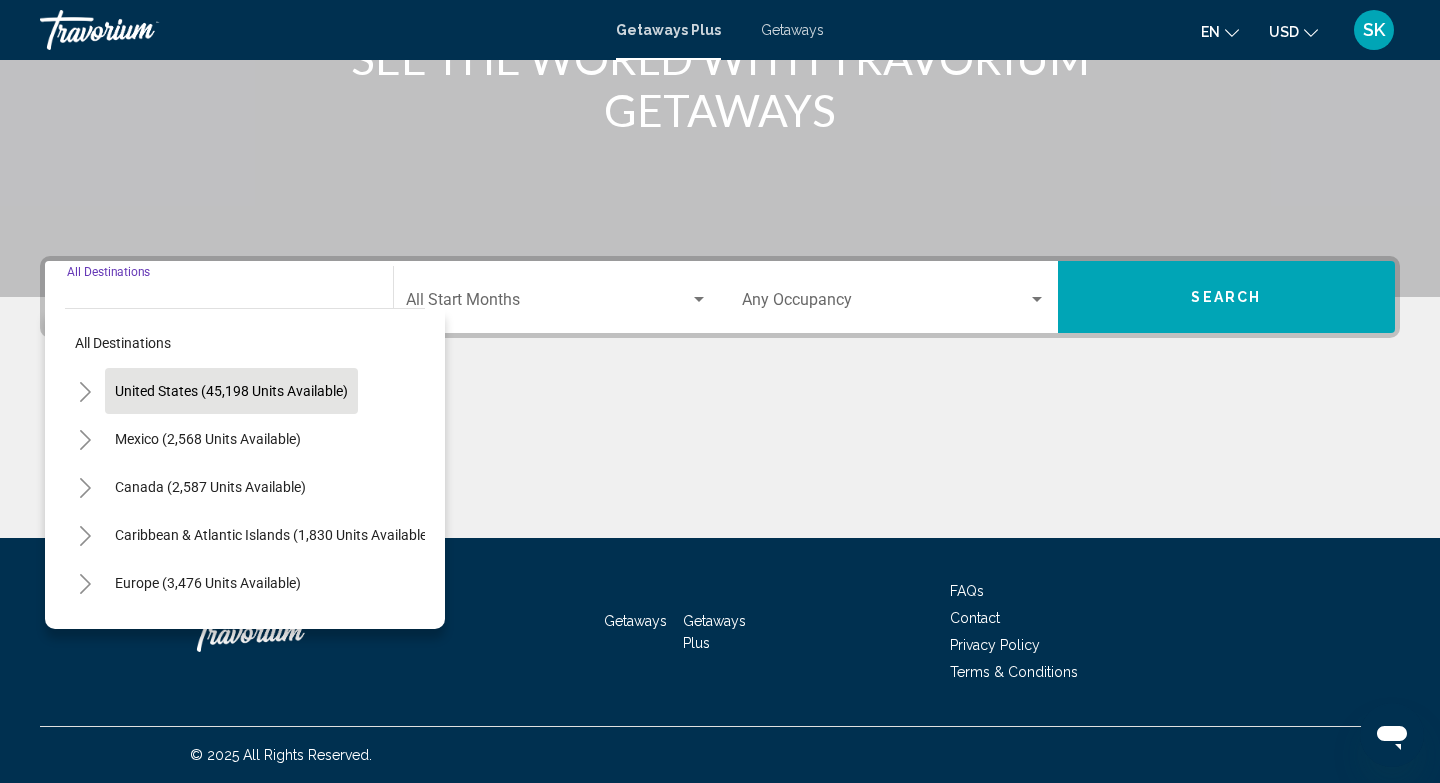 click on "United States (45,198 units available)" at bounding box center (208, 439) 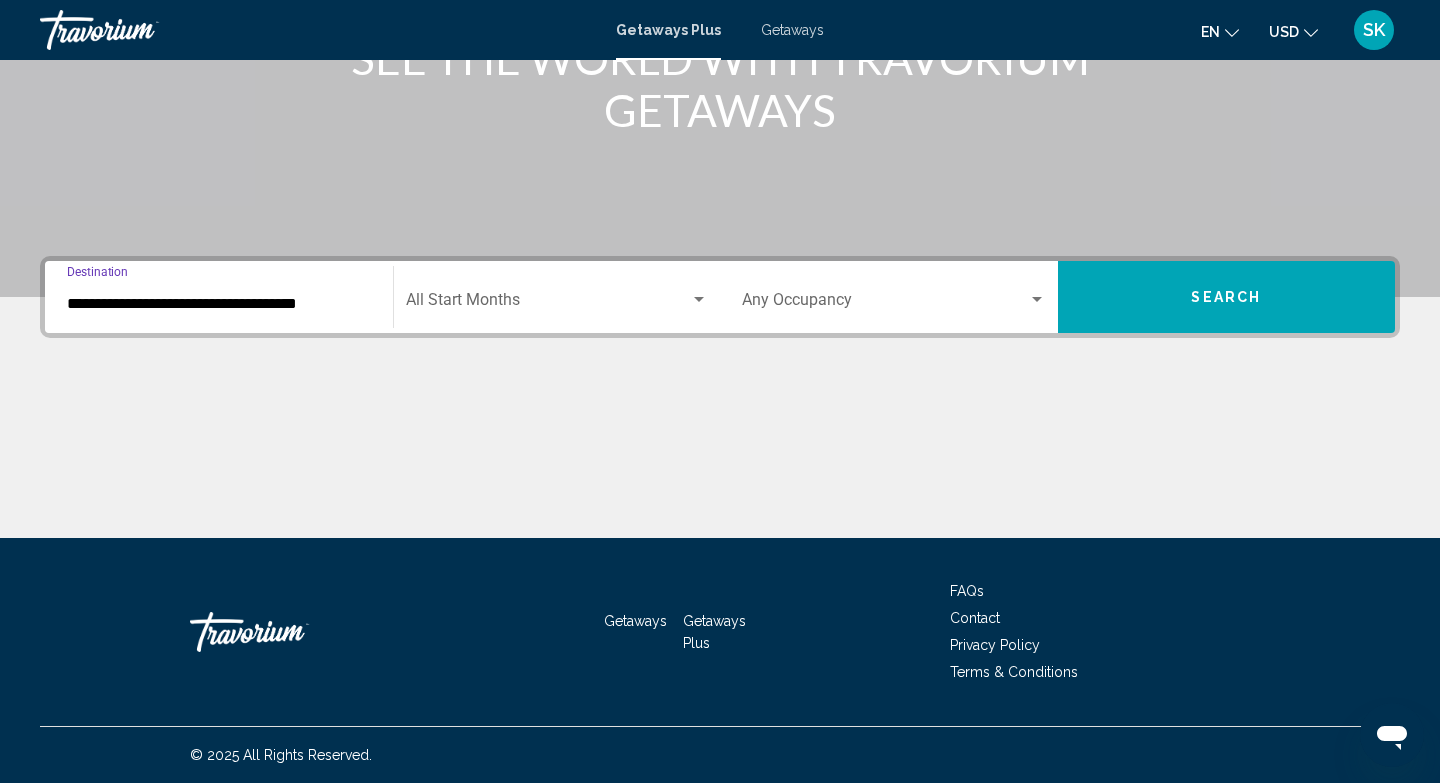 click at bounding box center (548, 304) 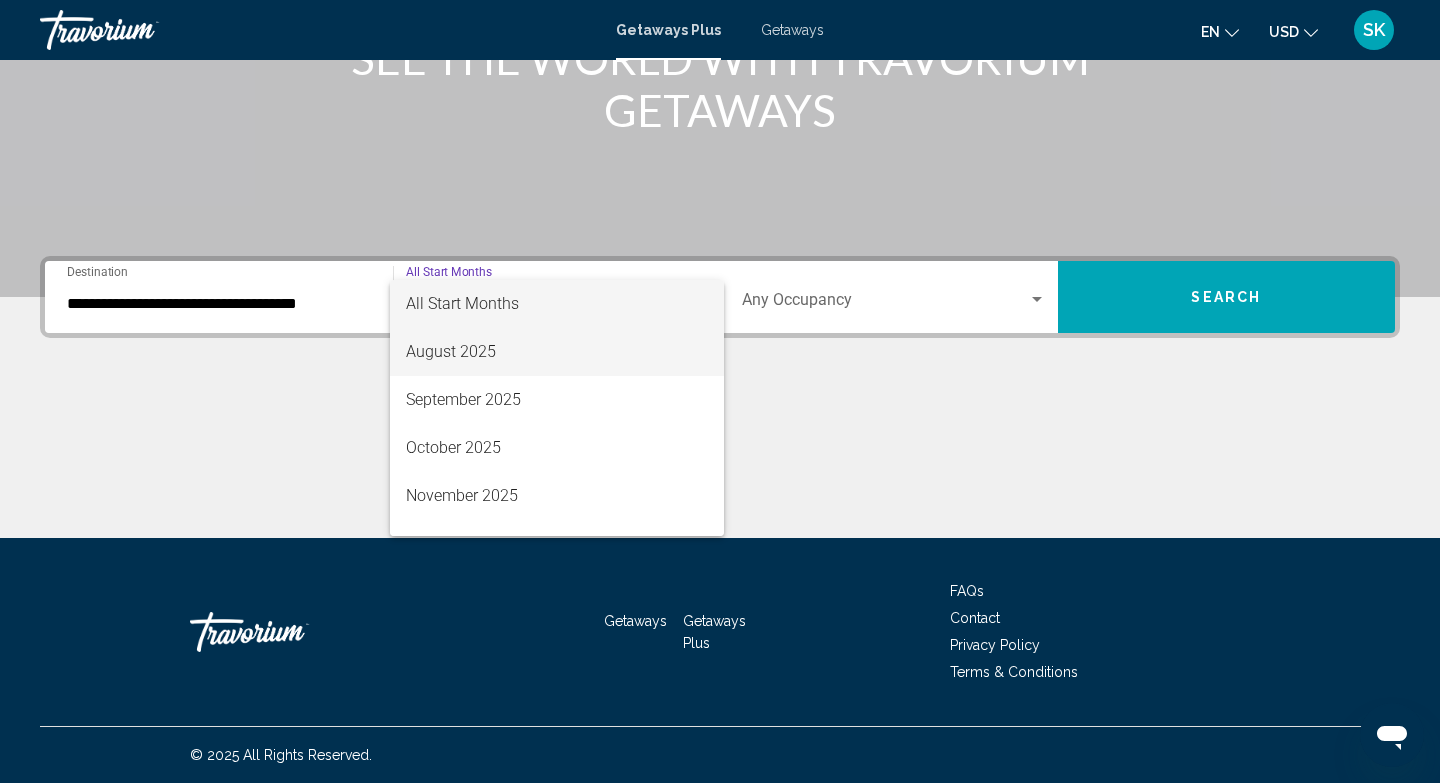 click on "August 2025" at bounding box center [557, 352] 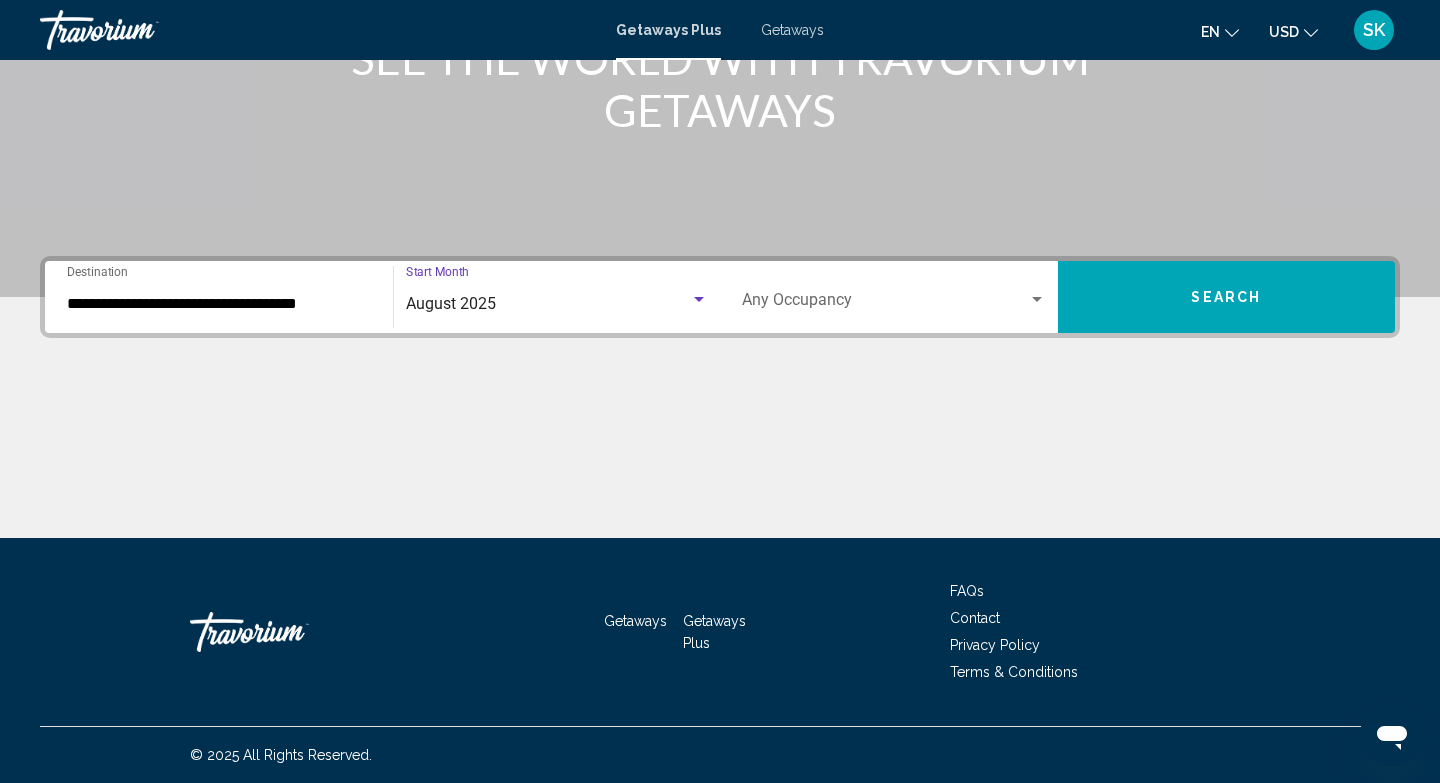 click on "Search" at bounding box center [1227, 297] 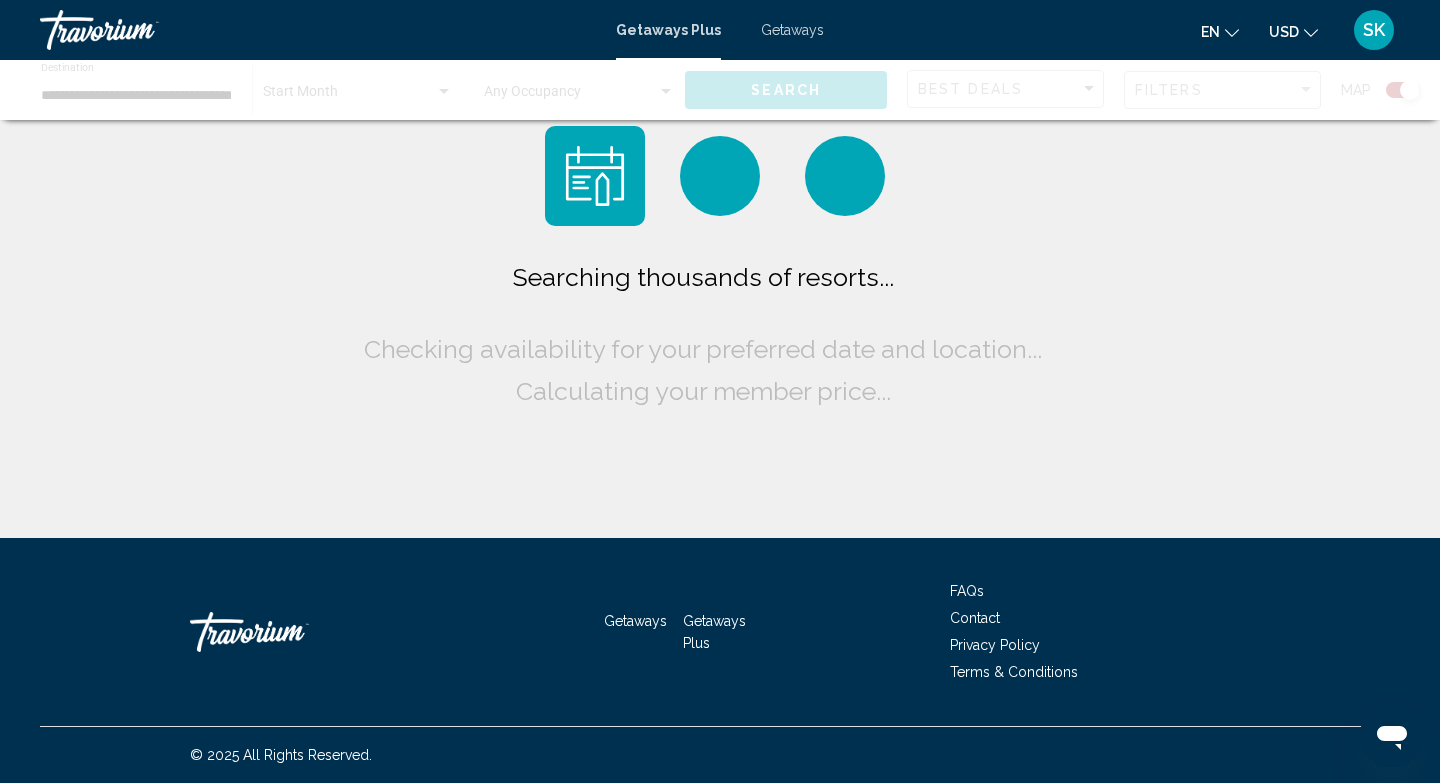 scroll, scrollTop: 0, scrollLeft: 0, axis: both 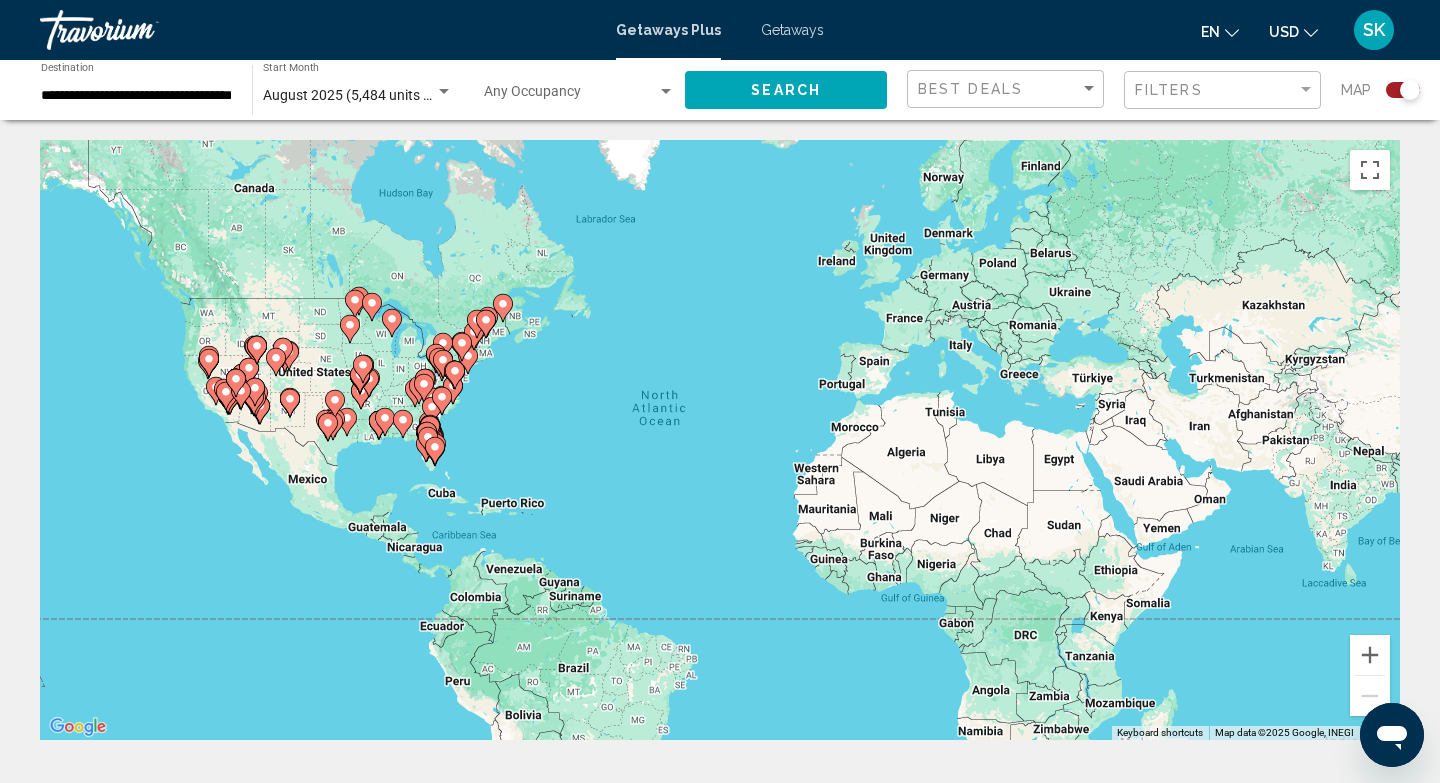 click on "To activate drag with keyboard, press Alt + Enter. Once in keyboard drag state, use the arrow keys to move the marker. To complete the drag, press the Enter key. To cancel, press Escape." at bounding box center (720, 440) 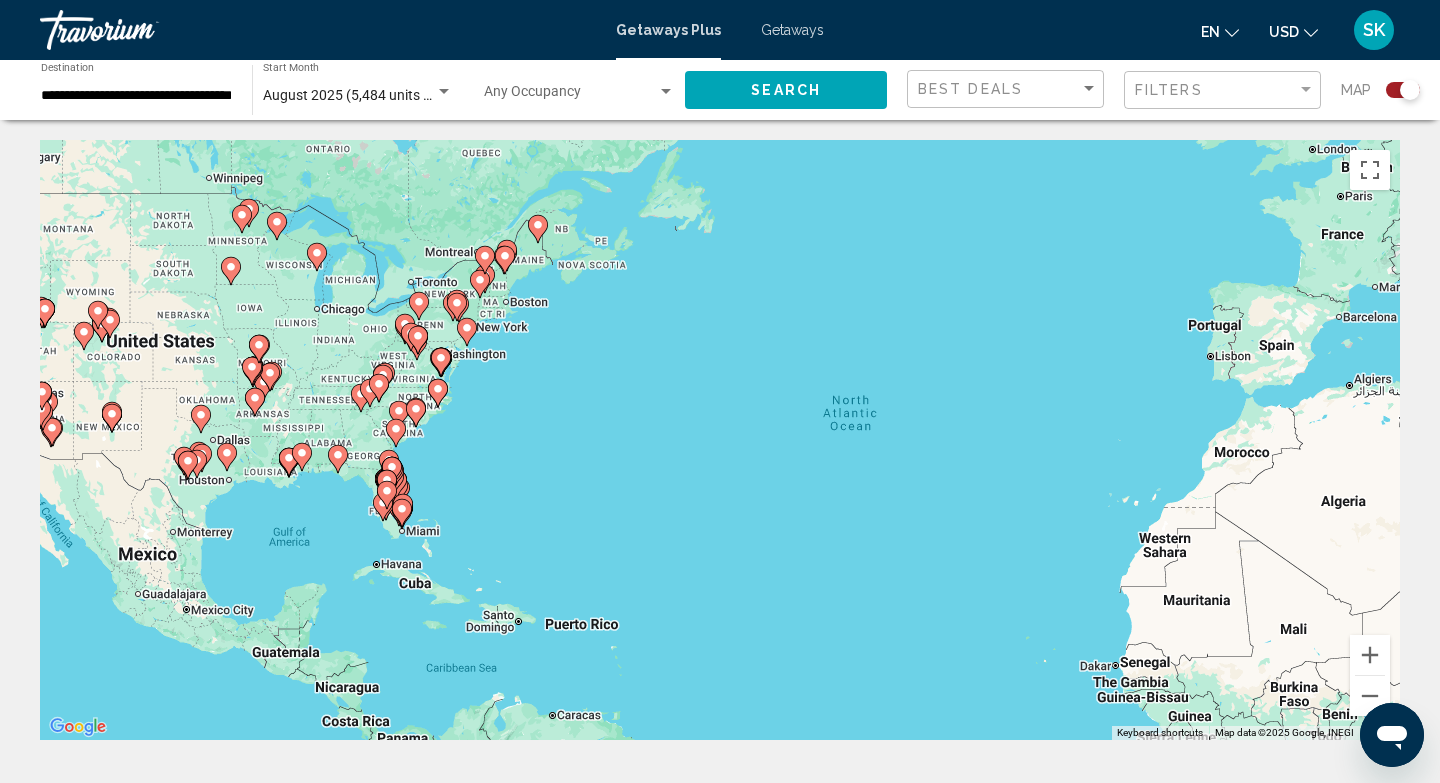 click on "To activate drag with keyboard, press Alt + Enter. Once in keyboard drag state, use the arrow keys to move the marker. To complete the drag, press the Enter key. To cancel, press Escape." at bounding box center [720, 440] 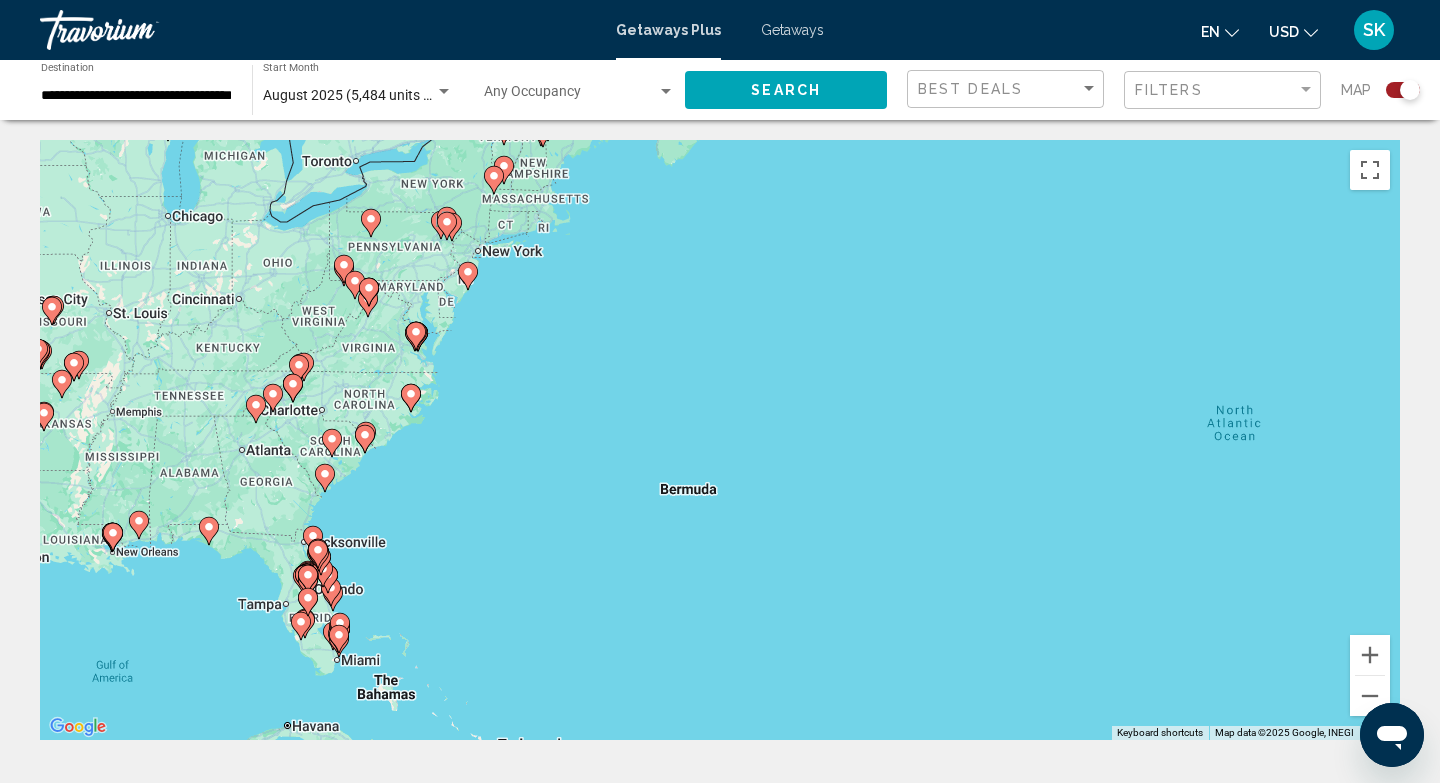 click on "To activate drag with keyboard, press Alt + Enter. Once in keyboard drag state, use the arrow keys to move the marker. To complete the drag, press the Enter key. To cancel, press Escape." at bounding box center [720, 440] 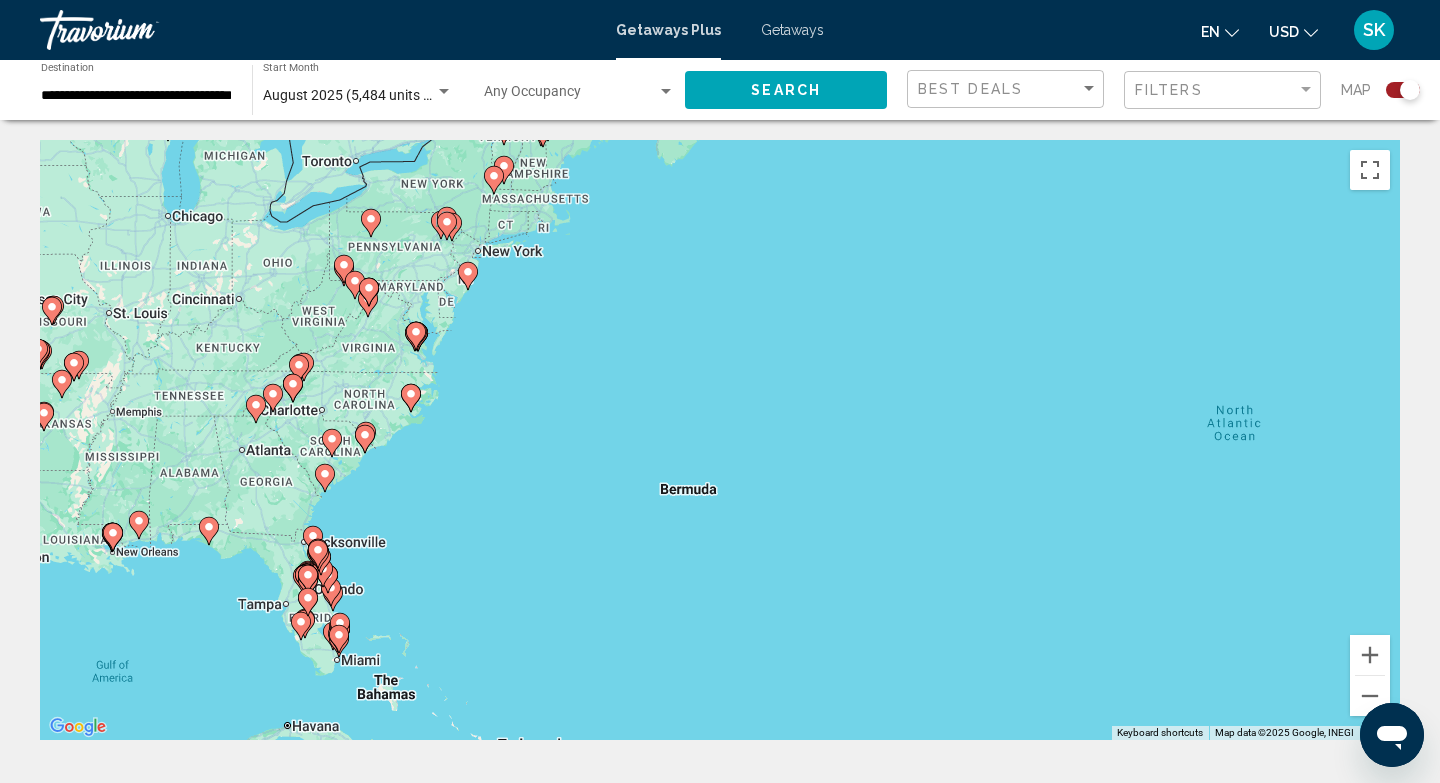 click on "To activate drag with keyboard, press Alt + Enter. Once in keyboard drag state, use the arrow keys to move the marker. To complete the drag, press the Enter key. To cancel, press Escape." at bounding box center [720, 440] 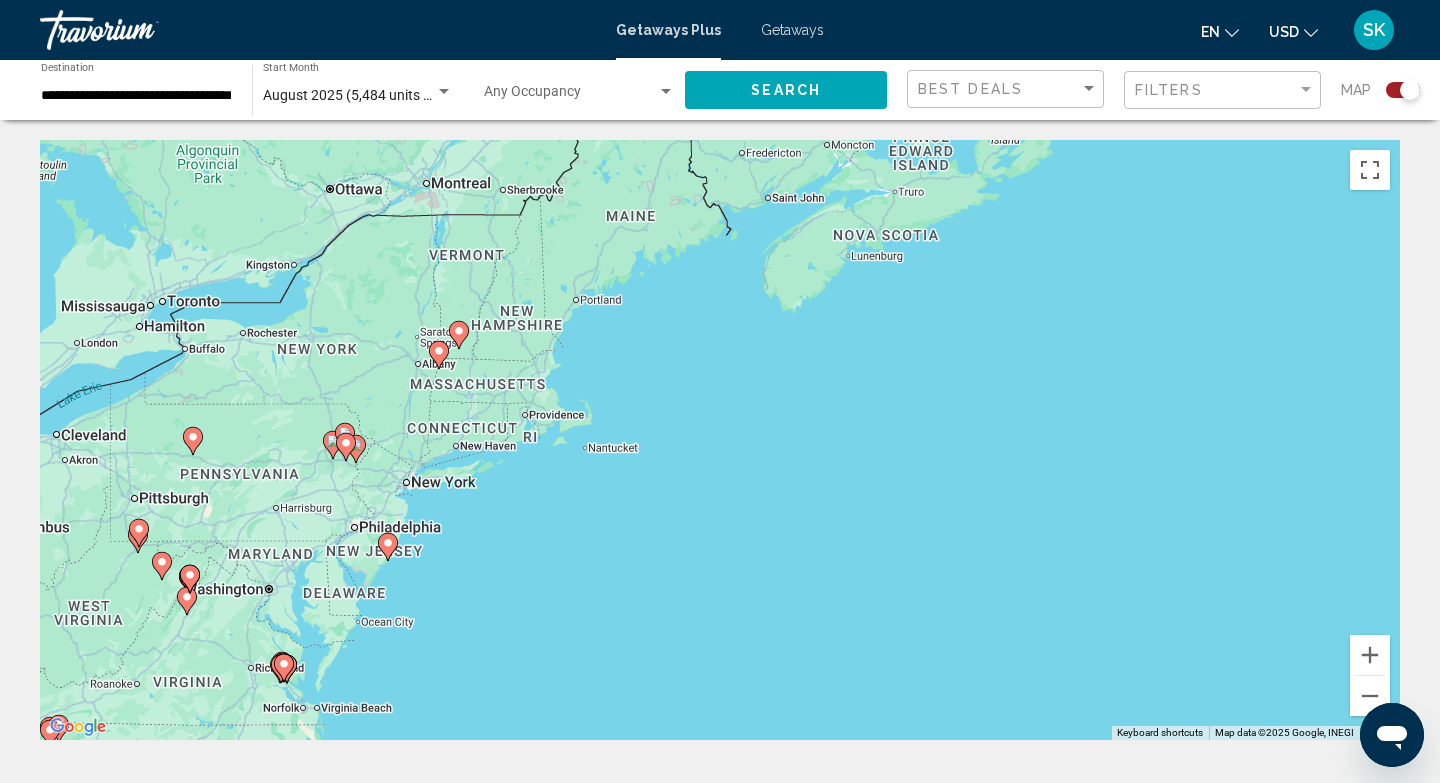 drag, startPoint x: 521, startPoint y: 252, endPoint x: 497, endPoint y: 680, distance: 428.67236 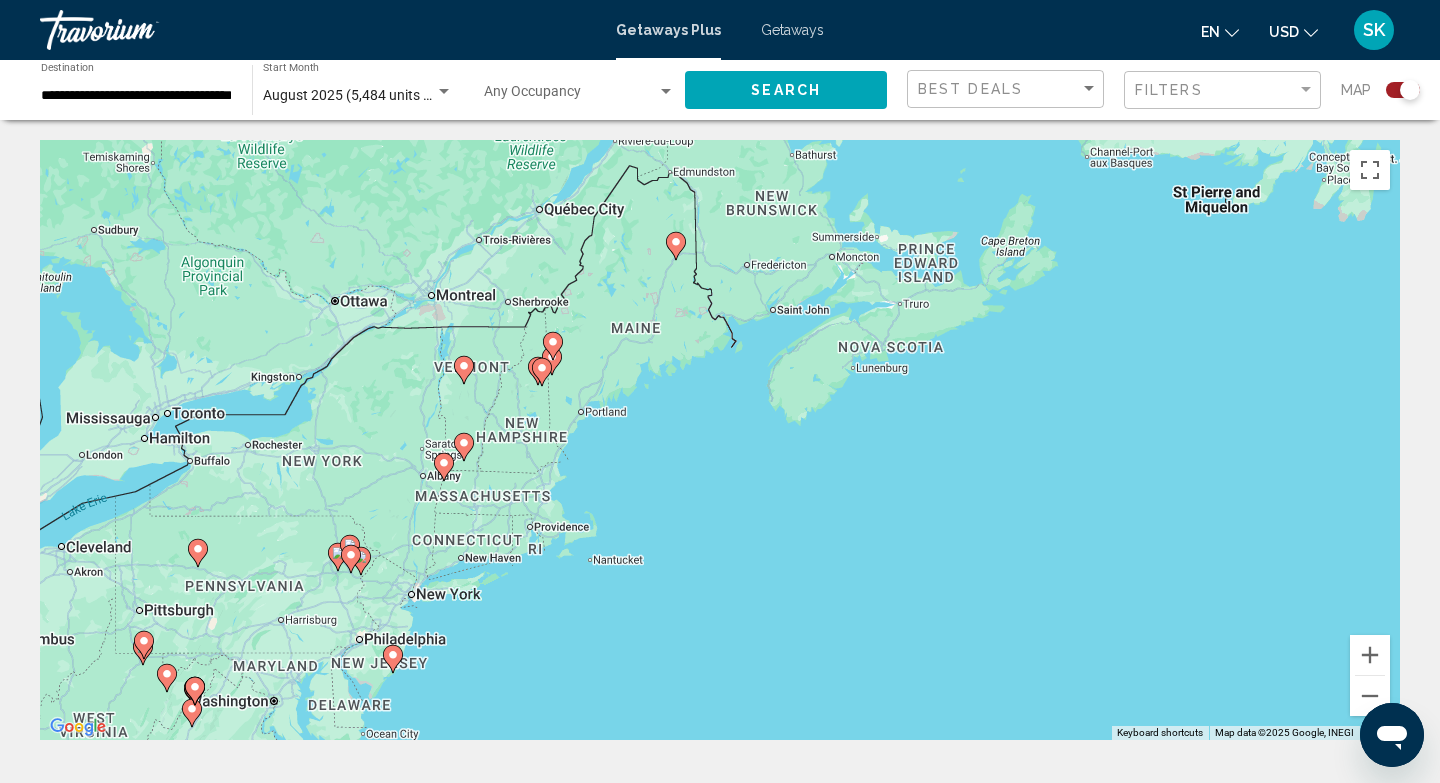 click on "To activate drag with keyboard, press Alt + Enter. Once in keyboard drag state, use the arrow keys to move the marker. To complete the drag, press the Enter key. To cancel, press Escape." at bounding box center (720, 440) 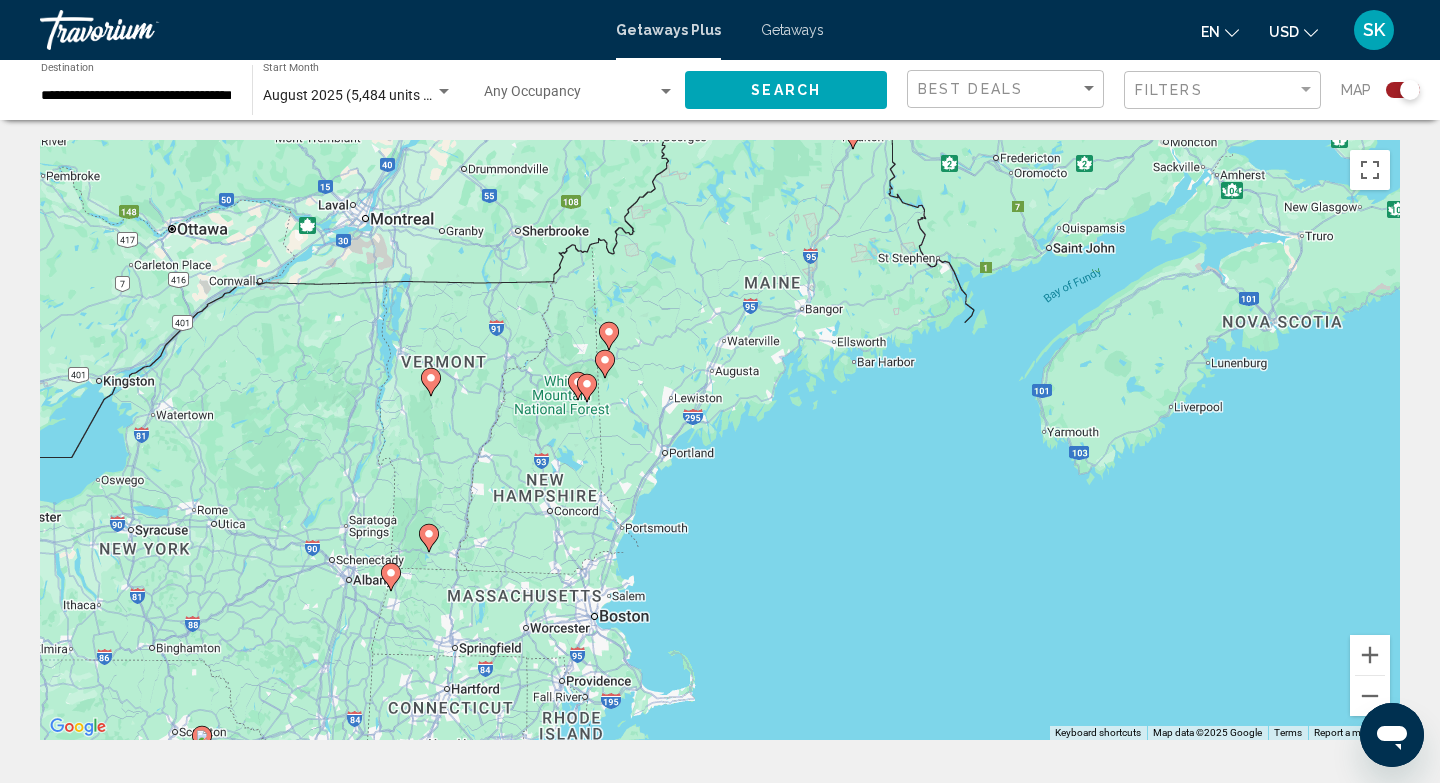 drag, startPoint x: 463, startPoint y: 342, endPoint x: 489, endPoint y: 461, distance: 121.80723 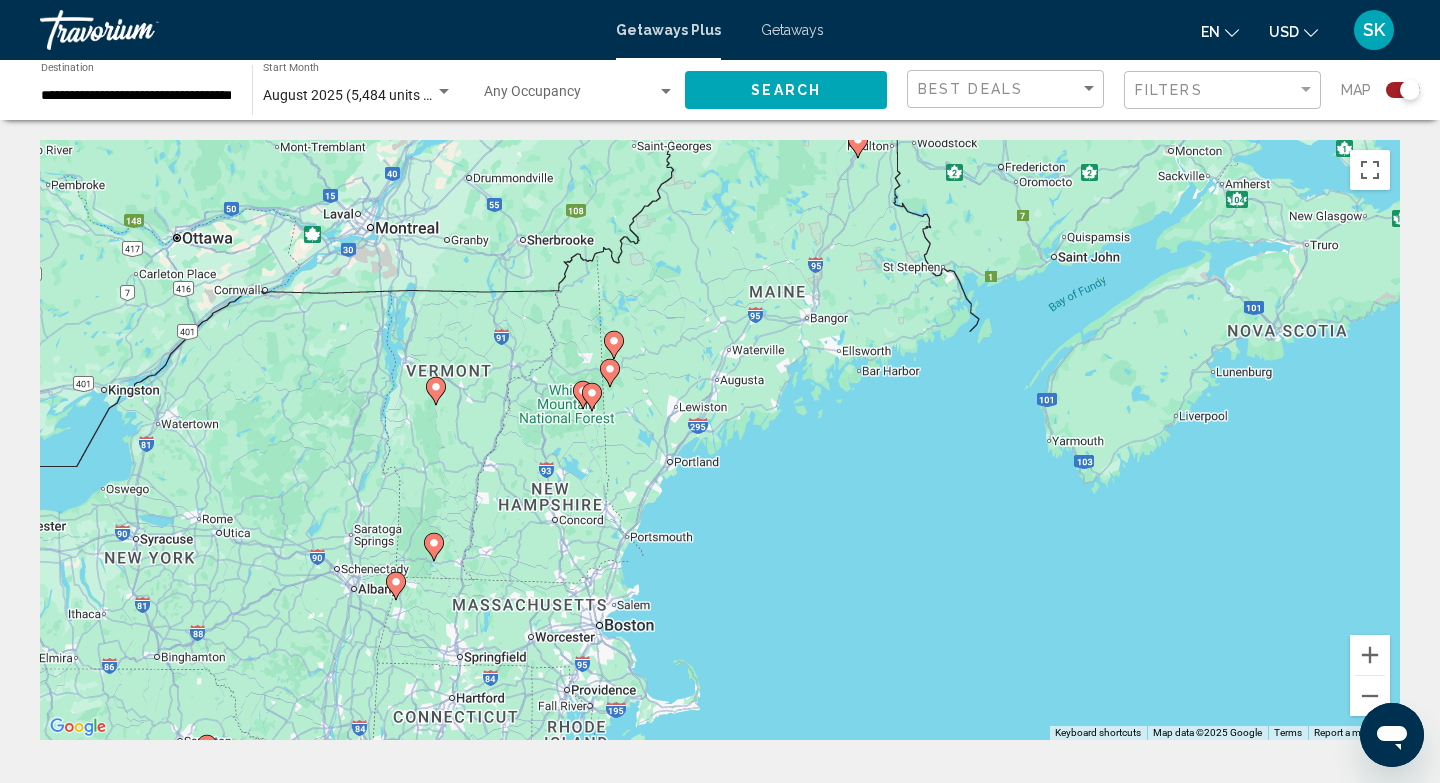 click 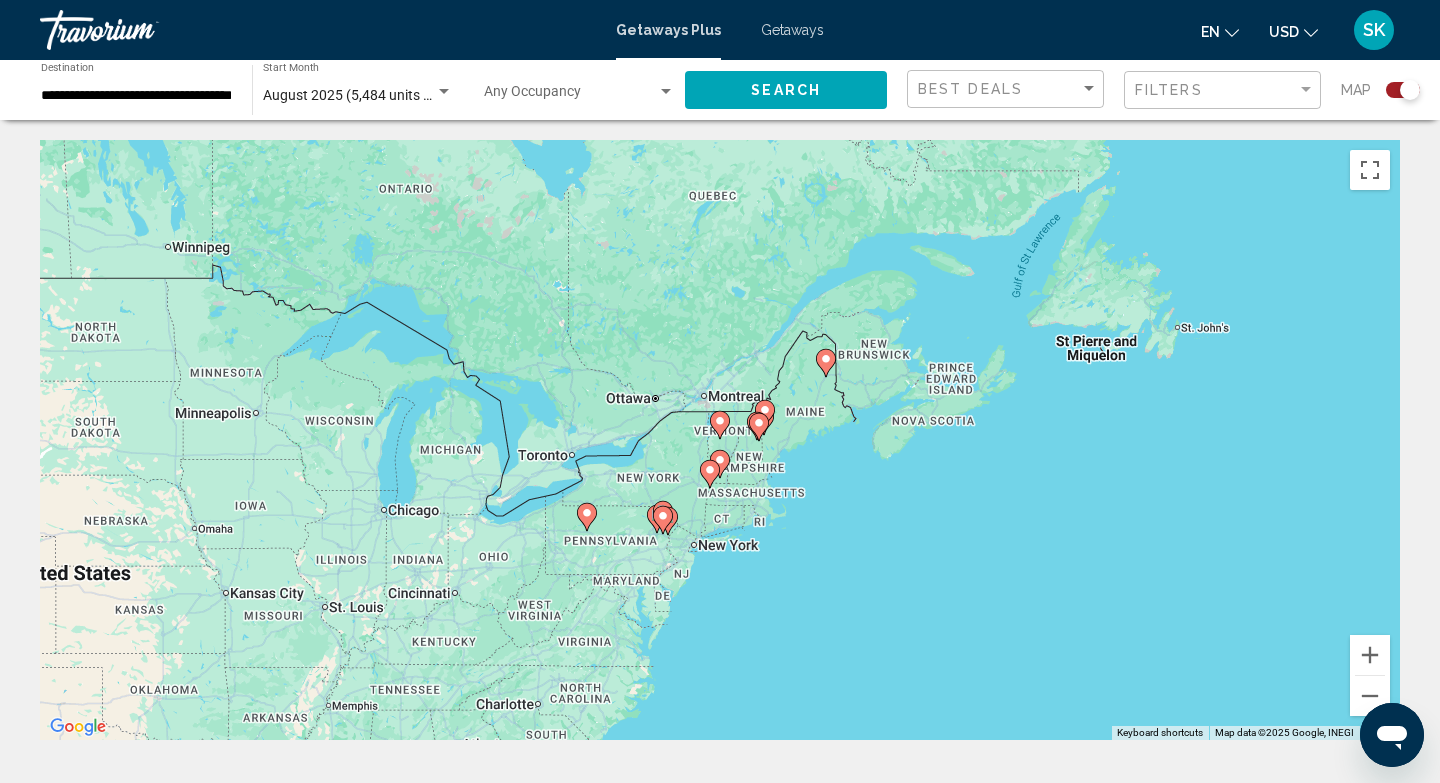 click 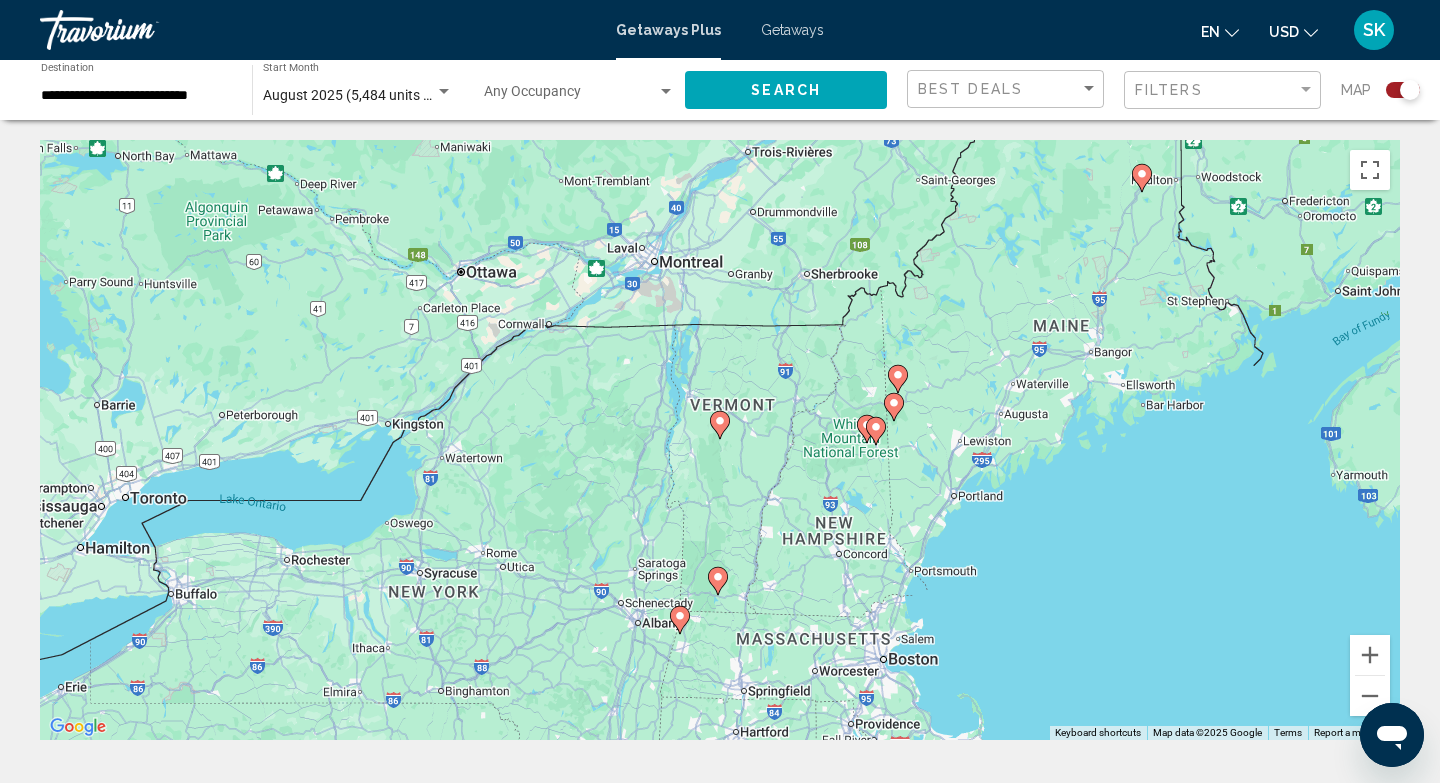 click 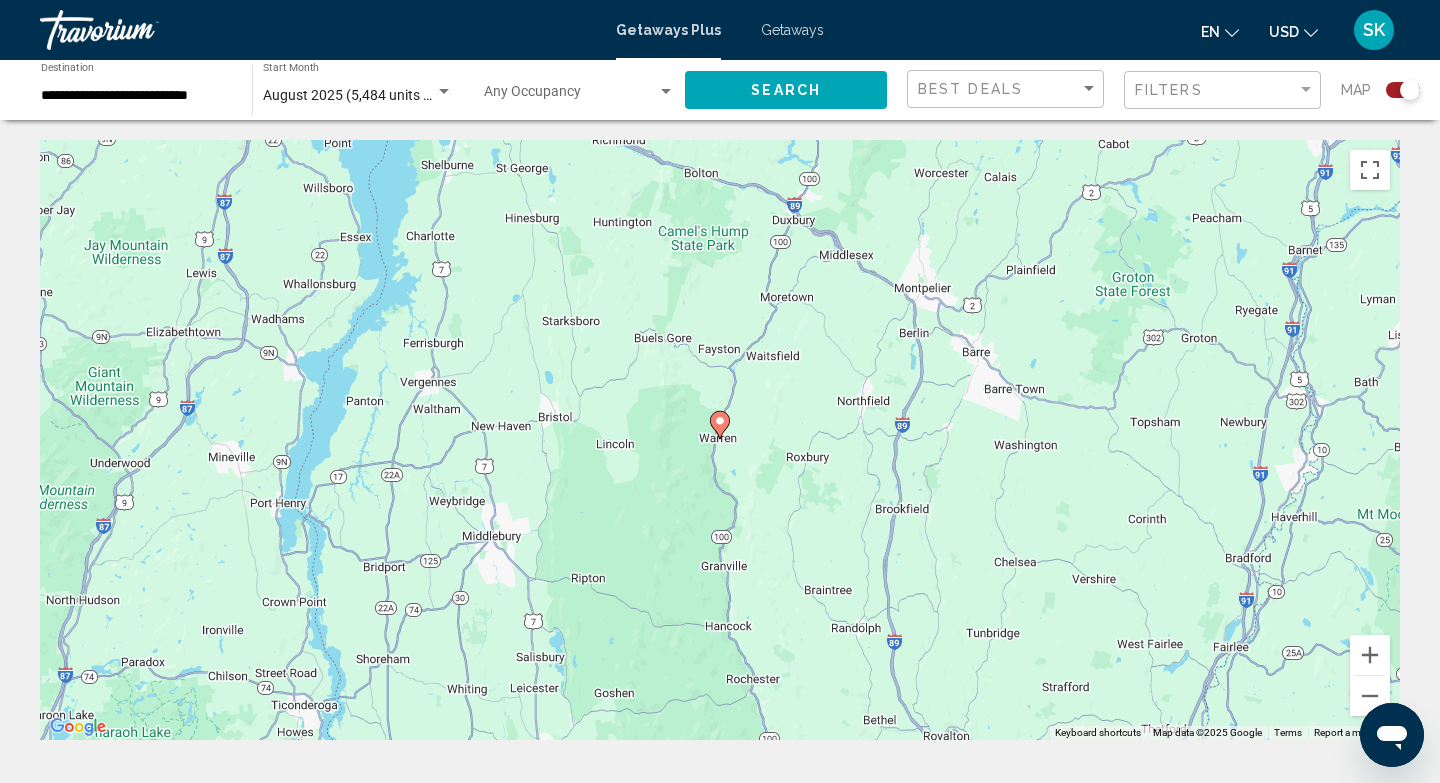 click 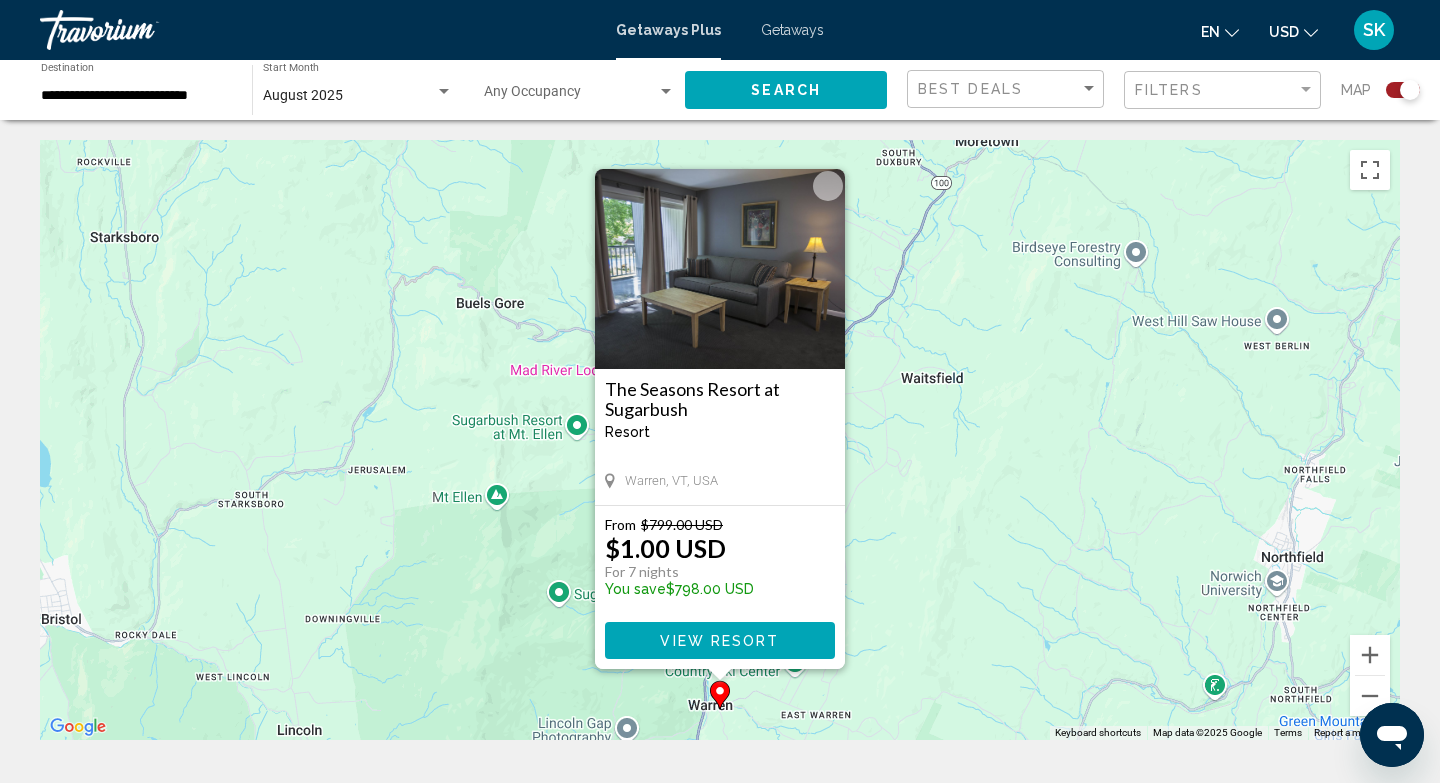 click on "View Resort" at bounding box center (720, 640) 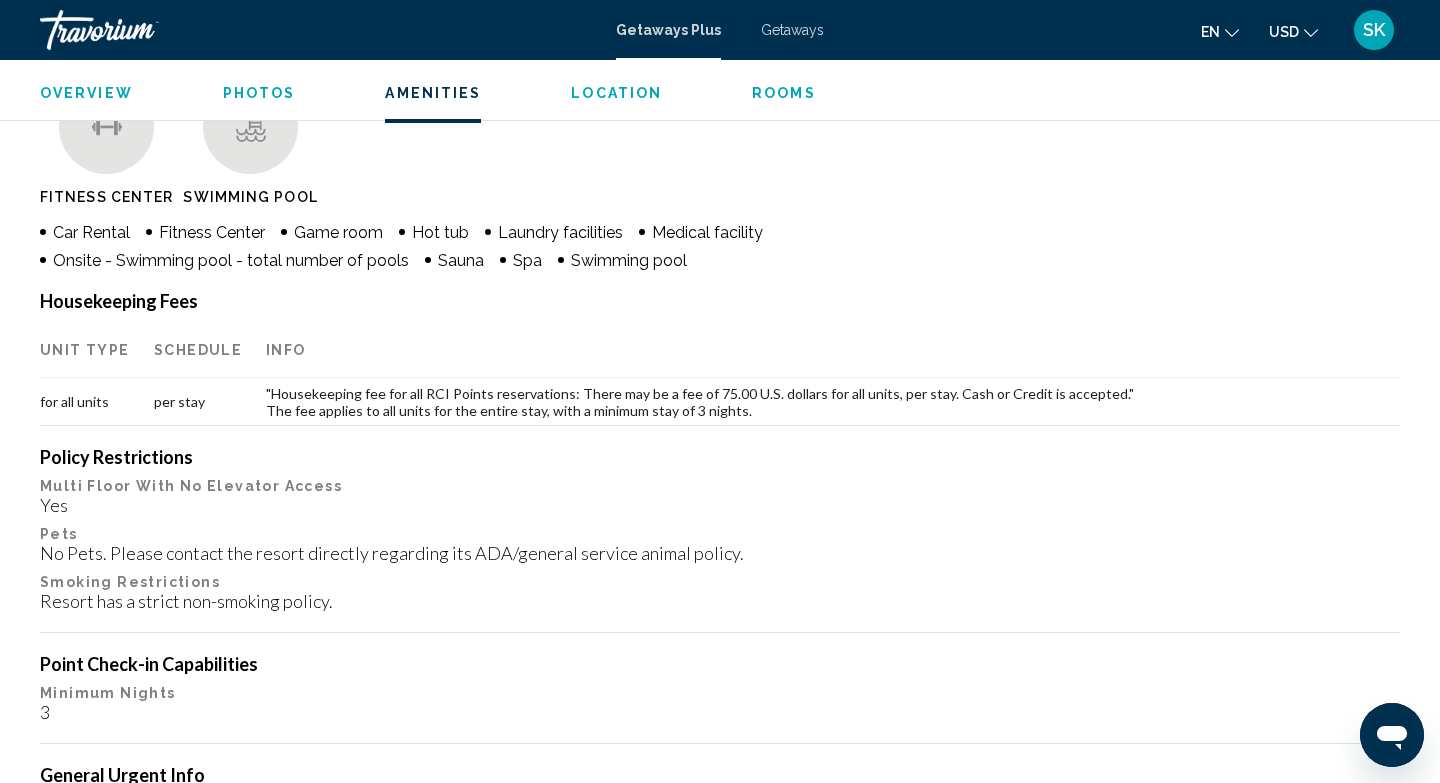 scroll, scrollTop: 1226, scrollLeft: 0, axis: vertical 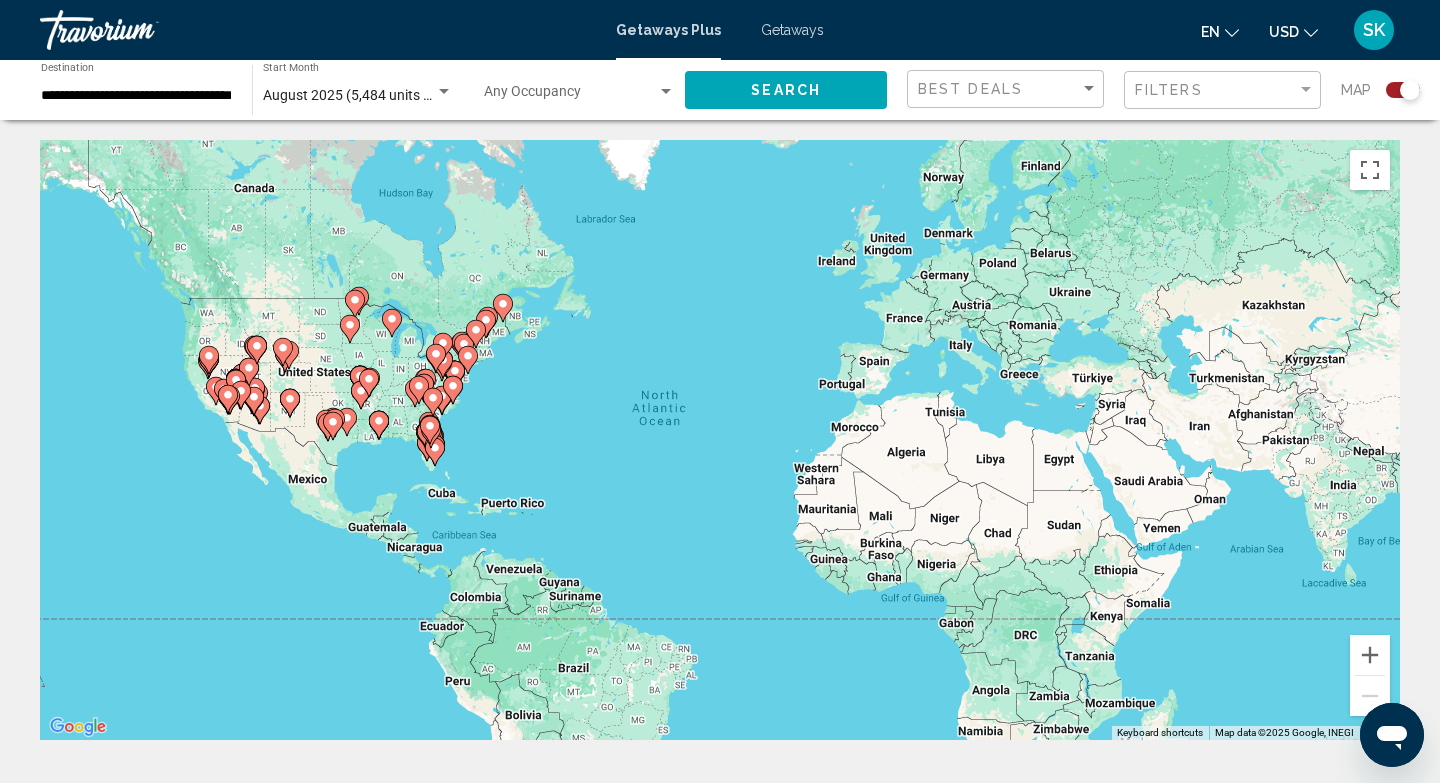click on "To activate drag with keyboard, press Alt + Enter. Once in keyboard drag state, use the arrow keys to move the marker. To complete the drag, press the Enter key. To cancel, press Escape." at bounding box center [720, 440] 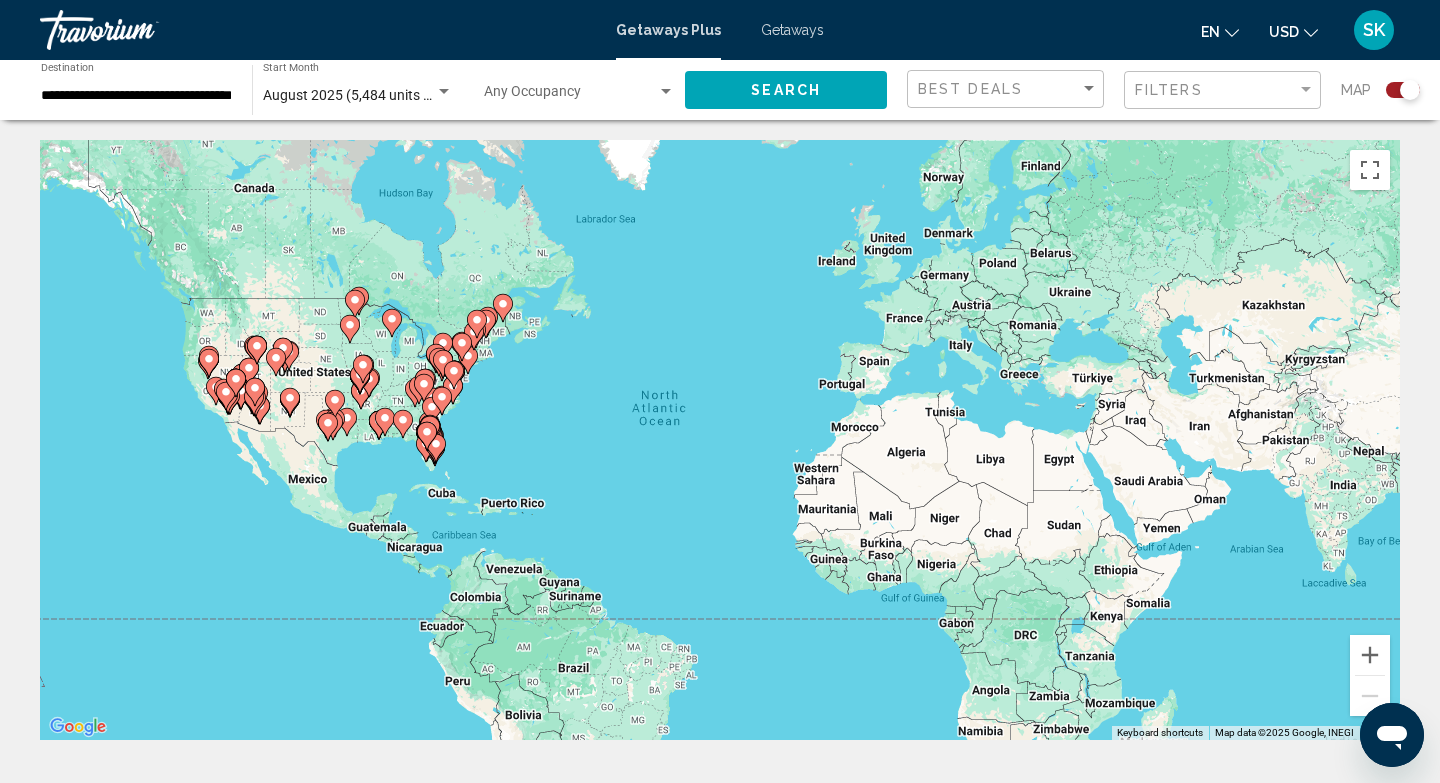 click on "To activate drag with keyboard, press Alt + Enter. Once in keyboard drag state, use the arrow keys to move the marker. To complete the drag, press the Enter key. To cancel, press Escape." at bounding box center [720, 440] 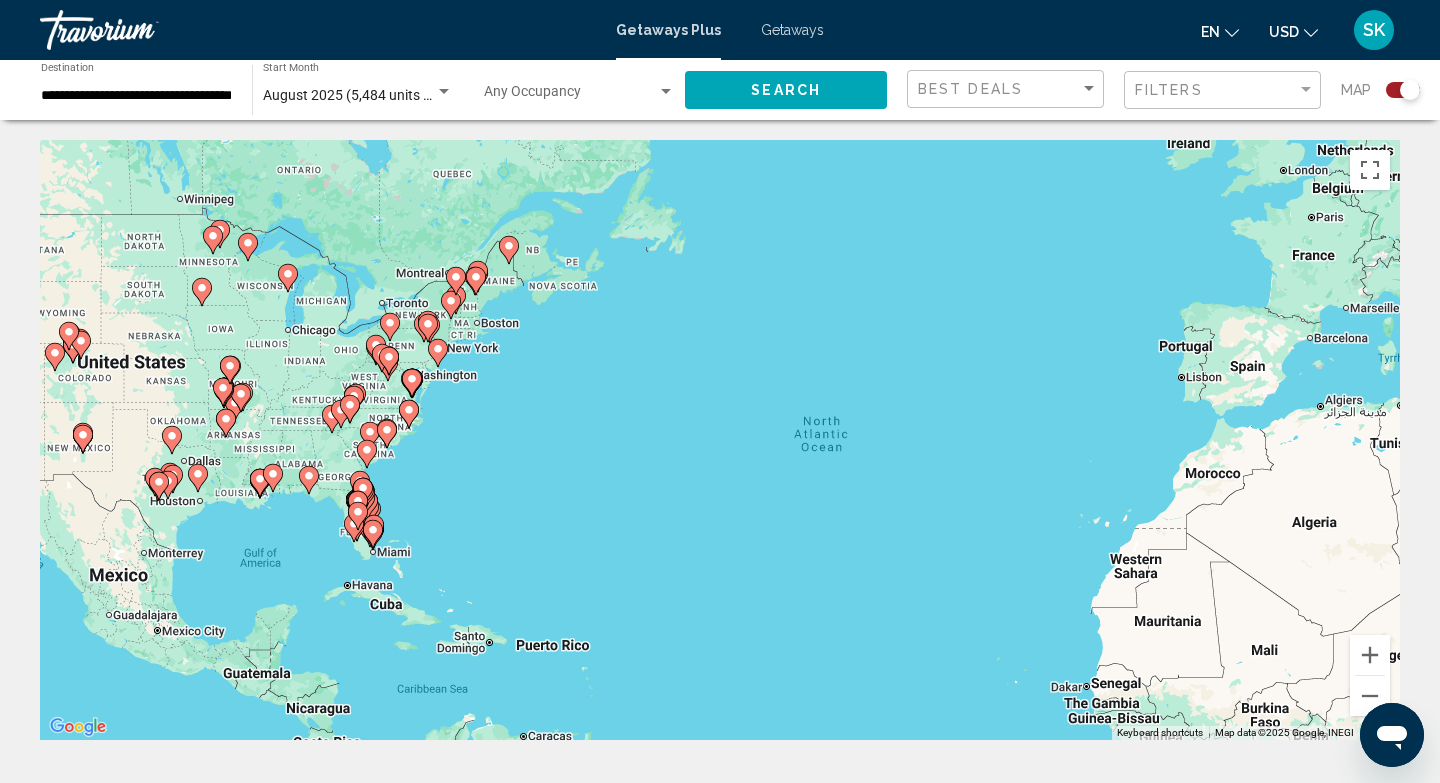 click on "To activate drag with keyboard, press Alt + Enter. Once in keyboard drag state, use the arrow keys to move the marker. To complete the drag, press the Enter key. To cancel, press Escape." at bounding box center (720, 440) 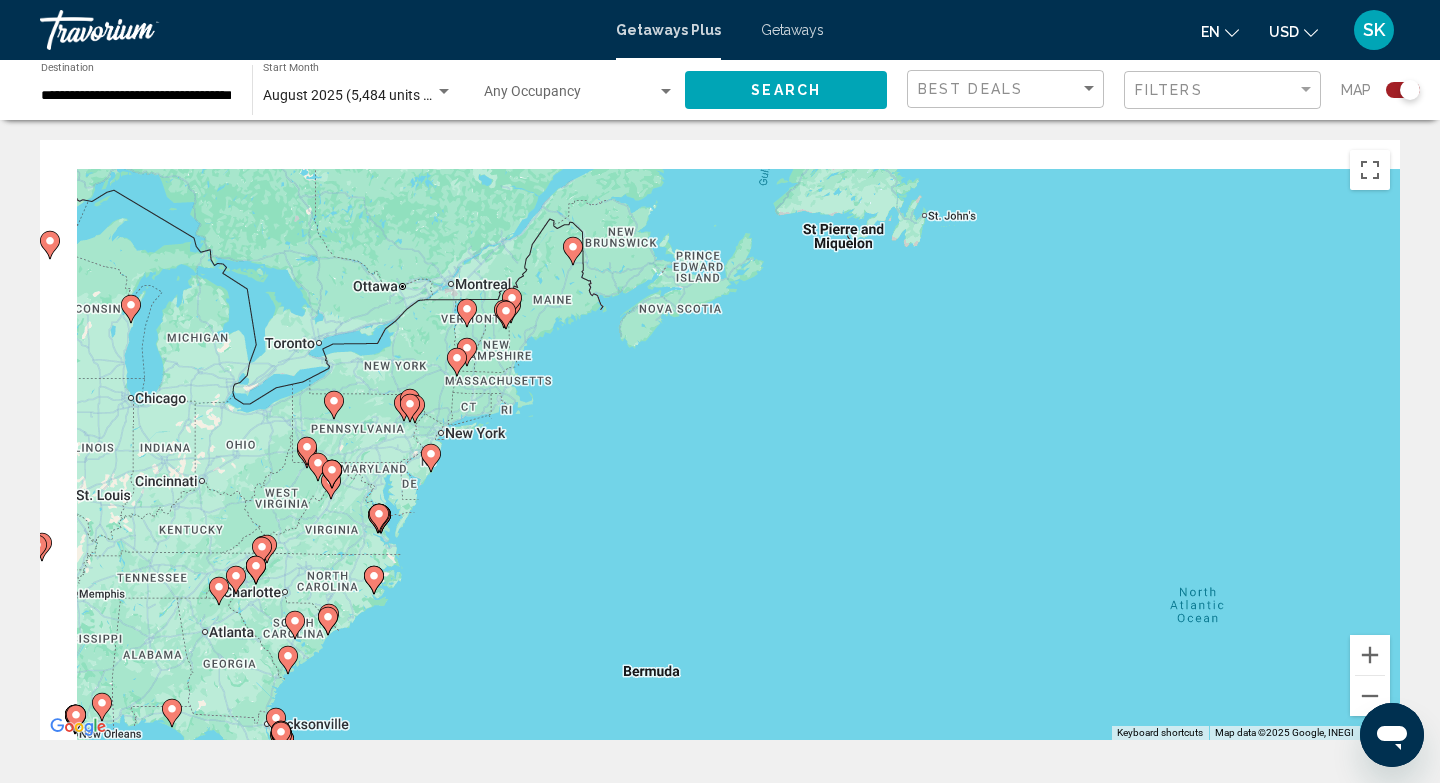 drag, startPoint x: 466, startPoint y: 295, endPoint x: 525, endPoint y: 426, distance: 143.67323 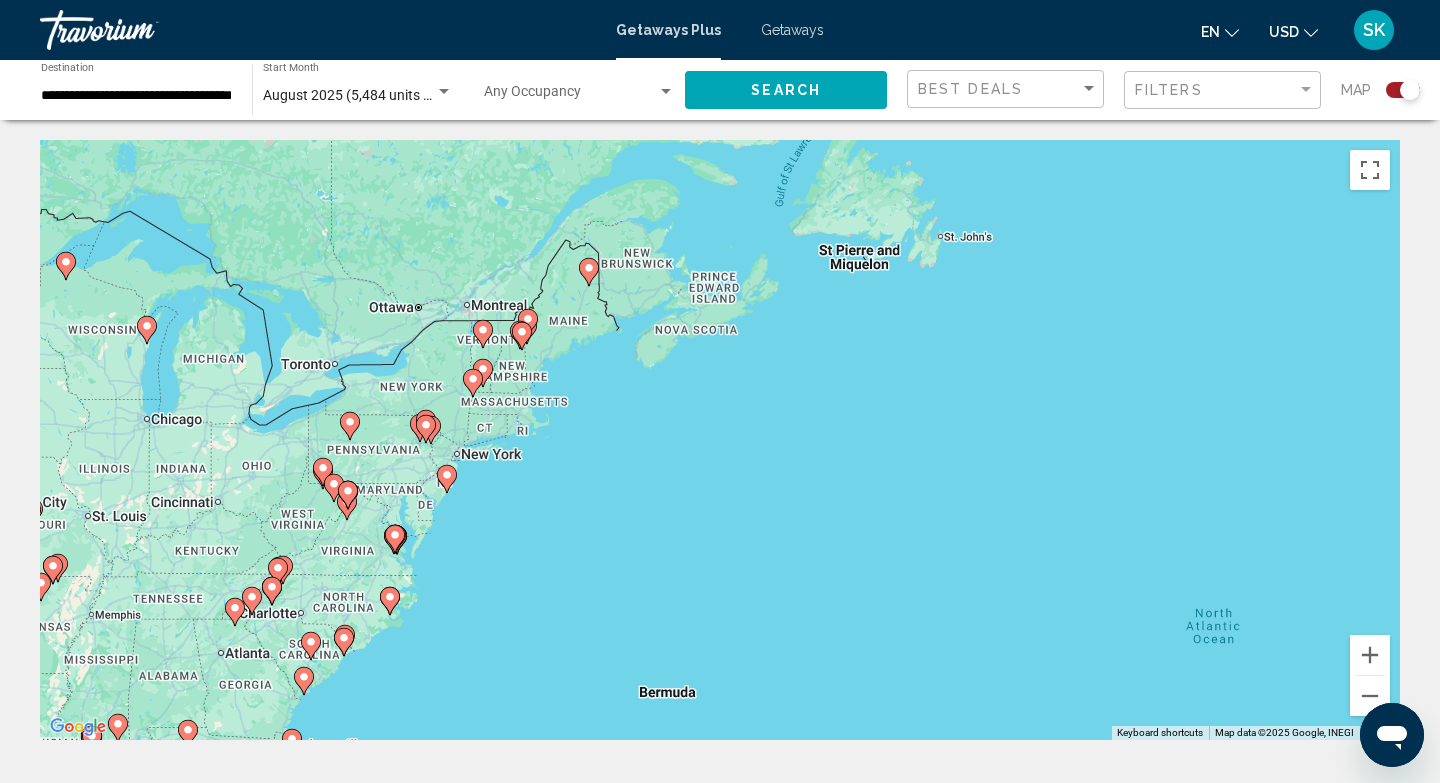 click on "To activate drag with keyboard, press Alt + Enter. Once in keyboard drag state, use the arrow keys to move the marker. To complete the drag, press the Enter key. To cancel, press Escape." at bounding box center (720, 440) 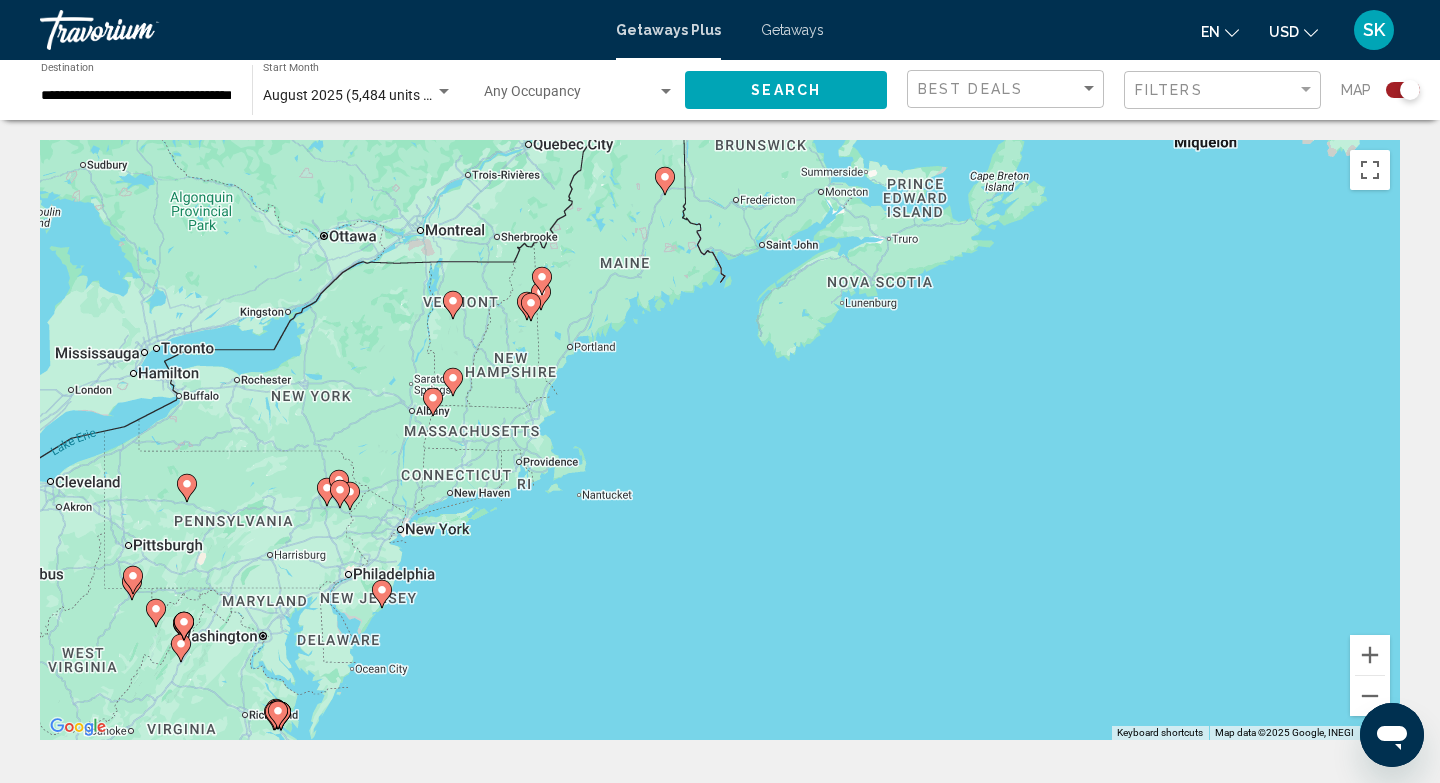 drag, startPoint x: 597, startPoint y: 241, endPoint x: 621, endPoint y: 344, distance: 105.75916 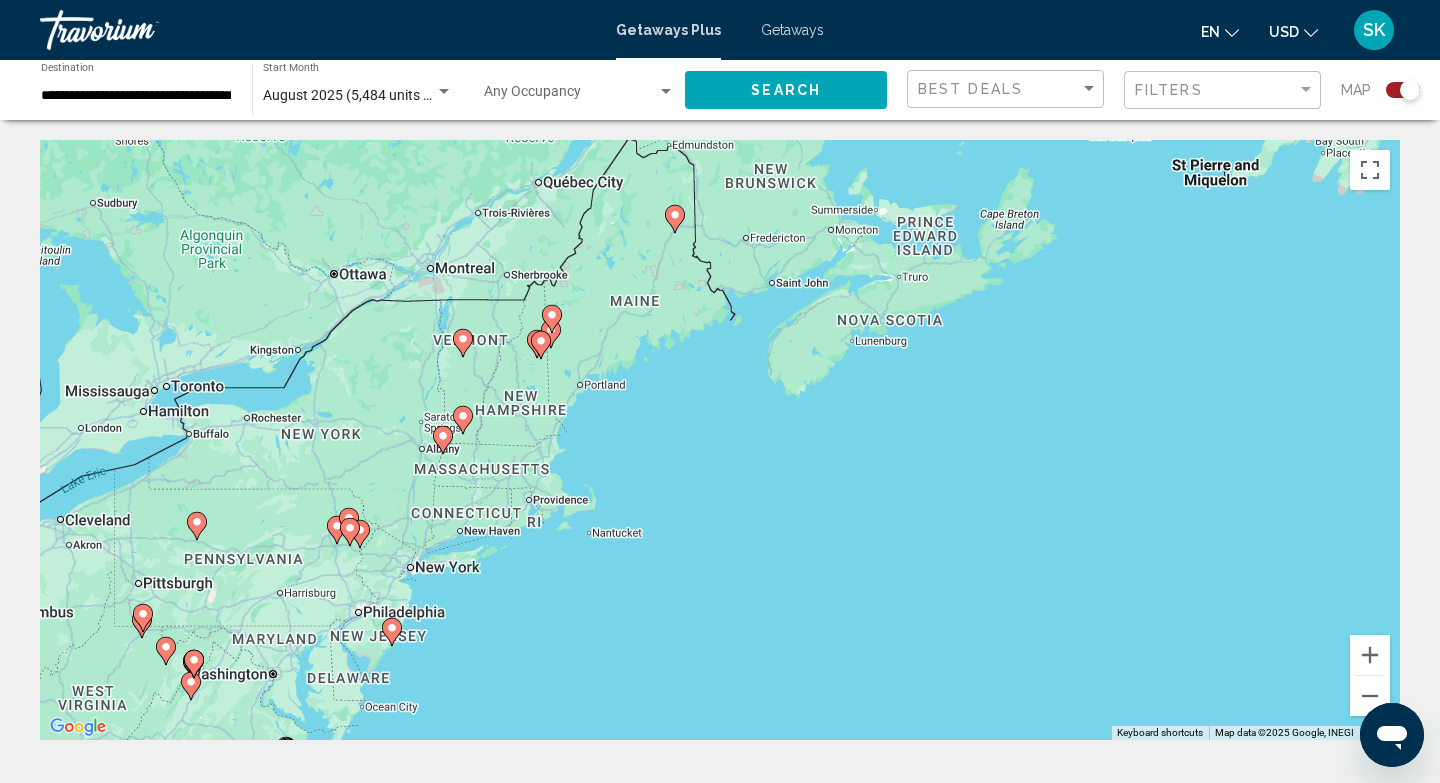 click on "To activate drag with keyboard, press Alt + Enter. Once in keyboard drag state, use the arrow keys to move the marker. To complete the drag, press the Enter key. To cancel, press Escape." at bounding box center (720, 440) 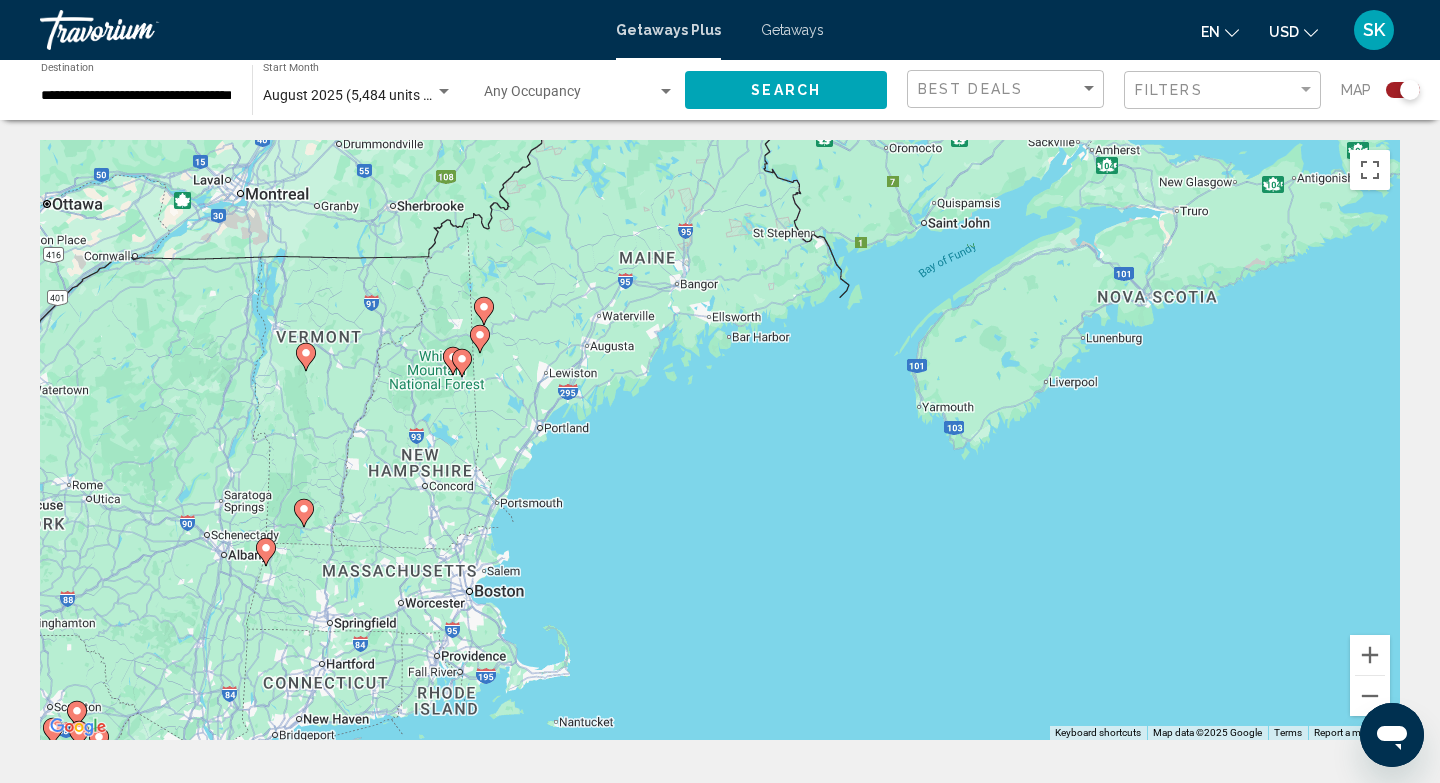click 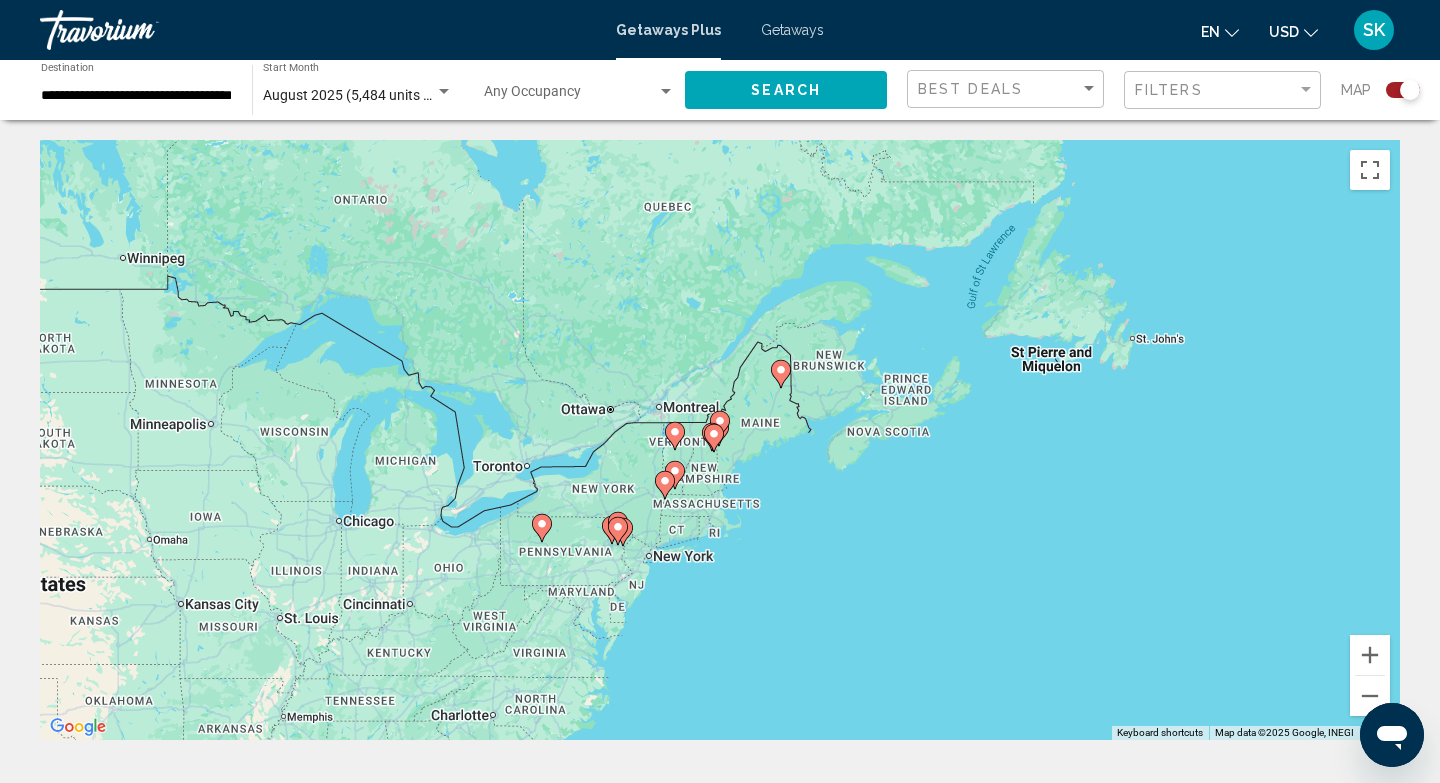 click on "To navigate, press the arrow keys. To activate drag with keyboard, press Alt + Enter. Once in keyboard drag state, use the arrow keys to move the marker. To complete the drag, press the Enter key. To cancel, press Escape." at bounding box center [720, 440] 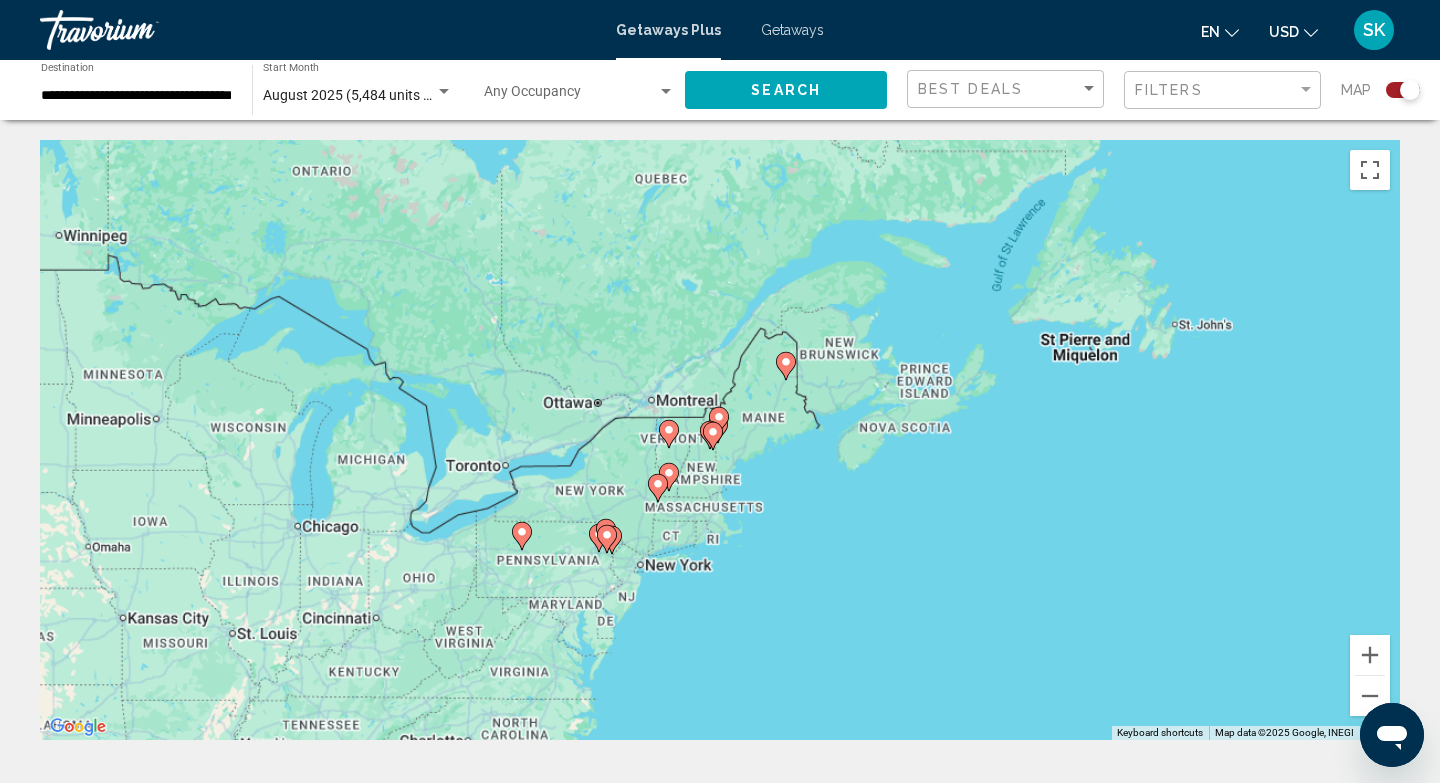 click on "To activate drag with keyboard, press Alt + Enter. Once in keyboard drag state, use the arrow keys to move the marker. To complete the drag, press the Enter key. To cancel, press Escape." at bounding box center [720, 440] 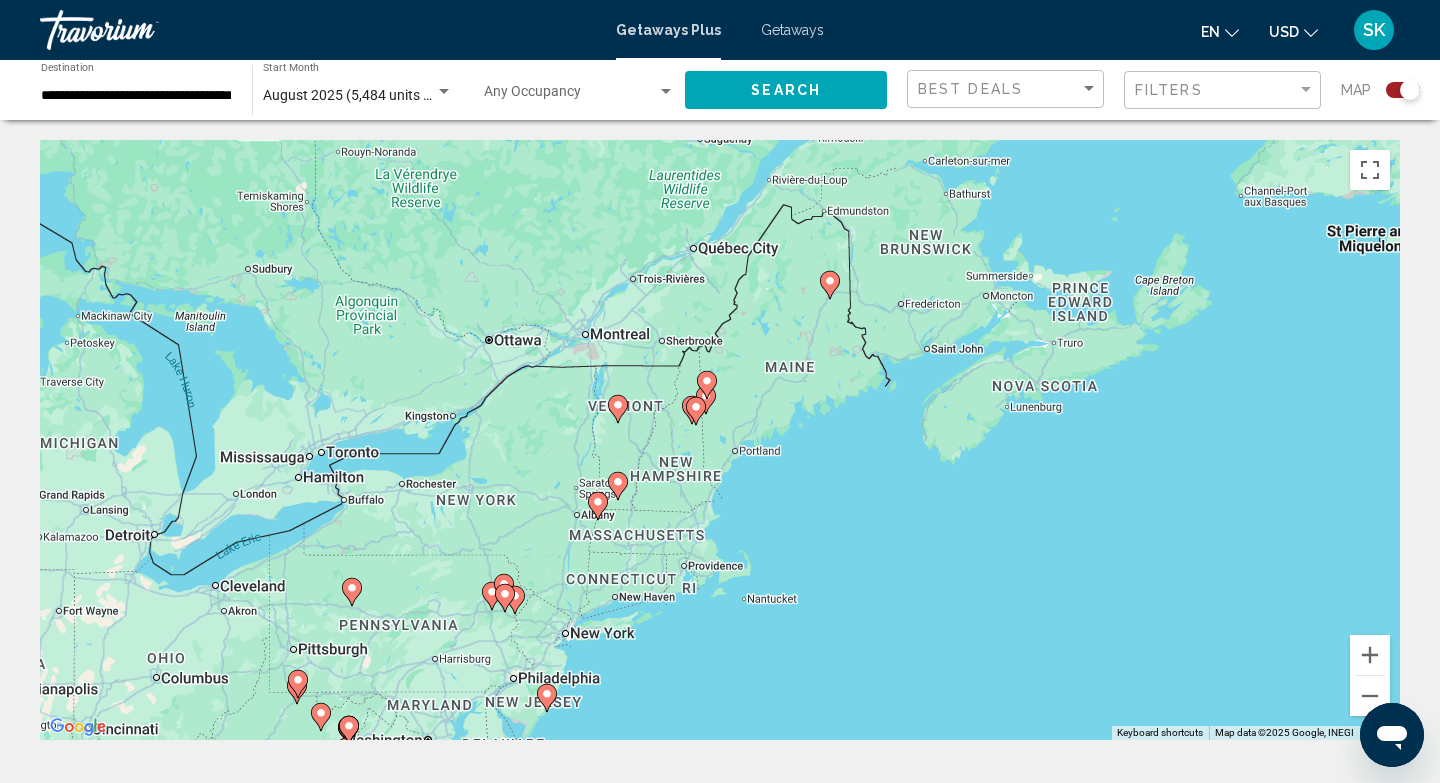 click on "To activate drag with keyboard, press Alt + Enter. Once in keyboard drag state, use the arrow keys to move the marker. To complete the drag, press the Enter key. To cancel, press Escape." at bounding box center [720, 440] 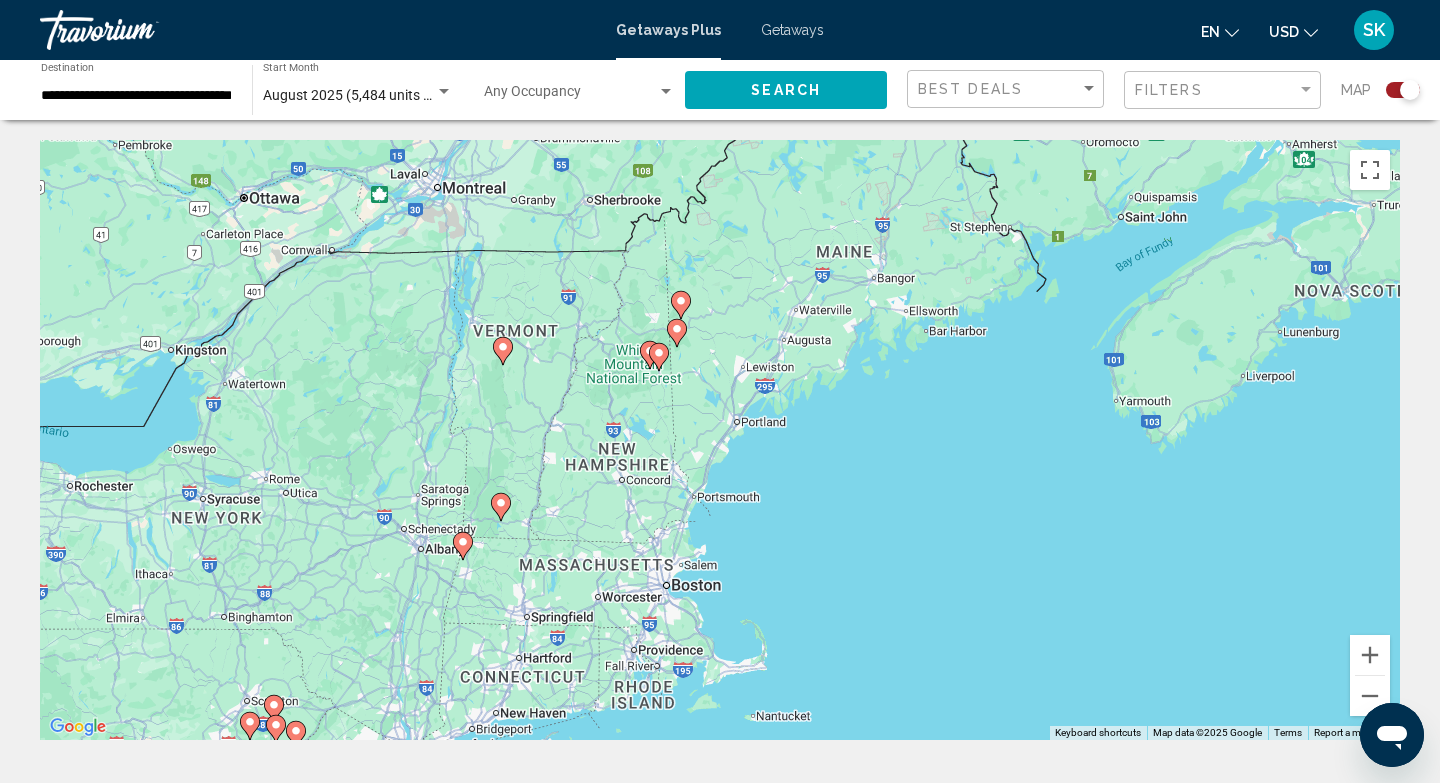 click on "To activate drag with keyboard, press Alt + Enter. Once in keyboard drag state, use the arrow keys to move the marker. To complete the drag, press the Enter key. To cancel, press Escape." at bounding box center [720, 440] 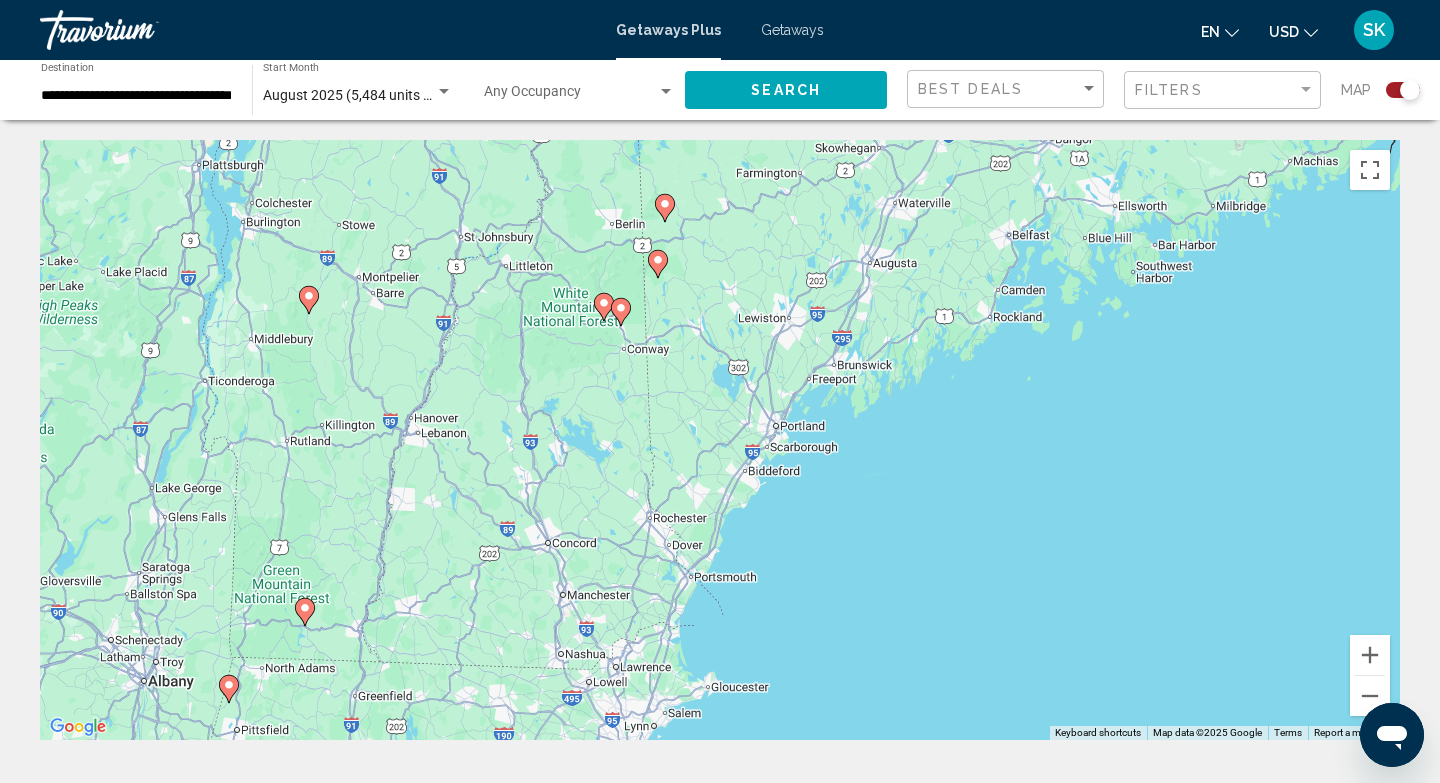click 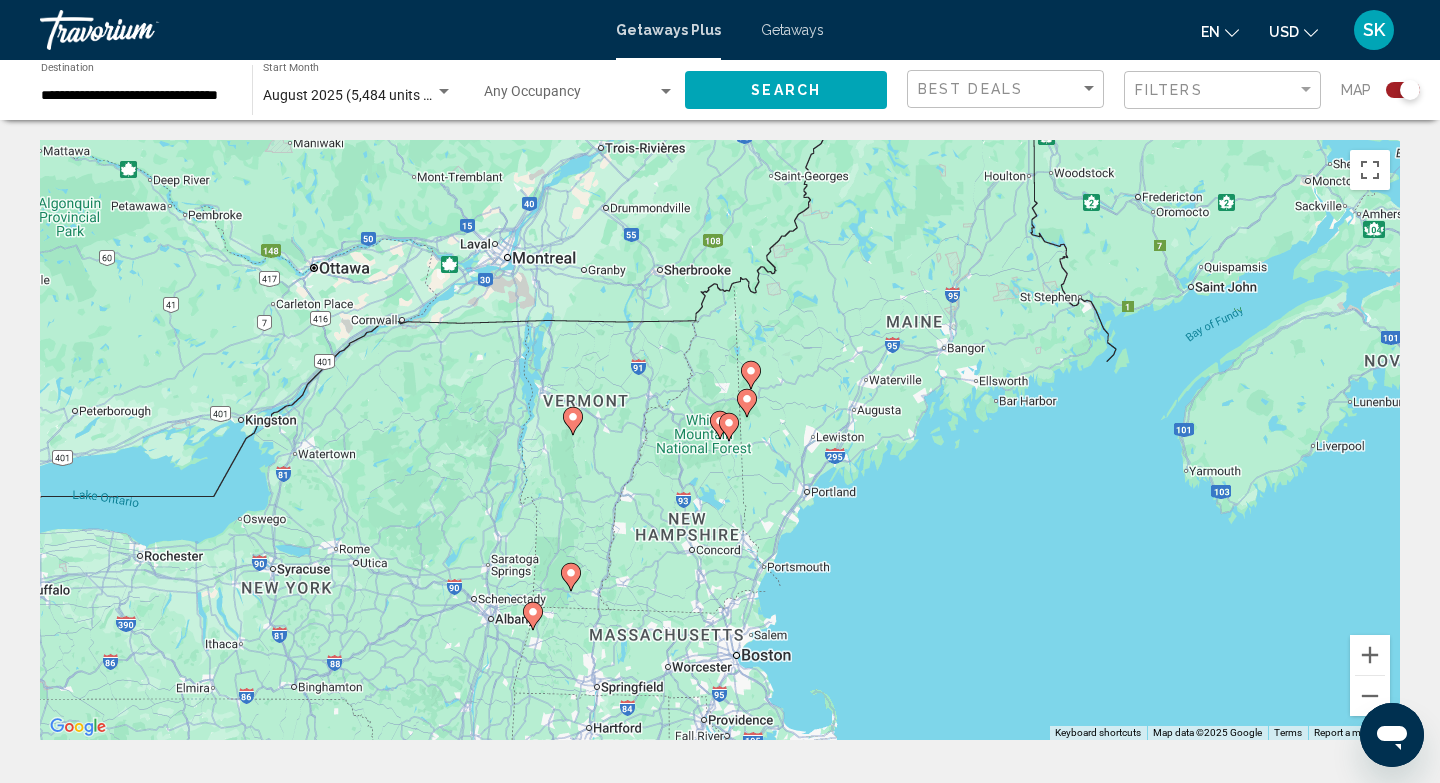 click 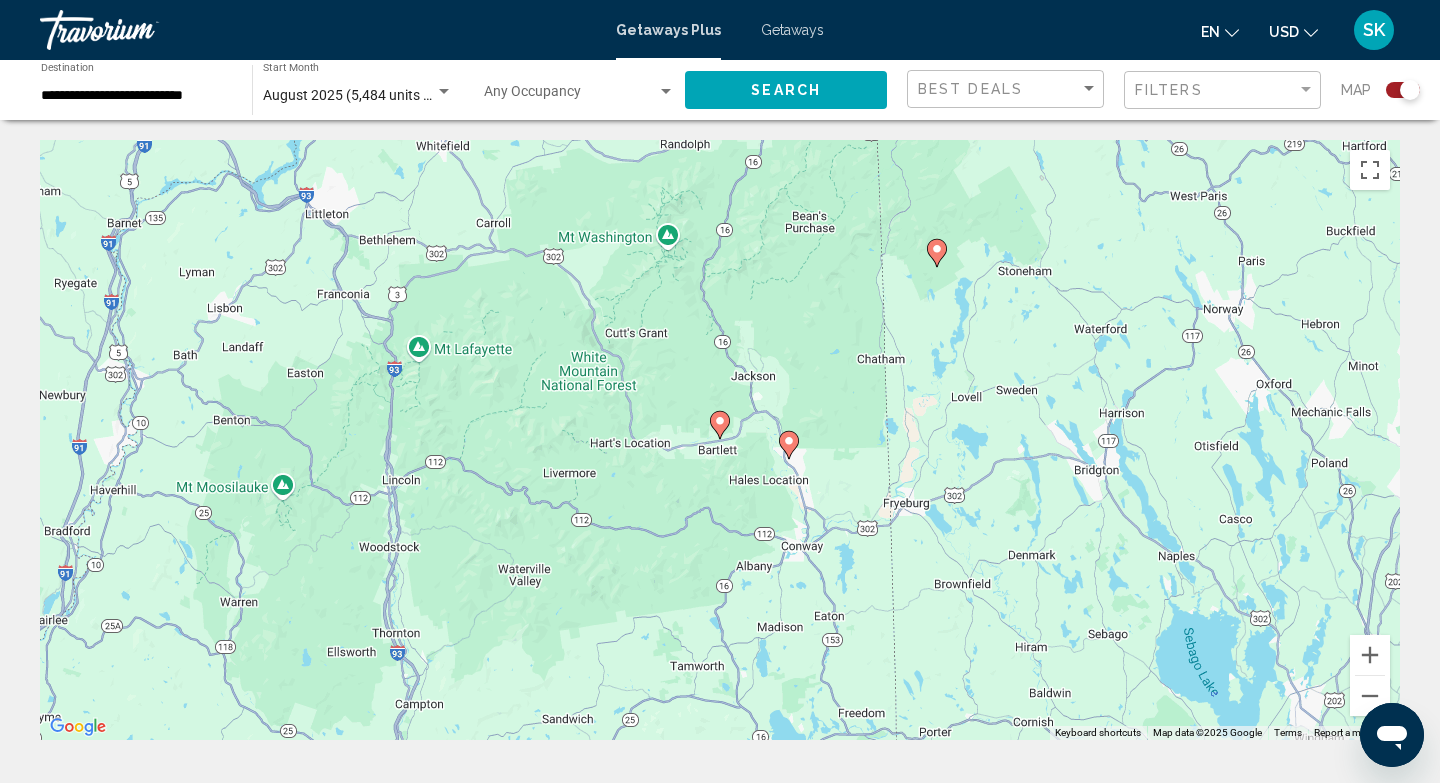 click 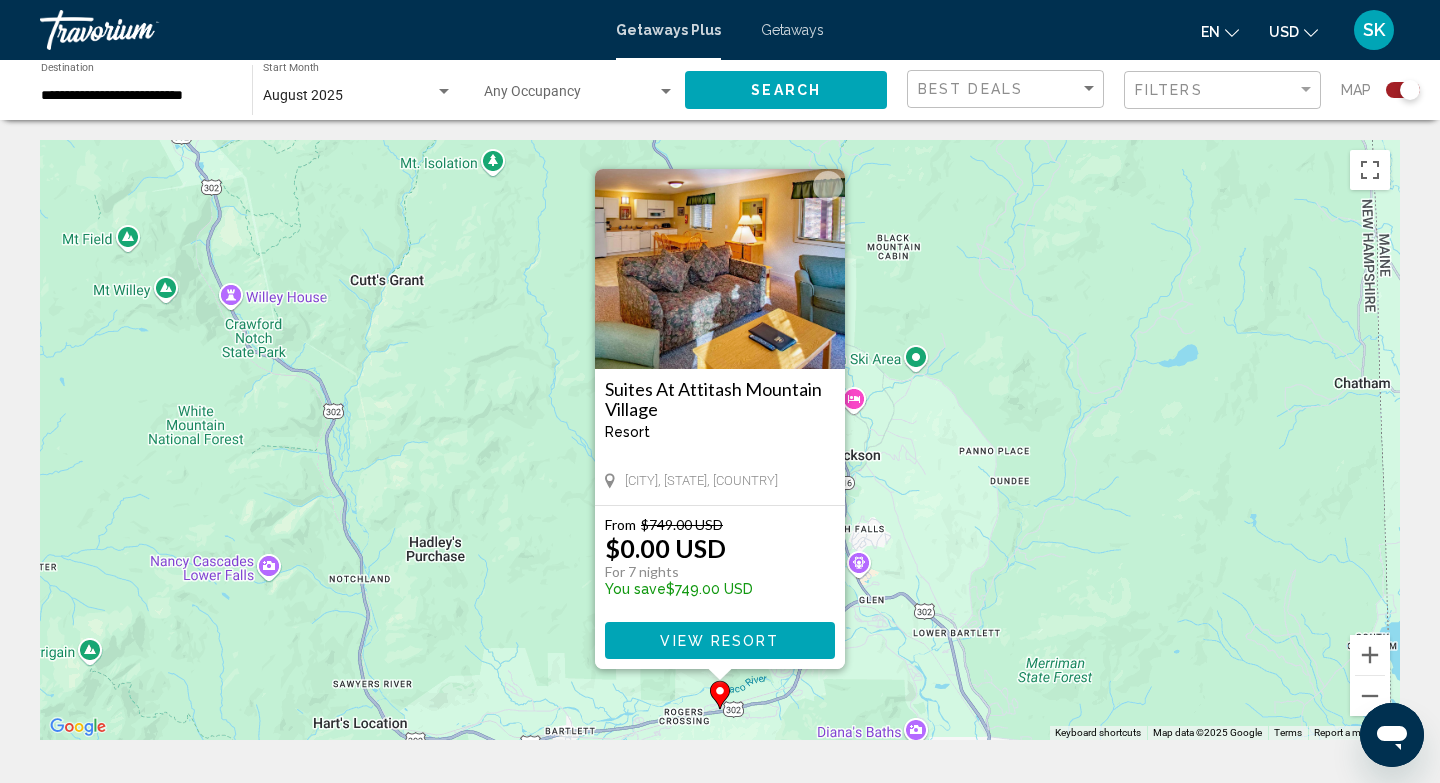 click on "Suites At Attitash Mountain Village  Resort  -  This is an adults only resort
[CITY], [STATE], USA From $749.00 USD $0.00 USD For 7 nights You save  $749.00 USD  View Resort" at bounding box center (720, 440) 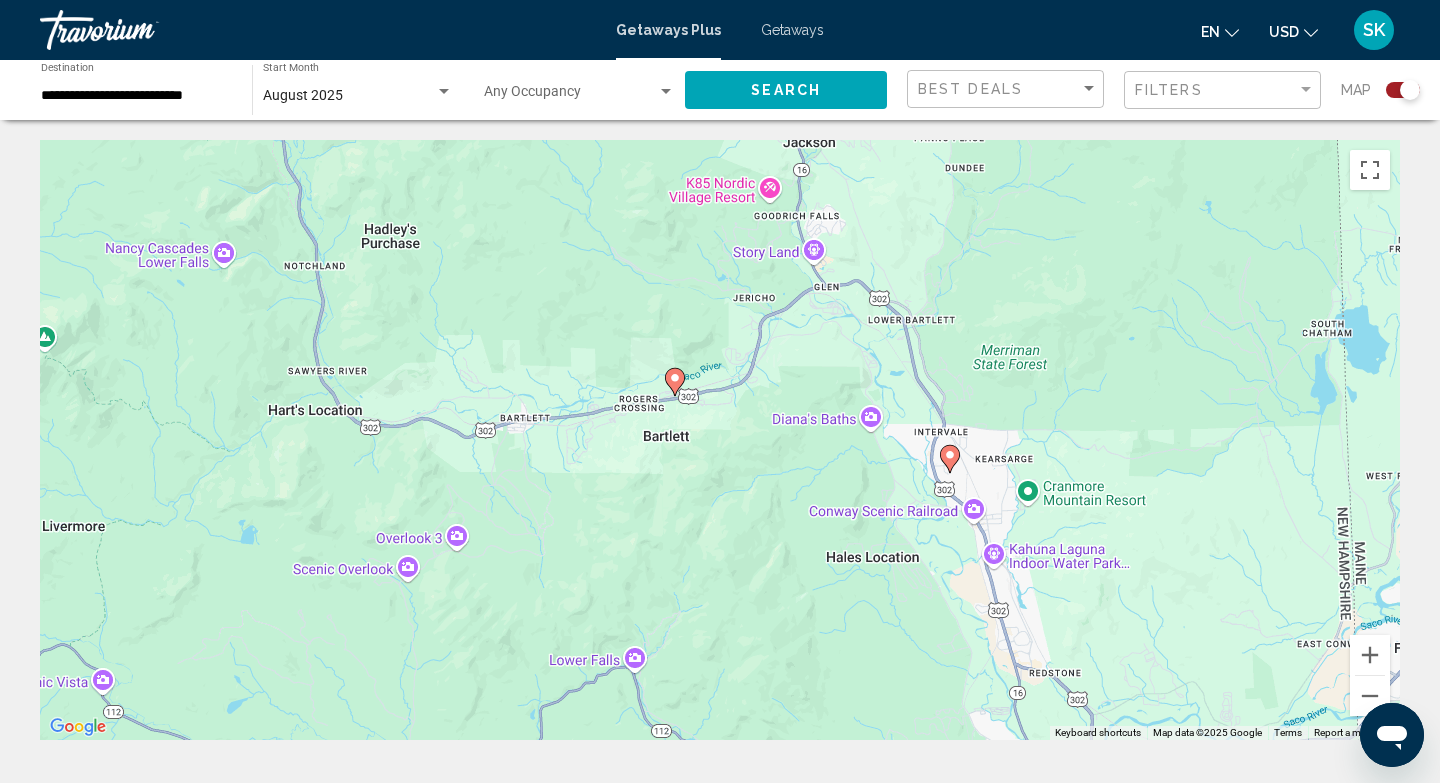 drag, startPoint x: 853, startPoint y: 609, endPoint x: 808, endPoint y: 291, distance: 321.16818 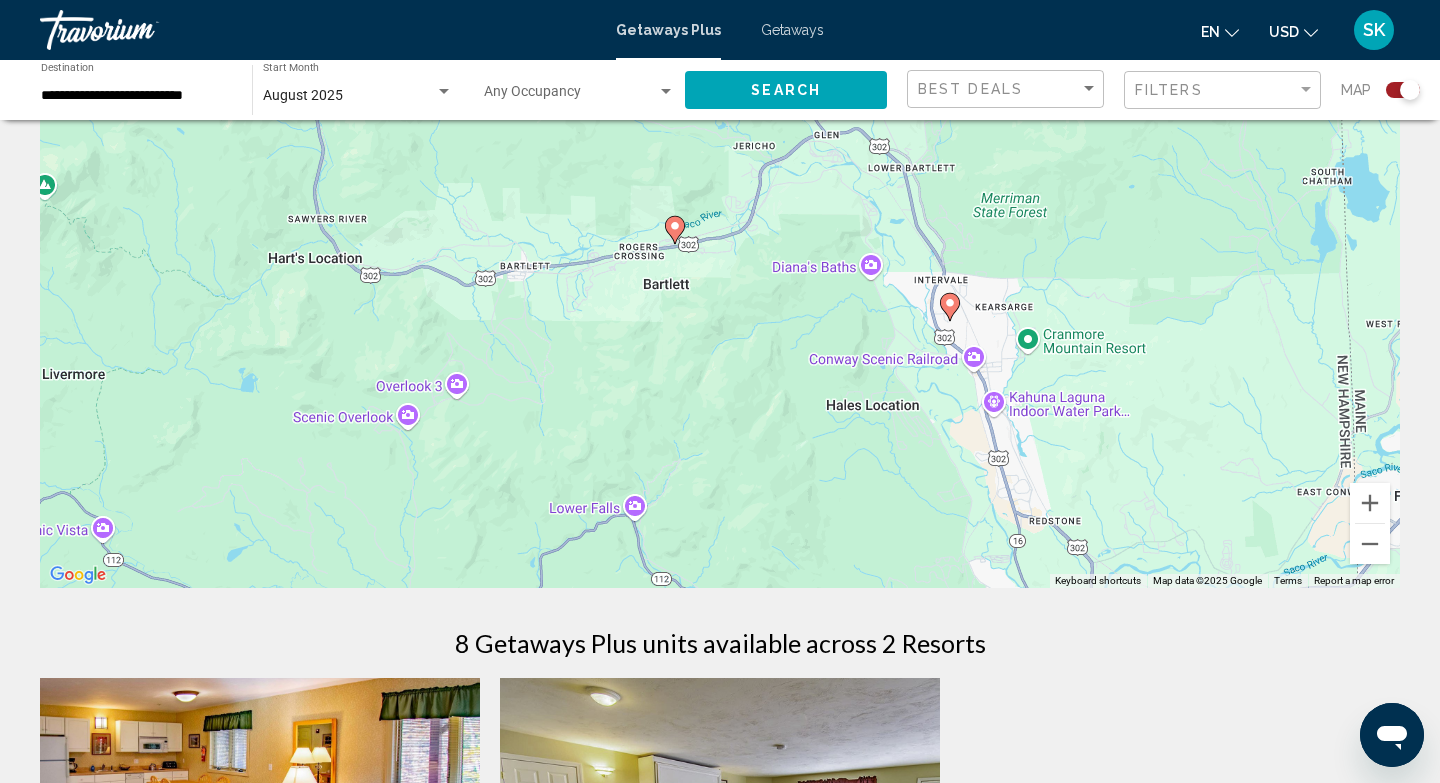scroll, scrollTop: 160, scrollLeft: 0, axis: vertical 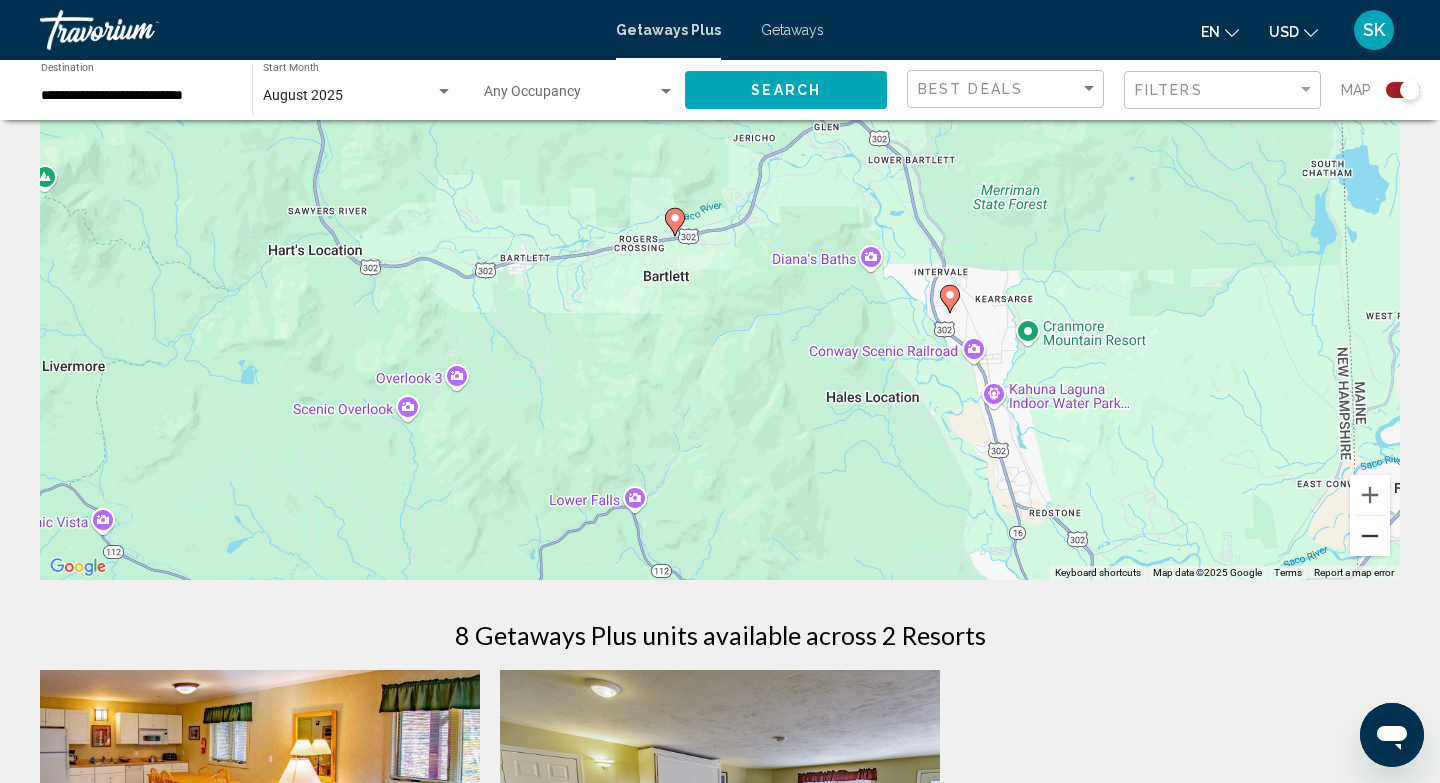 click at bounding box center (1370, 536) 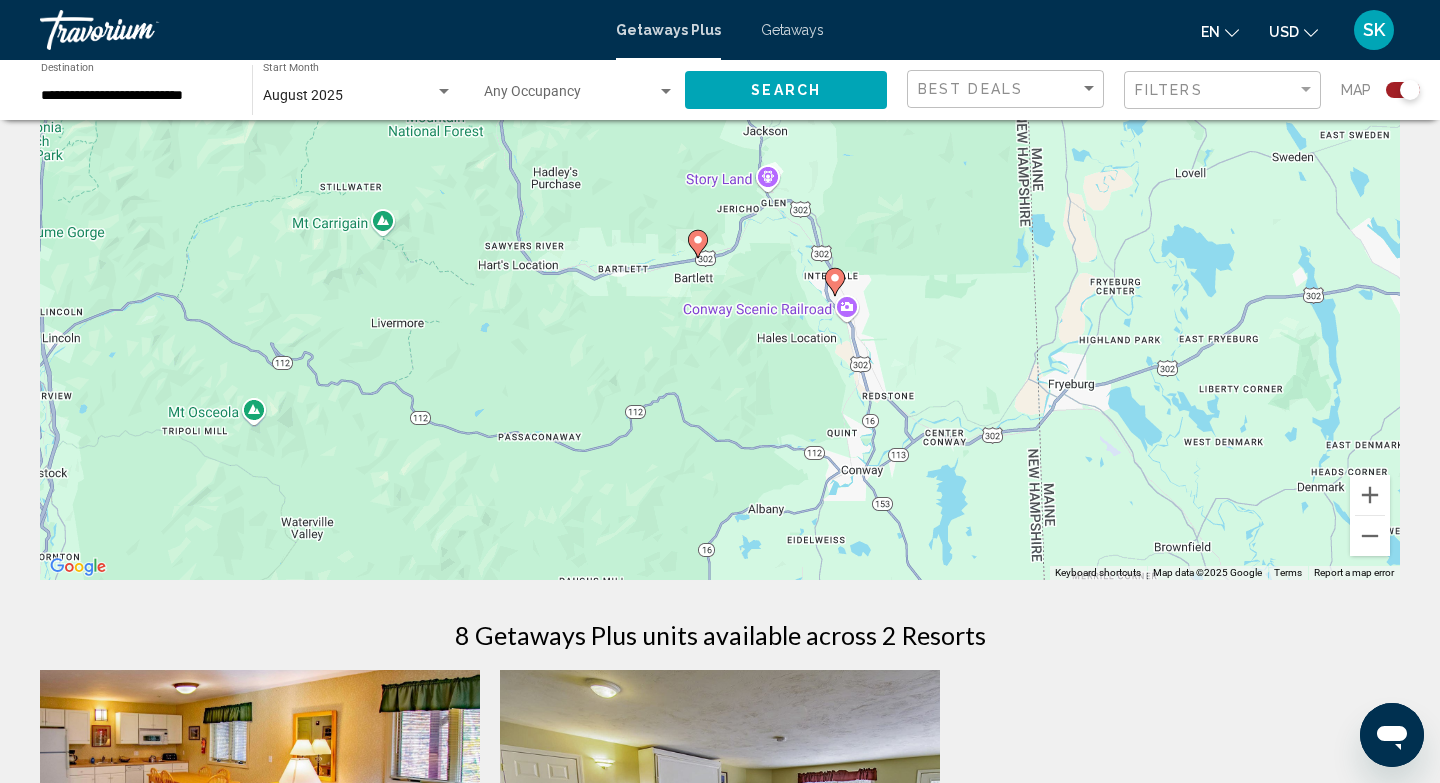 click 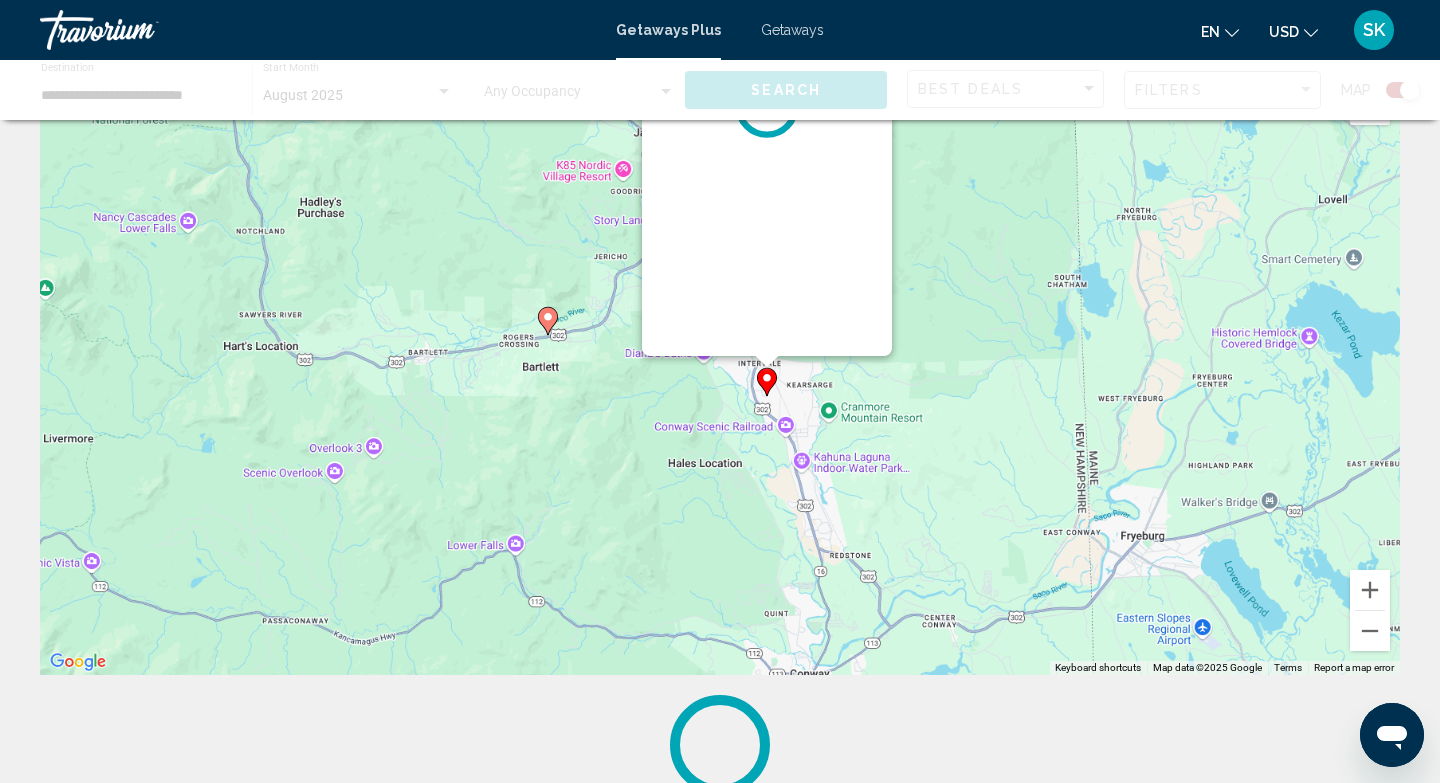 scroll, scrollTop: 0, scrollLeft: 0, axis: both 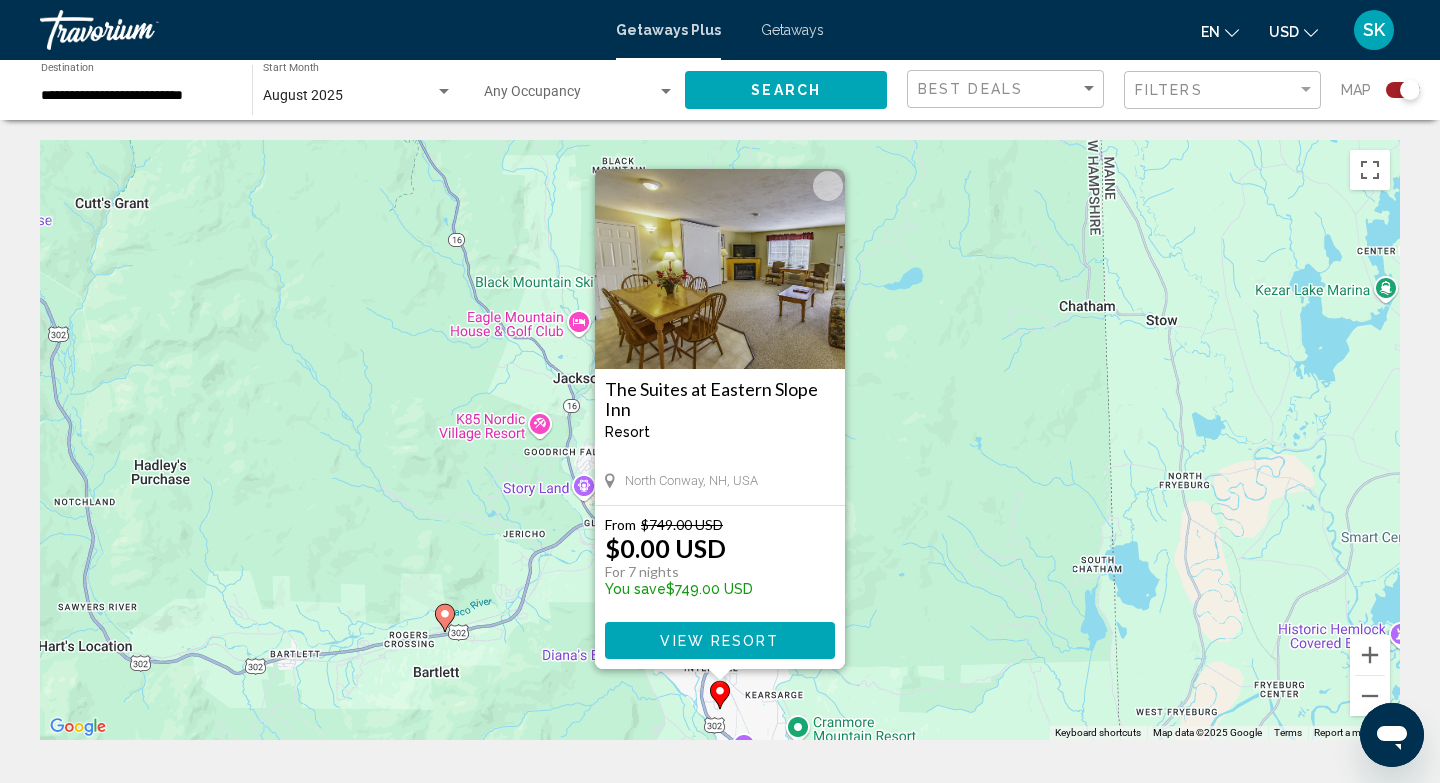 click on "The Suites at Eastern Slope Inn" at bounding box center (720, 399) 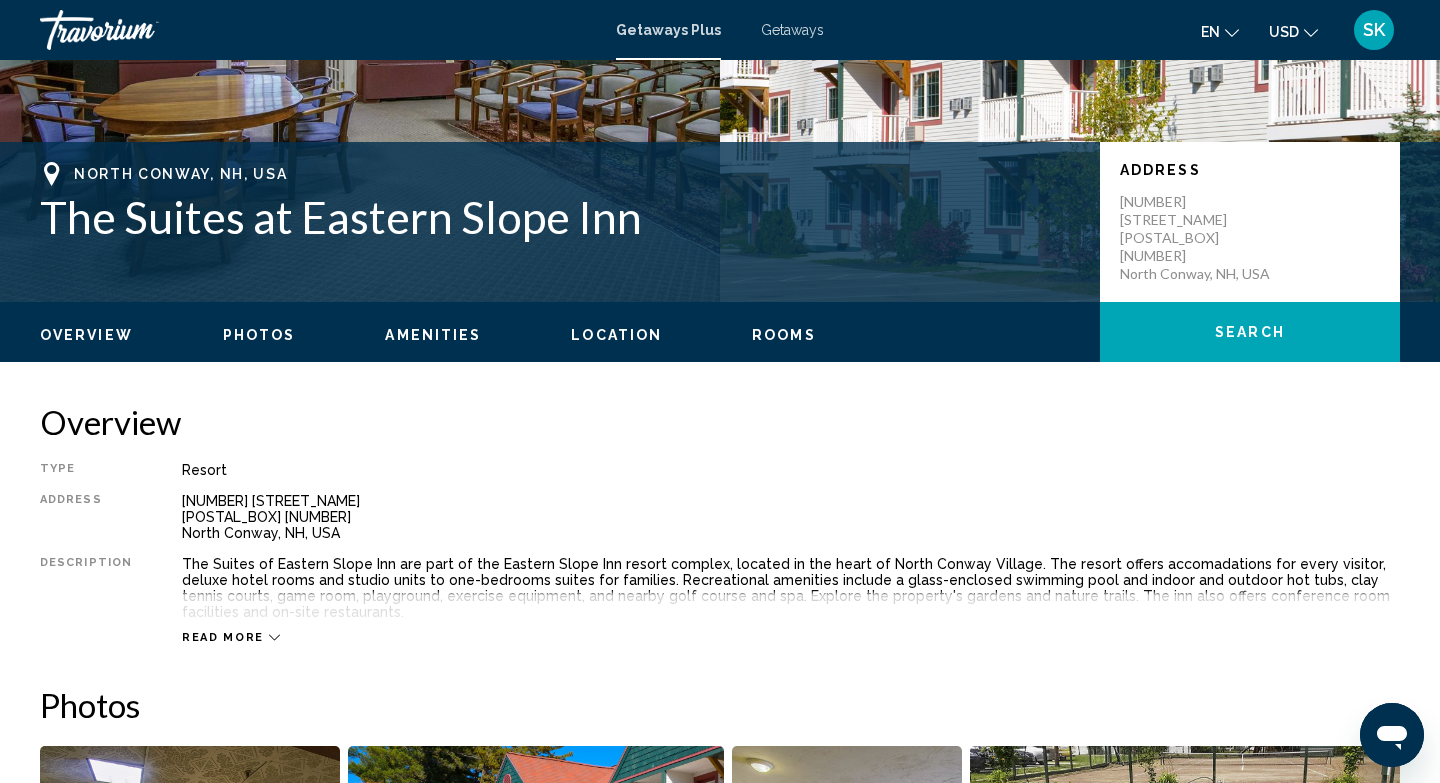 scroll, scrollTop: 0, scrollLeft: 0, axis: both 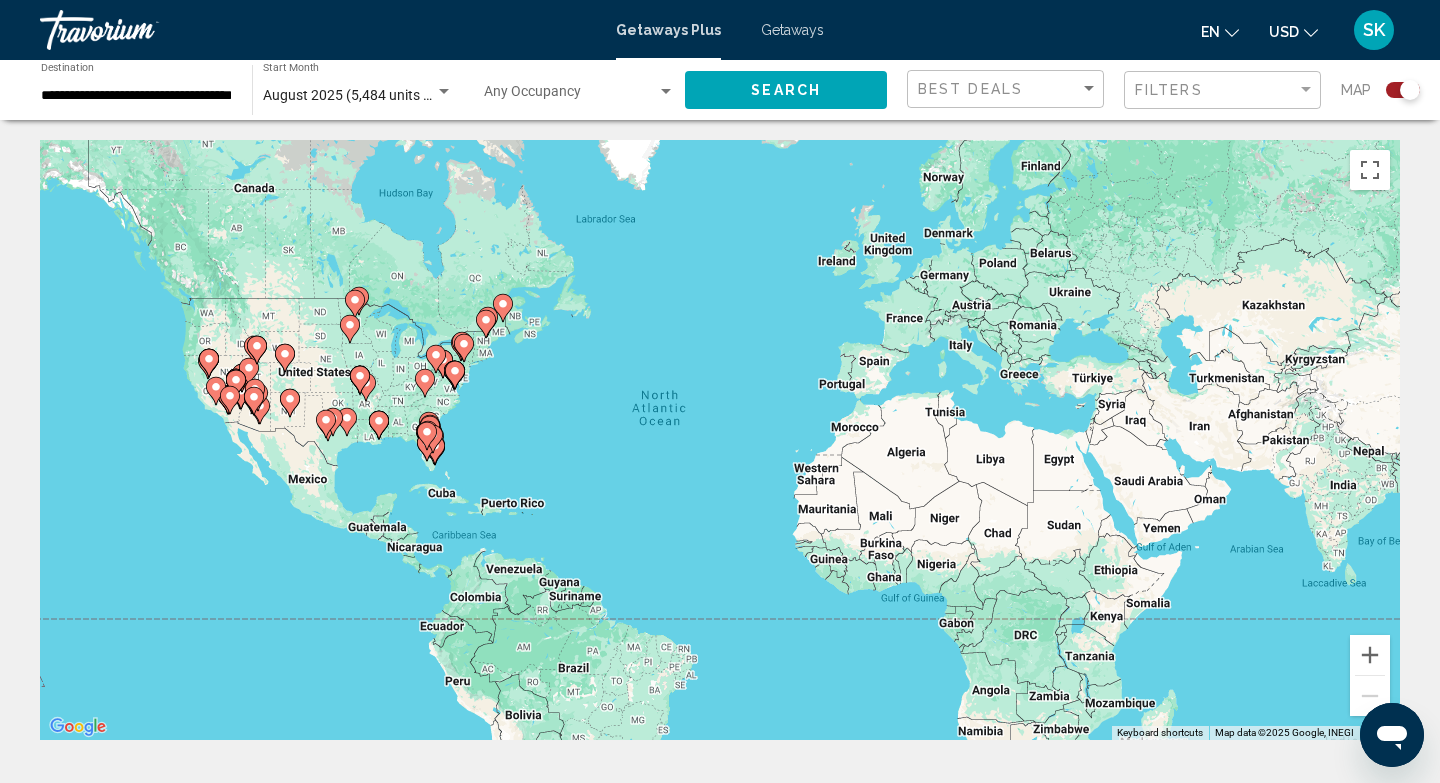 click on "To activate drag with keyboard, press Alt + Enter. Once in keyboard drag state, use the arrow keys to move the marker. To complete the drag, press the Enter key. To cancel, press Escape." at bounding box center [720, 440] 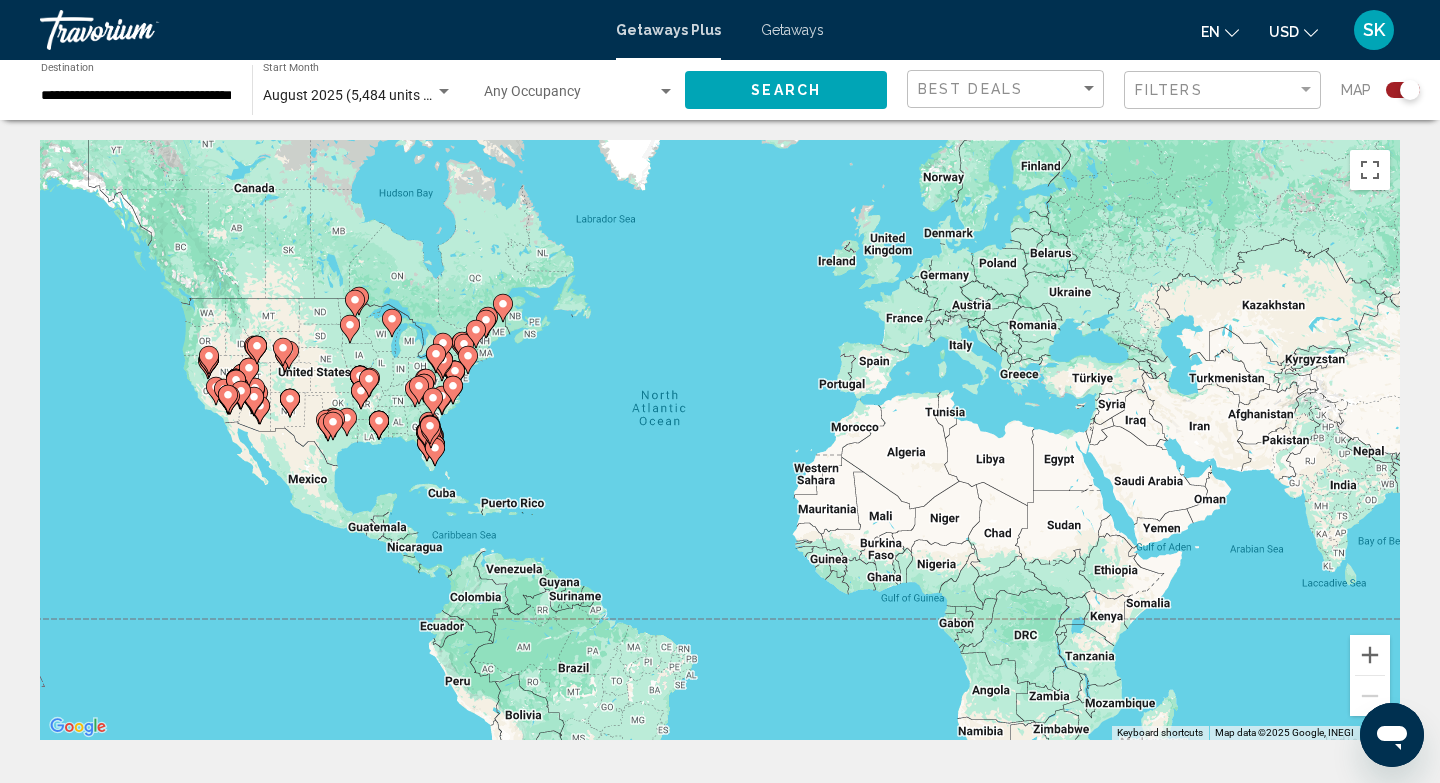 click on "To activate drag with keyboard, press Alt + Enter. Once in keyboard drag state, use the arrow keys to move the marker. To complete the drag, press the Enter key. To cancel, press Escape." at bounding box center [720, 440] 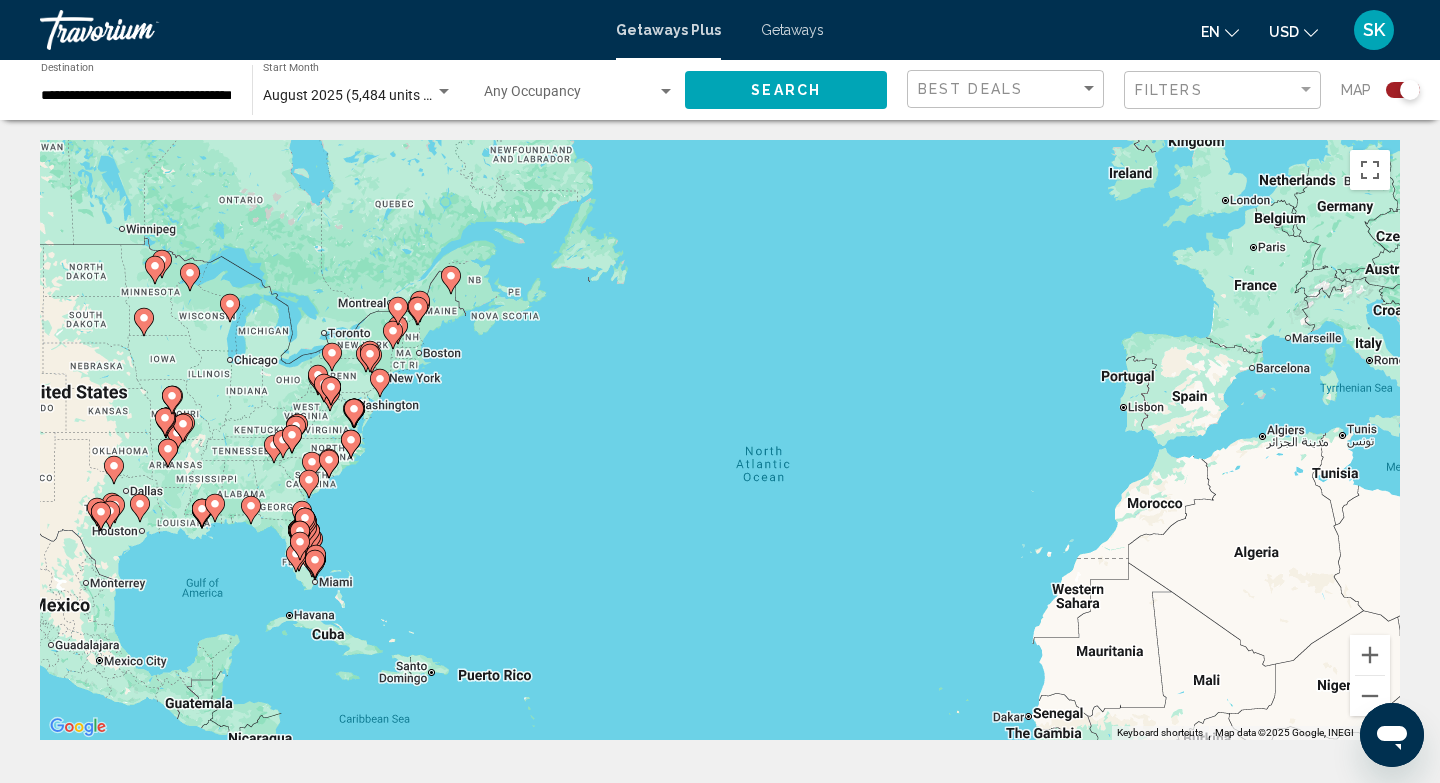 click on "To activate drag with keyboard, press Alt + Enter. Once in keyboard drag state, use the arrow keys to move the marker. To complete the drag, press the Enter key. To cancel, press Escape." at bounding box center (720, 440) 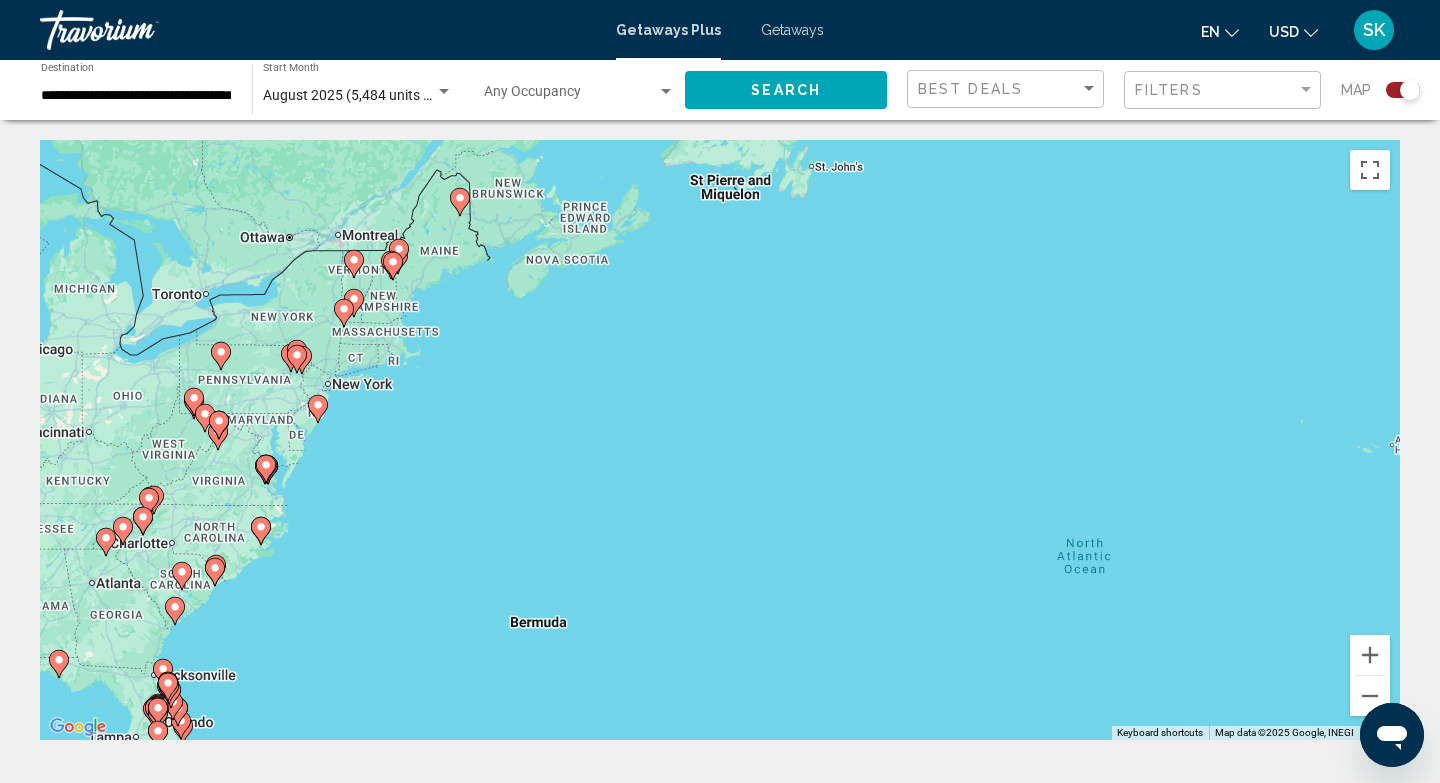 click on "To activate drag with keyboard, press Alt + Enter. Once in keyboard drag state, use the arrow keys to move the marker. To complete the drag, press the Enter key. To cancel, press Escape." at bounding box center (720, 440) 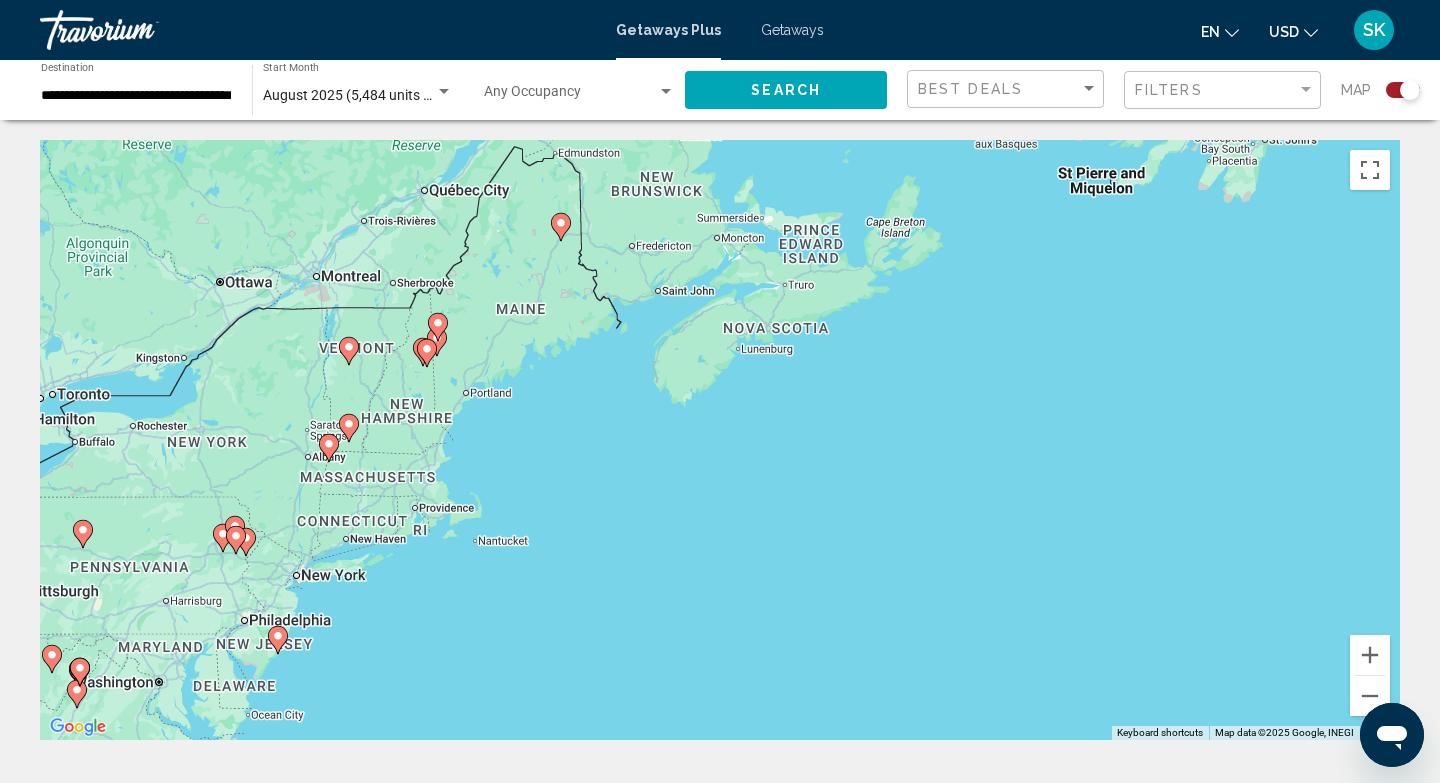 drag, startPoint x: 428, startPoint y: 274, endPoint x: 513, endPoint y: 459, distance: 203.59273 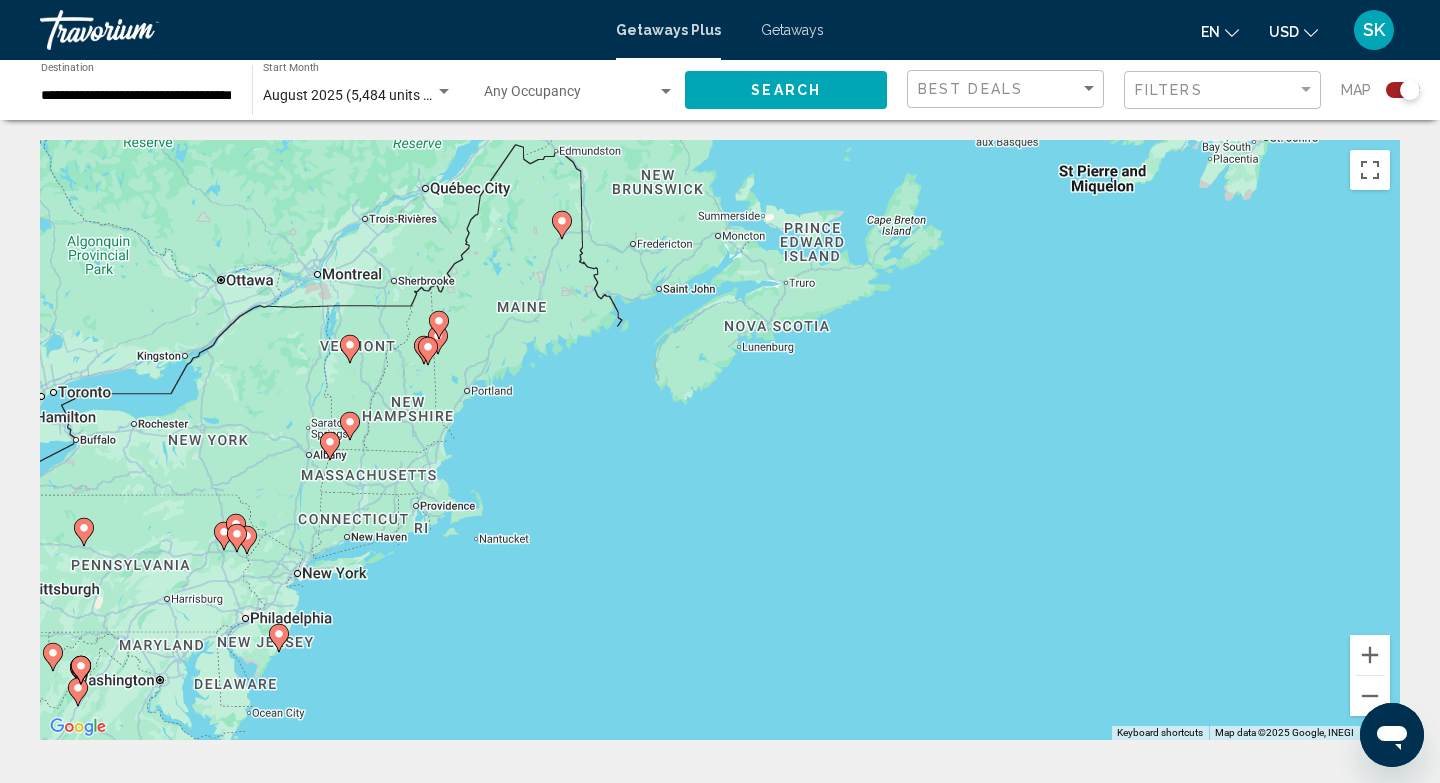 click on "To activate drag with keyboard, press Alt + Enter. Once in keyboard drag state, use the arrow keys to move the marker. To complete the drag, press the Enter key. To cancel, press Escape." at bounding box center [720, 440] 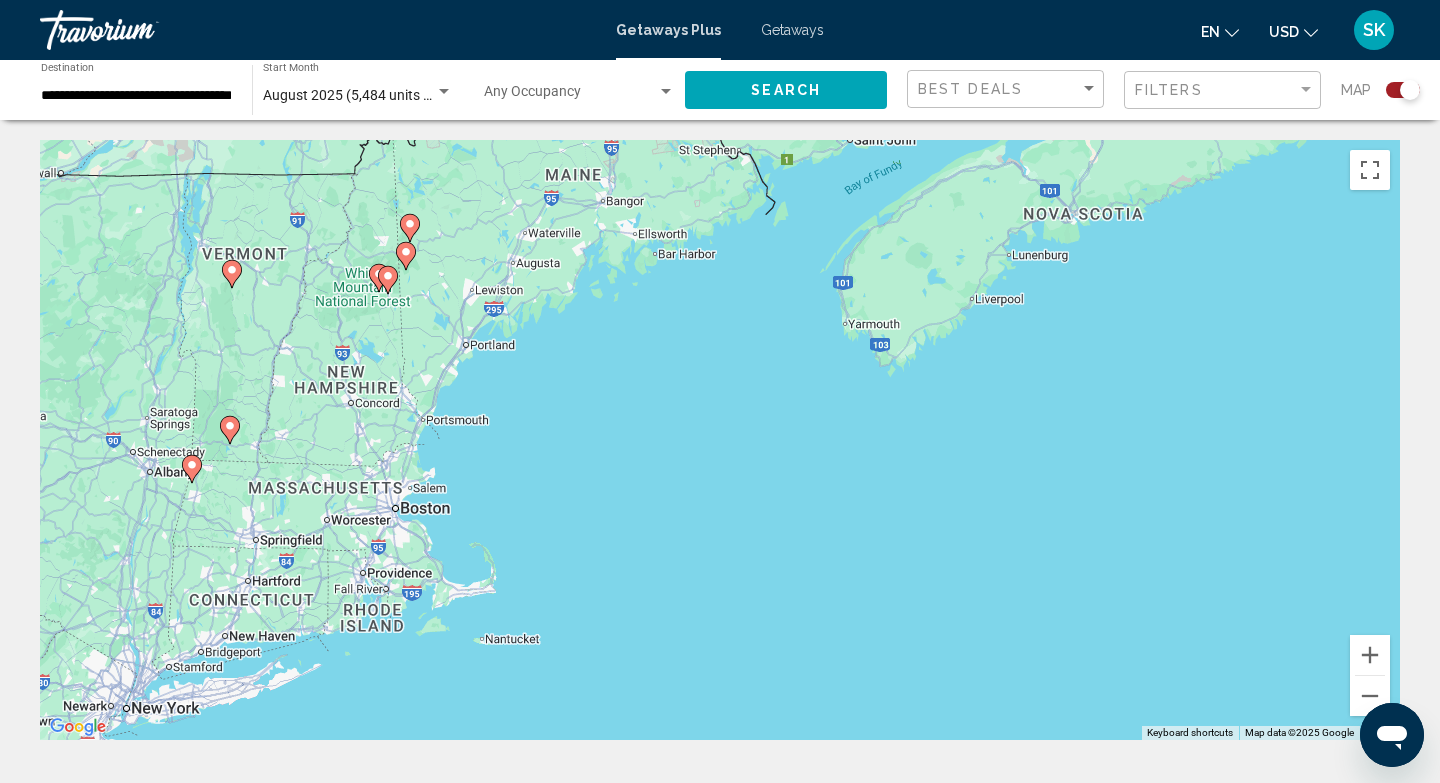 click on "To activate drag with keyboard, press Alt + Enter. Once in keyboard drag state, use the arrow keys to move the marker. To complete the drag, press the Enter key. To cancel, press Escape." at bounding box center (720, 440) 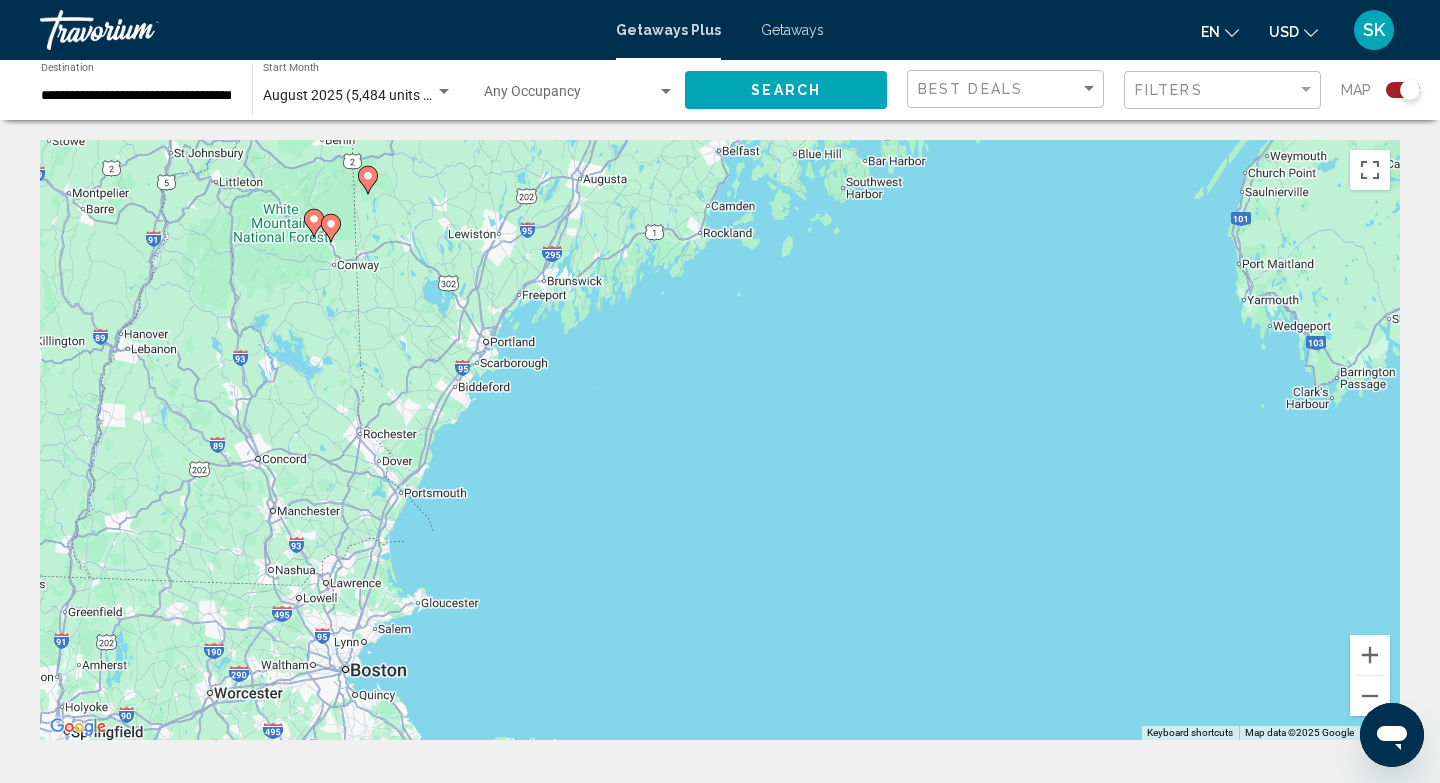 drag, startPoint x: 440, startPoint y: 296, endPoint x: 499, endPoint y: 466, distance: 179.94722 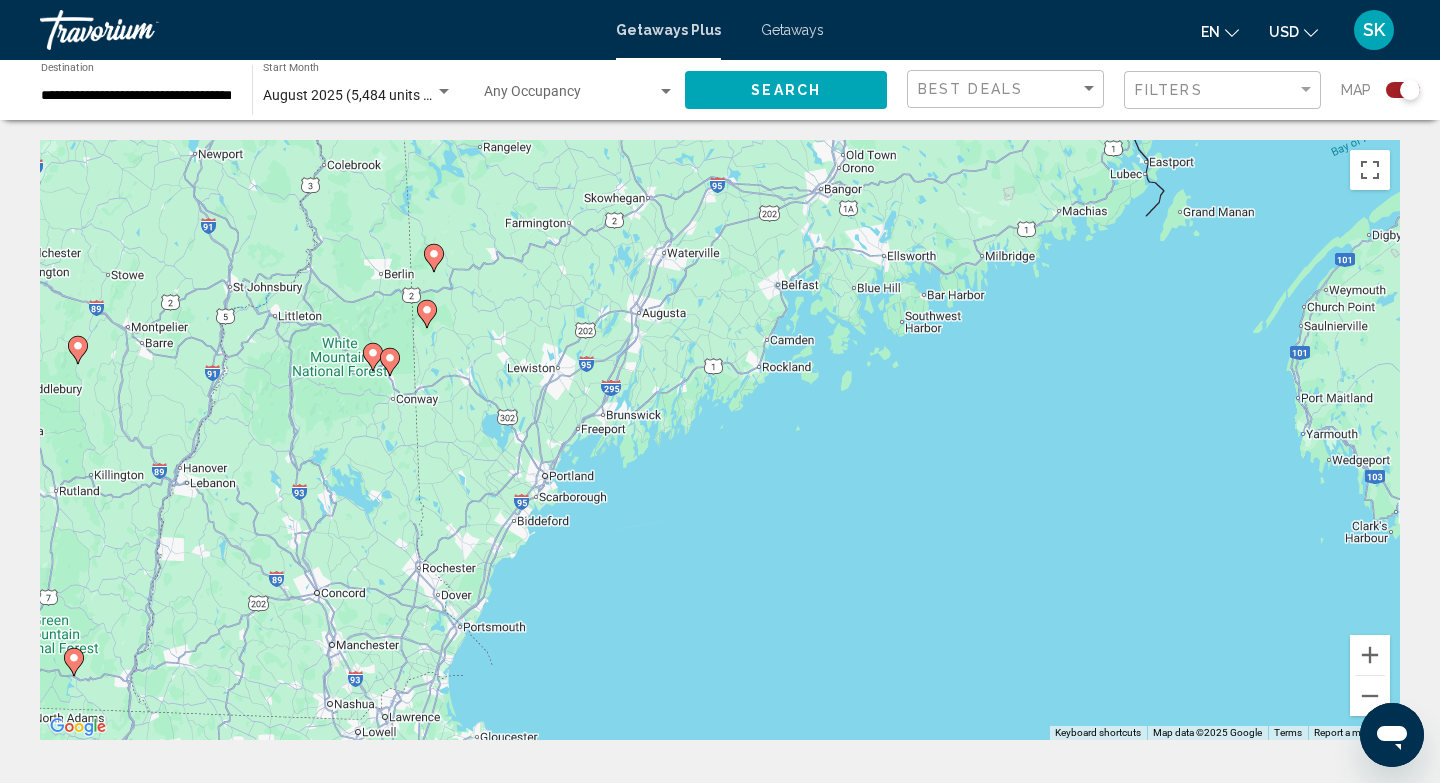 click 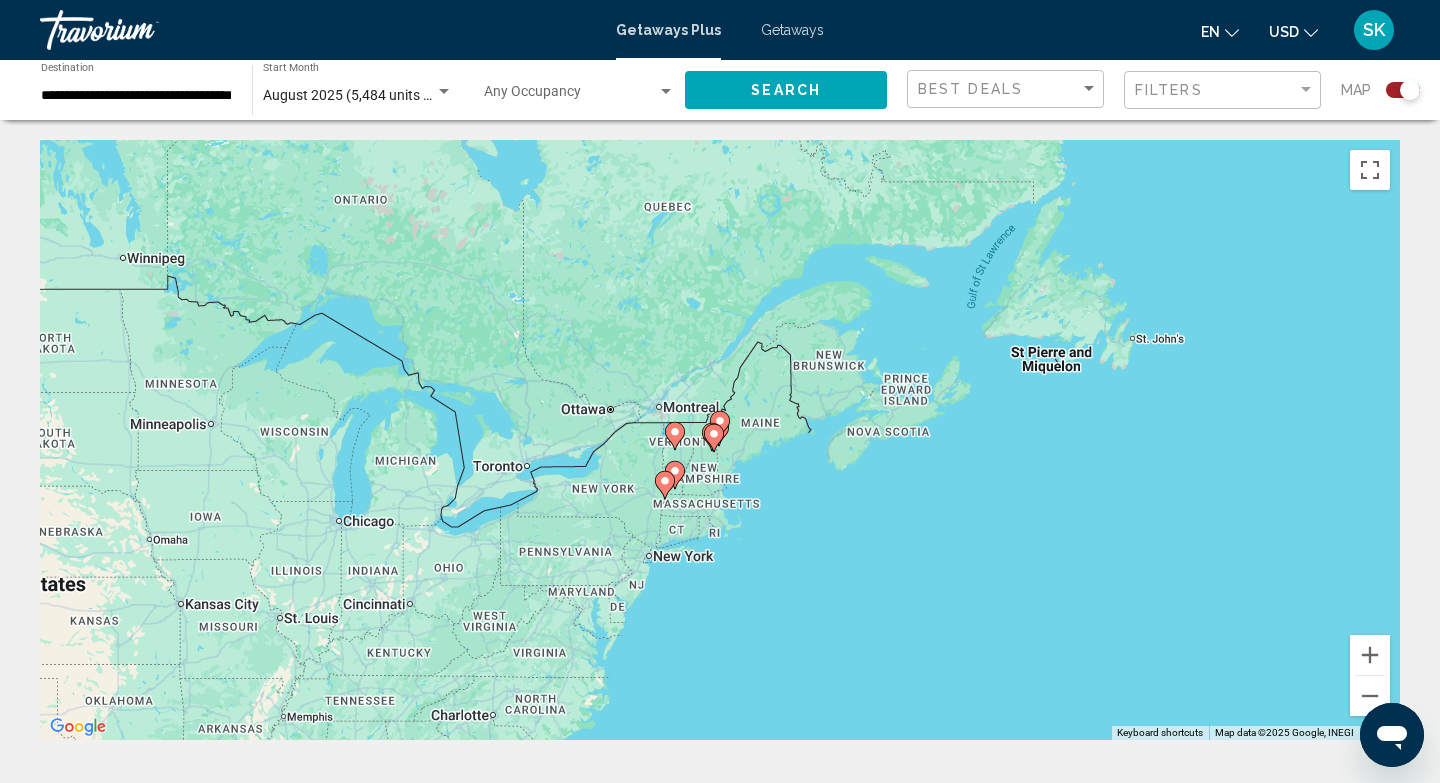 click on "To navigate, press the arrow keys. To activate drag with keyboard, press Alt + Enter. Once in keyboard drag state, use the arrow keys to move the marker. To complete the drag, press the Enter key. To cancel, press Escape." at bounding box center [720, 440] 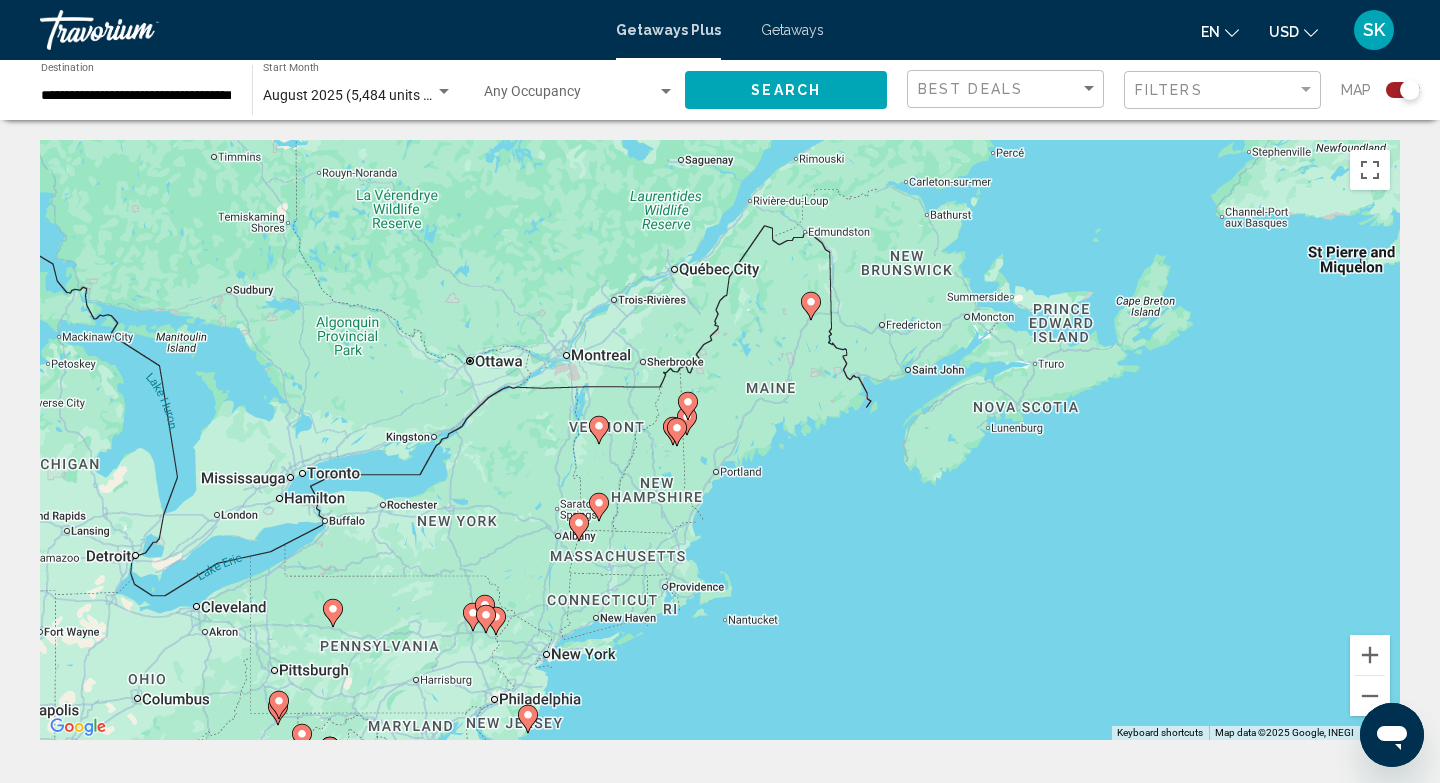 click on "To activate drag with keyboard, press Alt + Enter. Once in keyboard drag state, use the arrow keys to move the marker. To complete the drag, press the Enter key. To cancel, press Escape." at bounding box center [720, 440] 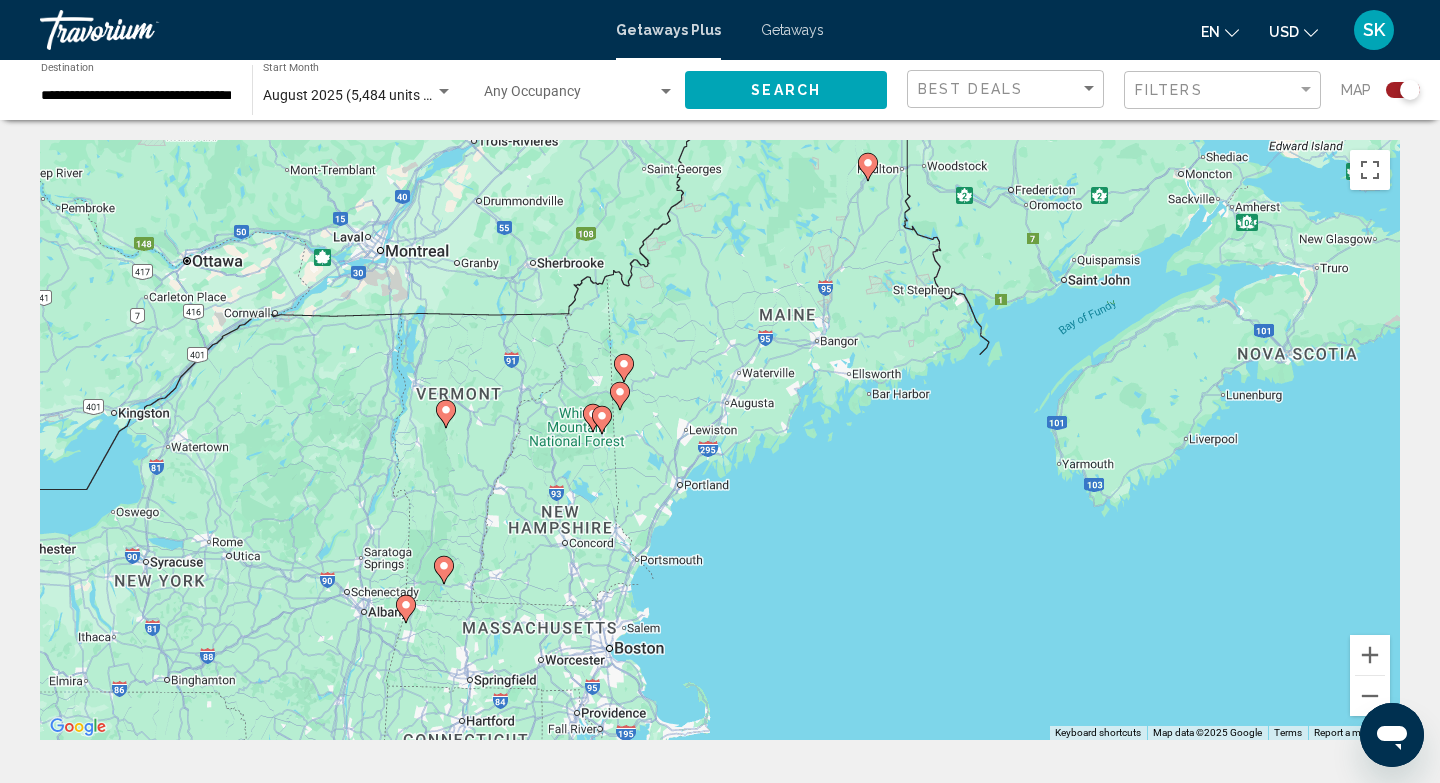 click on "To activate drag with keyboard, press Alt + Enter. Once in keyboard drag state, use the arrow keys to move the marker. To complete the drag, press the Enter key. To cancel, press Escape." at bounding box center [720, 440] 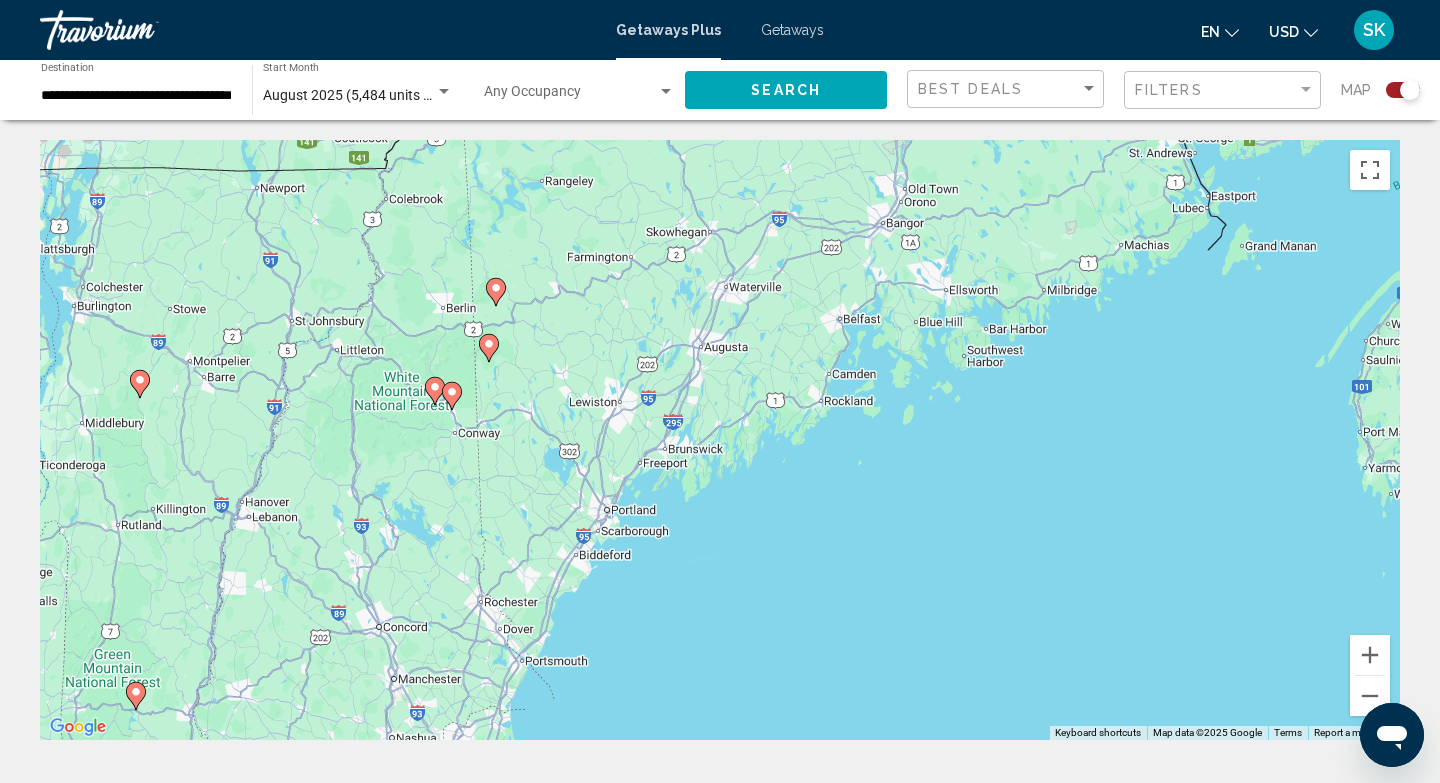 click 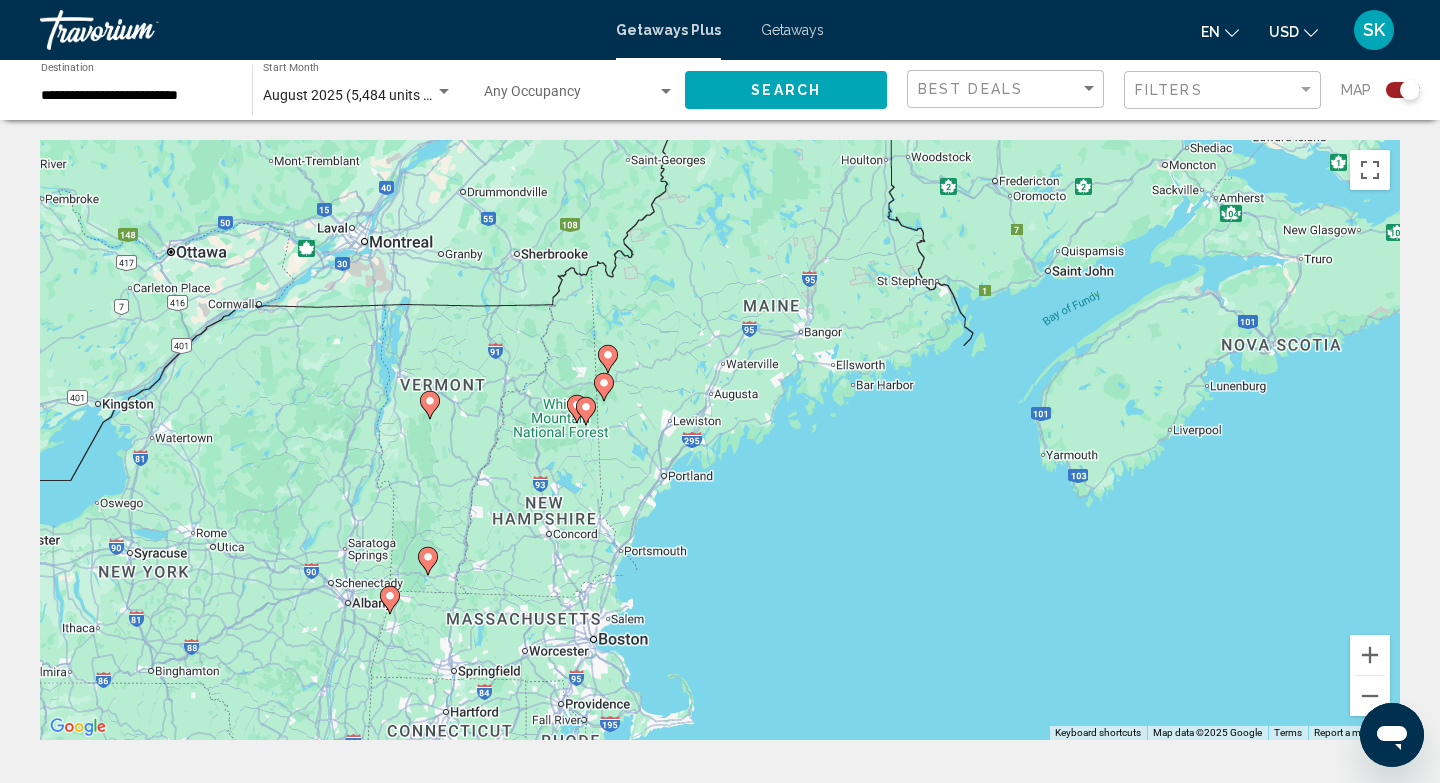 click 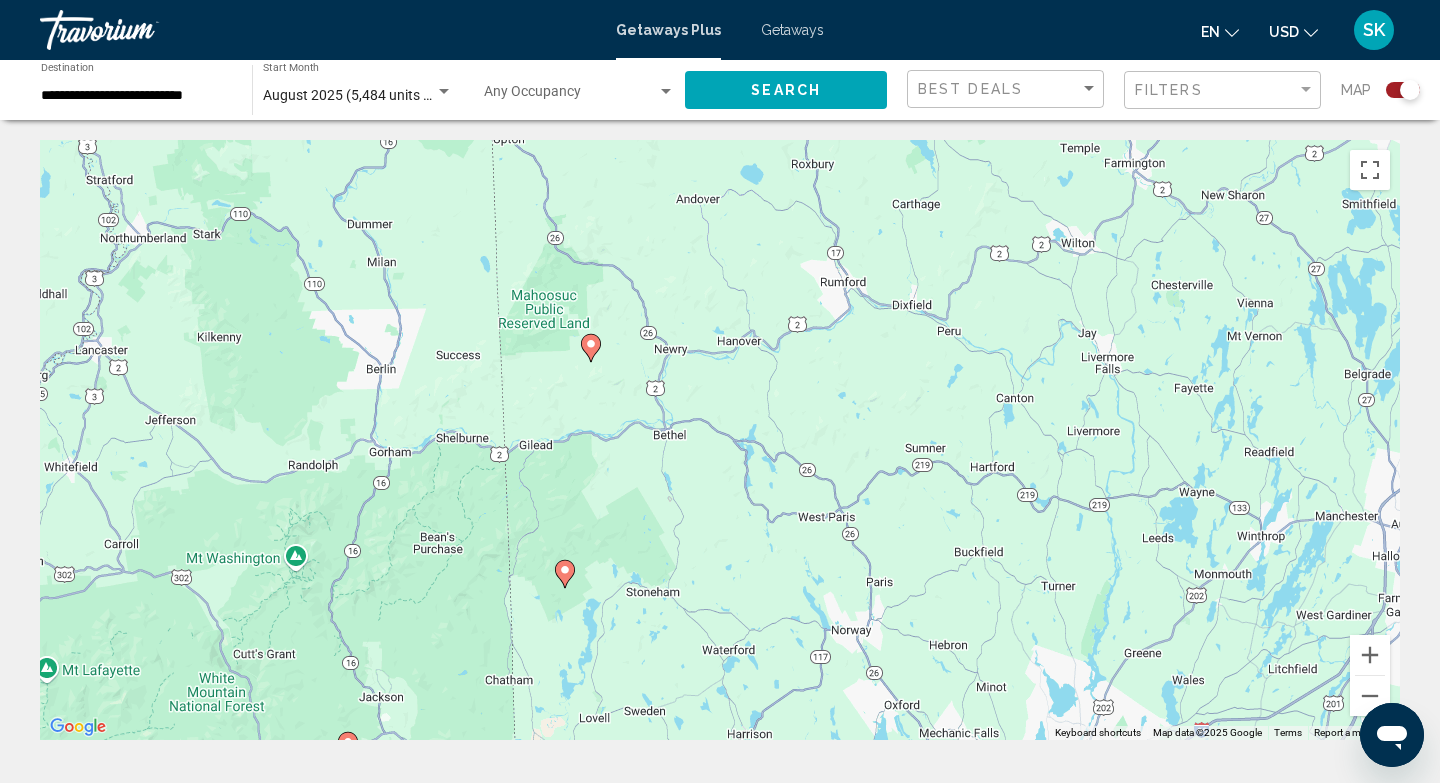 drag, startPoint x: 347, startPoint y: 278, endPoint x: 1123, endPoint y: 731, distance: 898.546 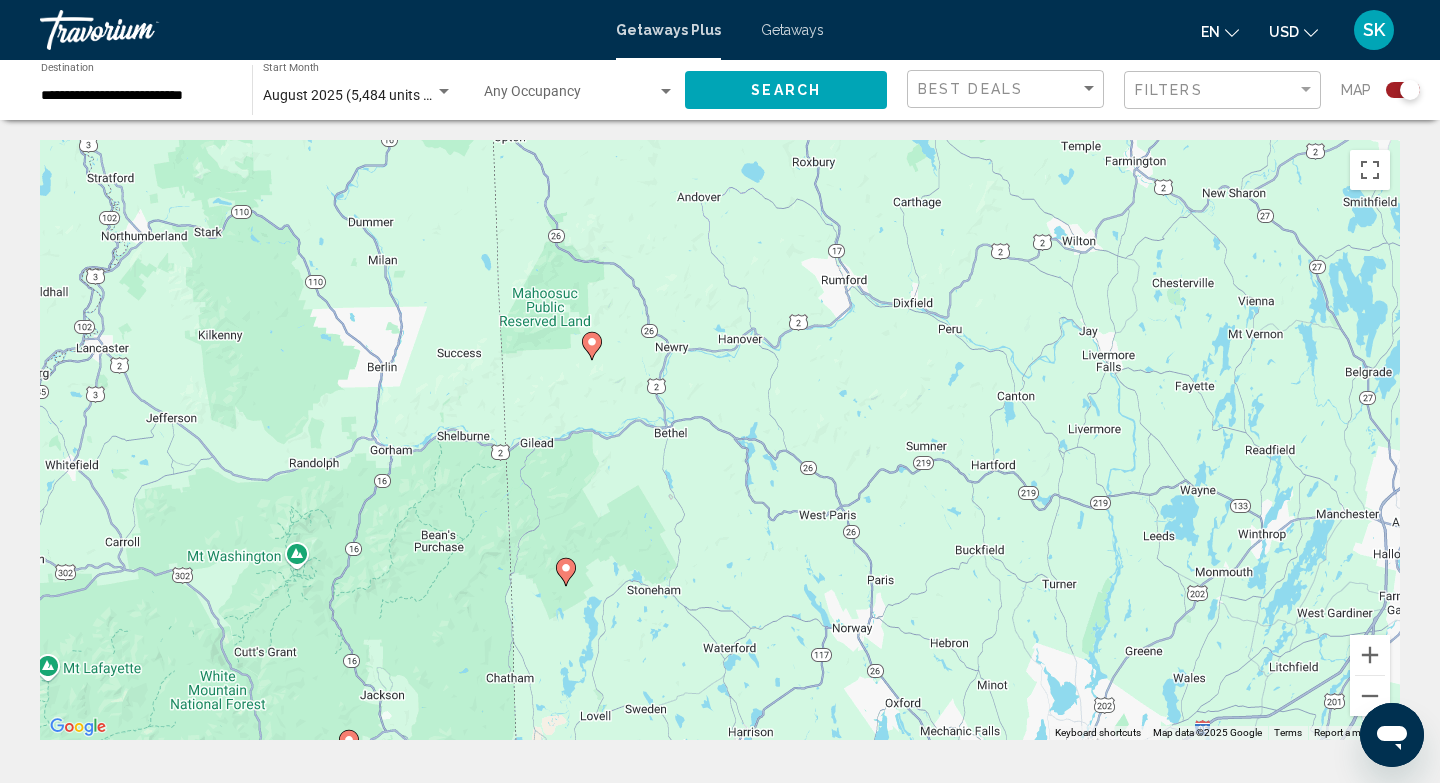 click 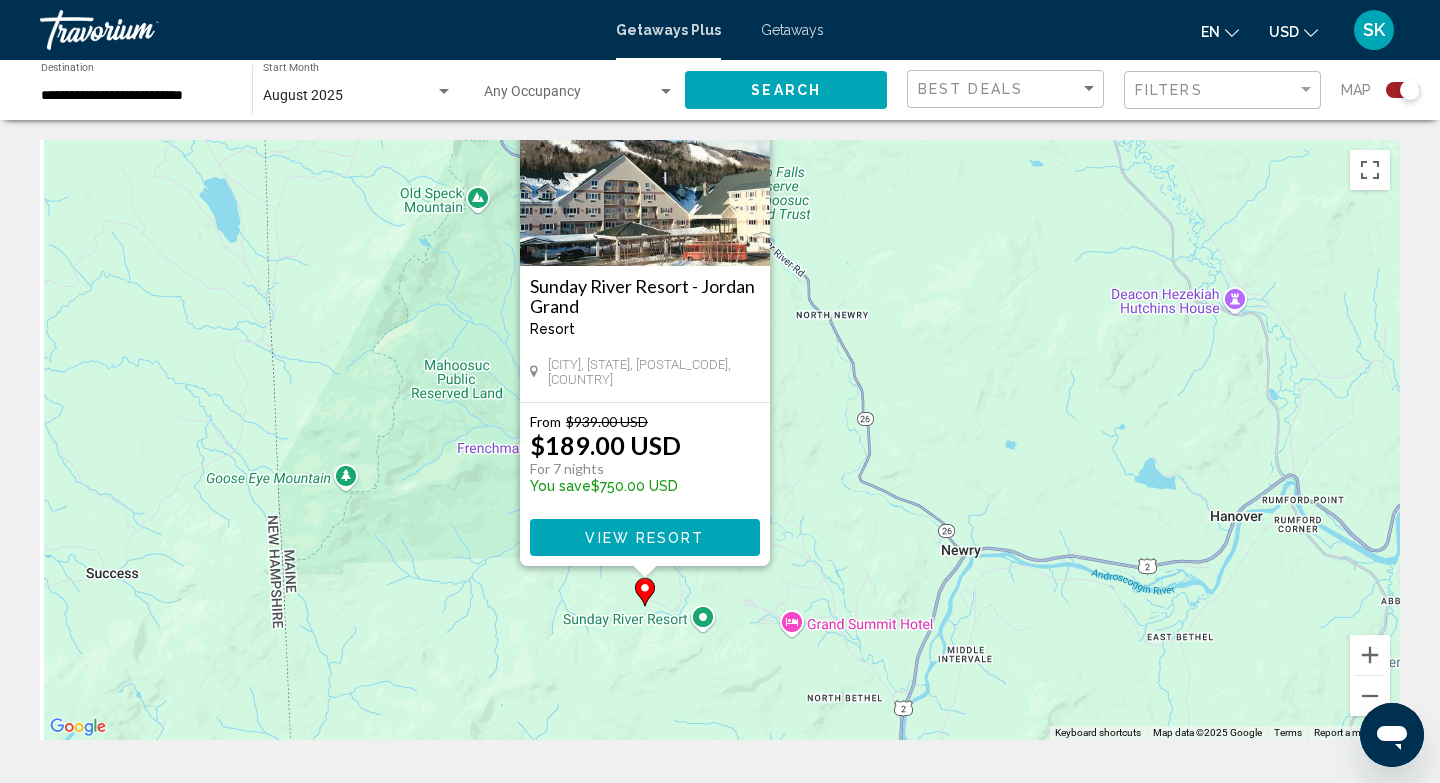 drag, startPoint x: 505, startPoint y: 539, endPoint x: 927, endPoint y: 435, distance: 434.62628 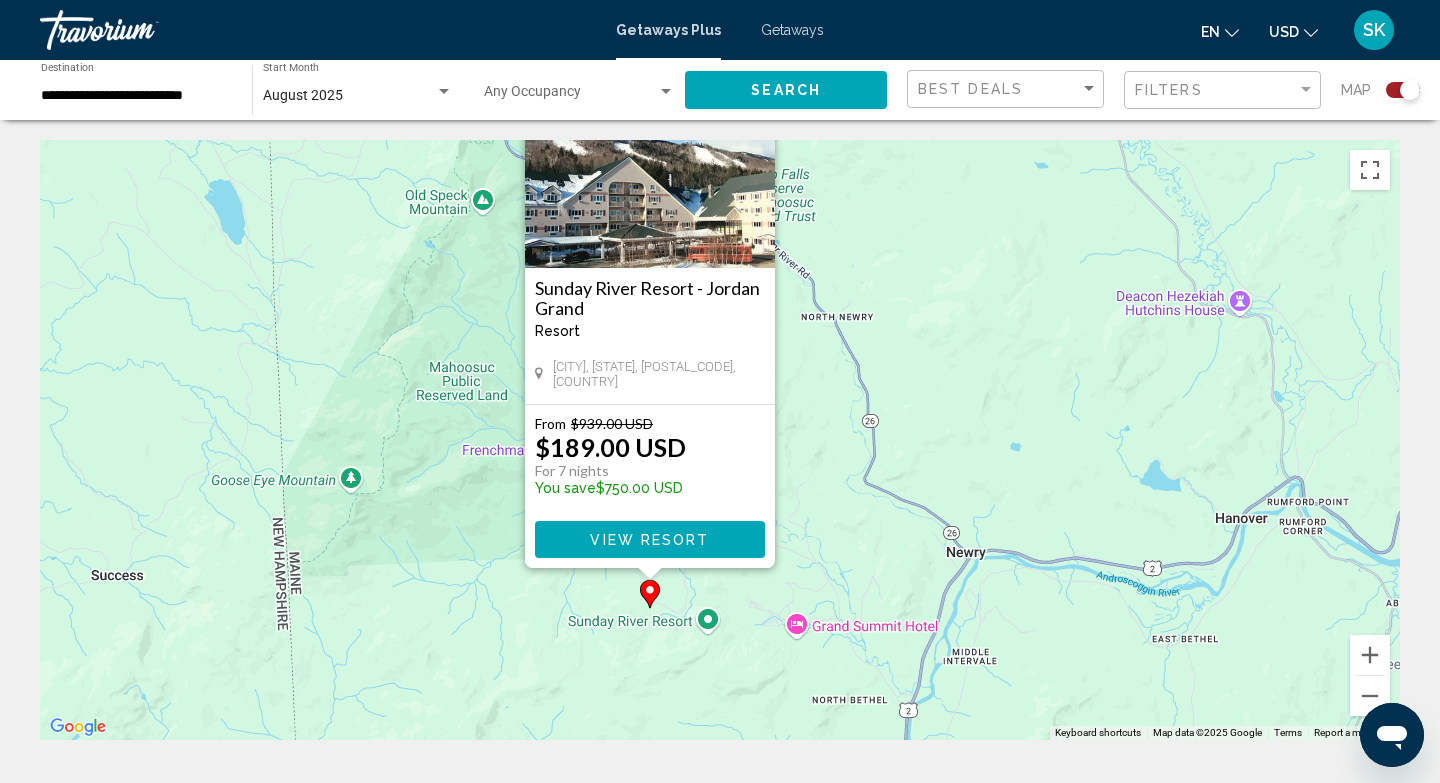 drag, startPoint x: 924, startPoint y: 440, endPoint x: 897, endPoint y: 434, distance: 27.658634 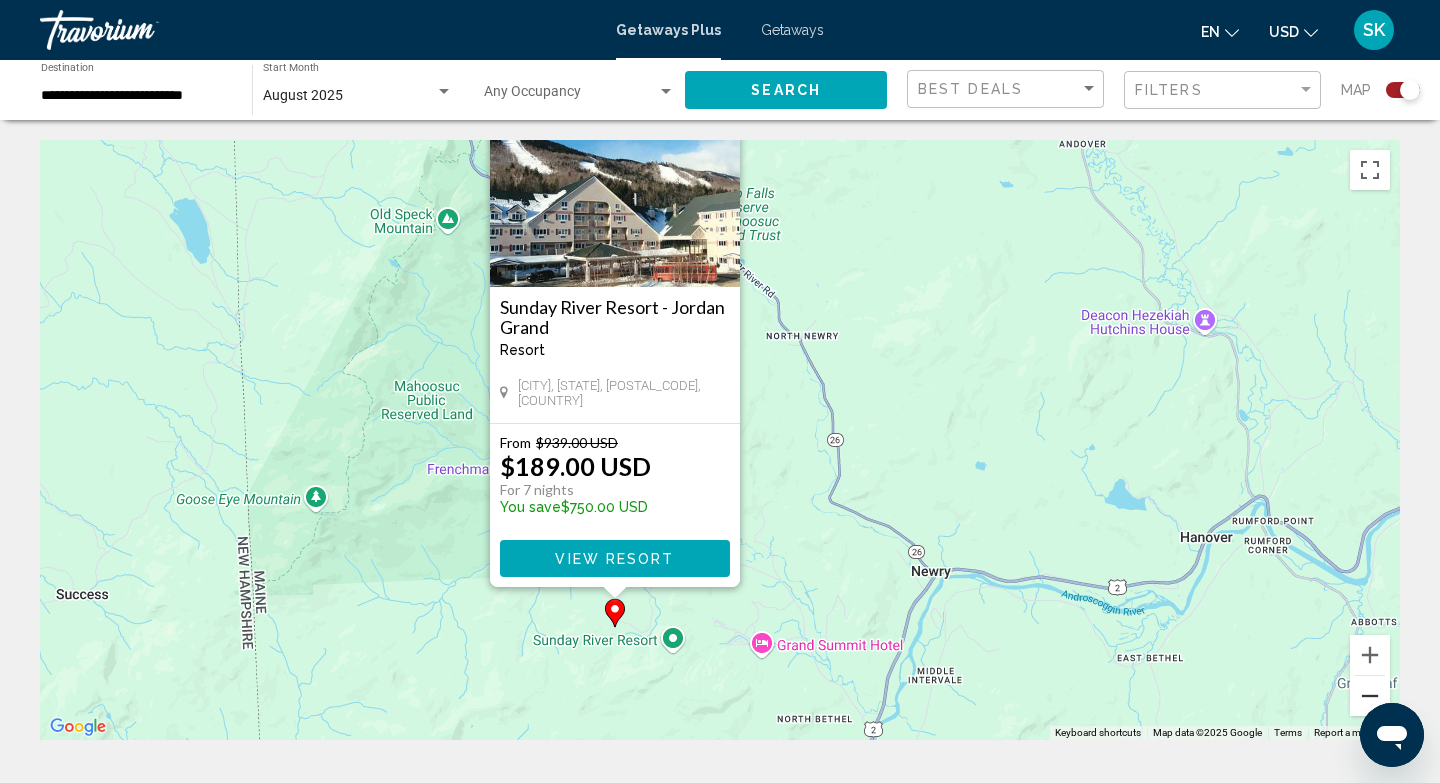 click at bounding box center [1370, 696] 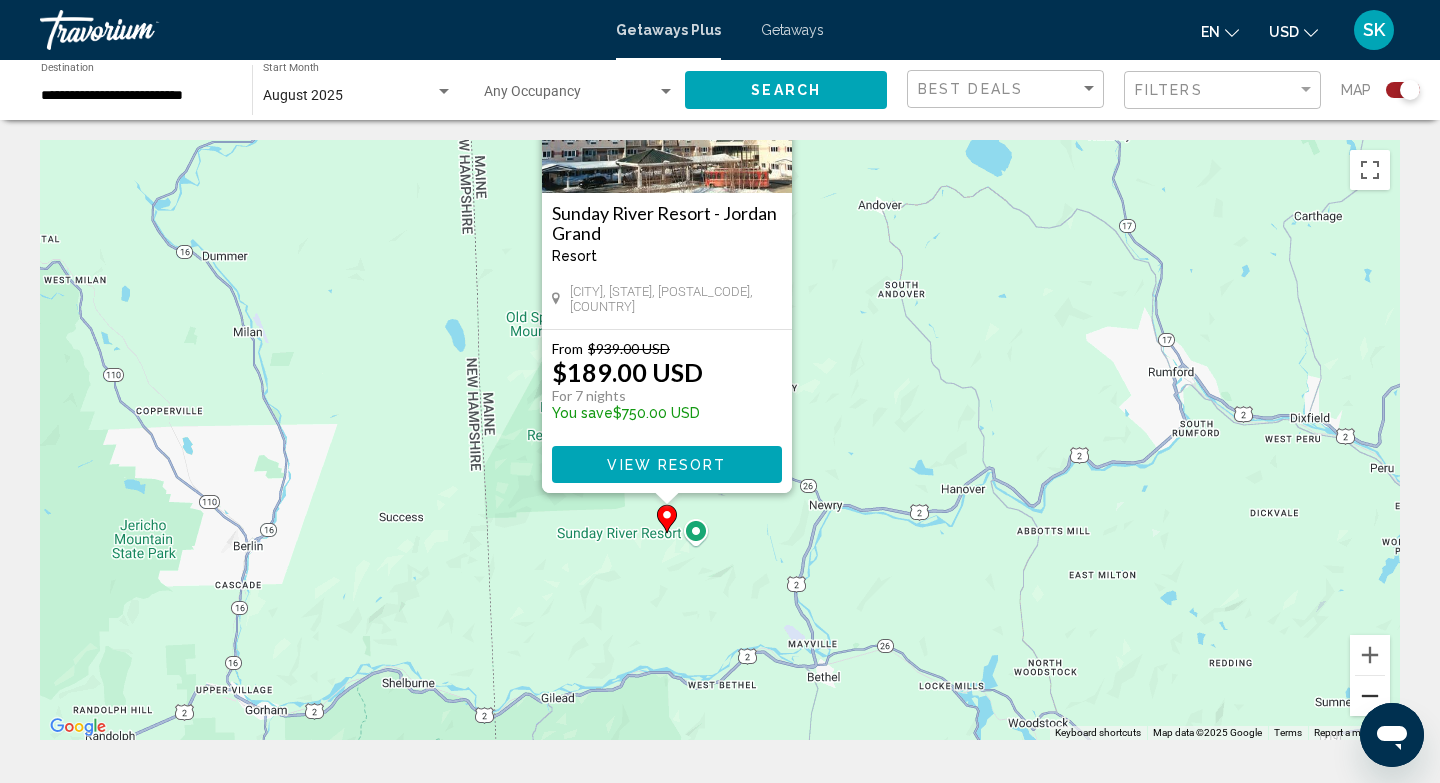click at bounding box center (1370, 696) 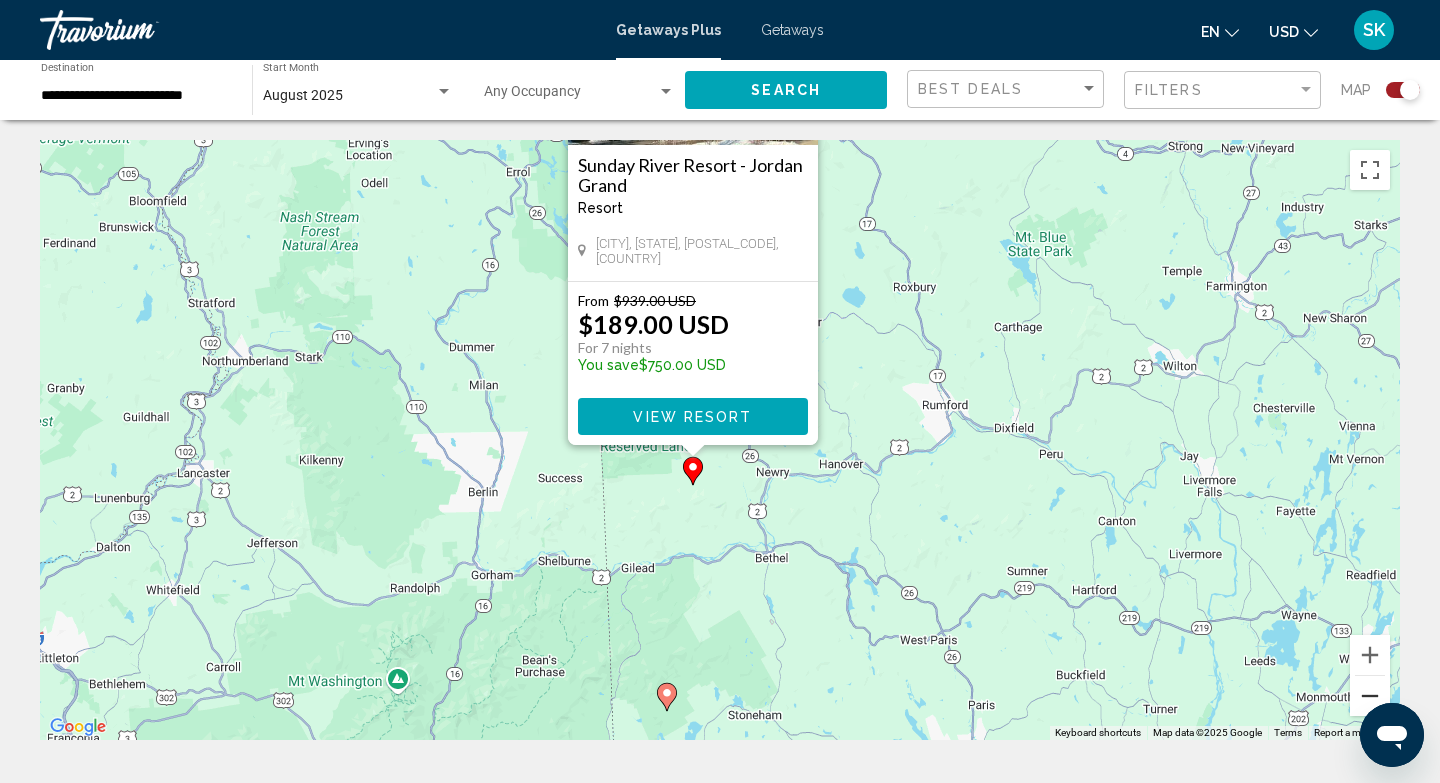 click at bounding box center (1370, 696) 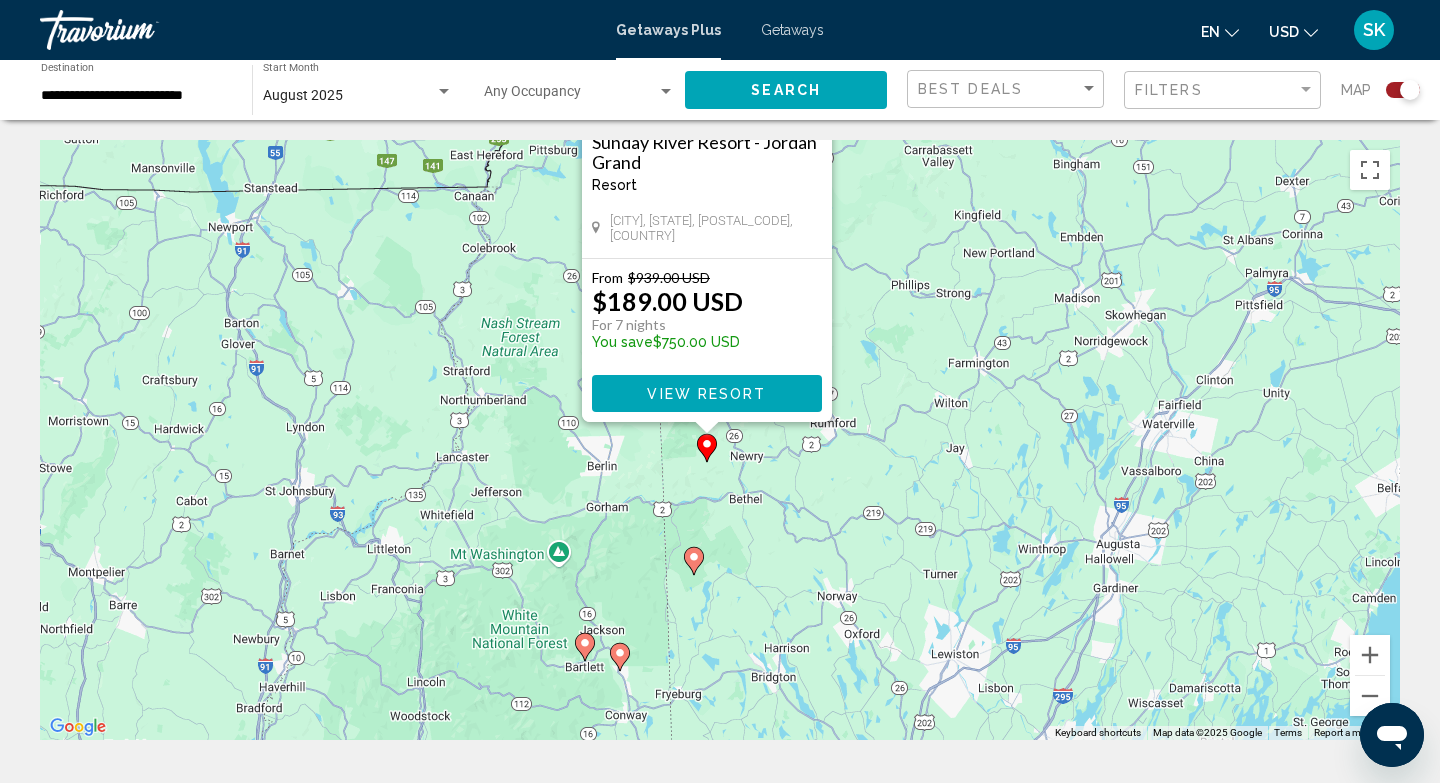 click at bounding box center [694, 561] 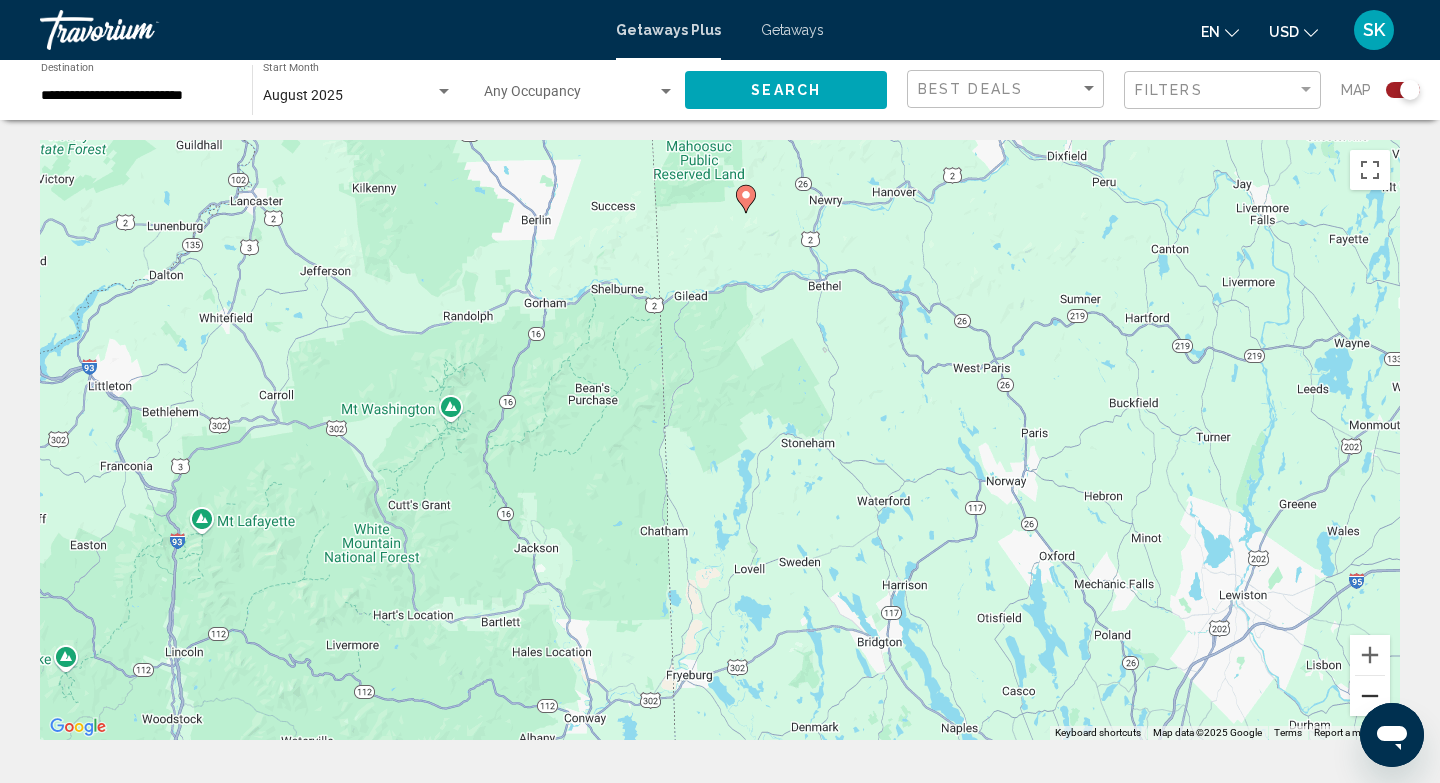 click at bounding box center (1370, 696) 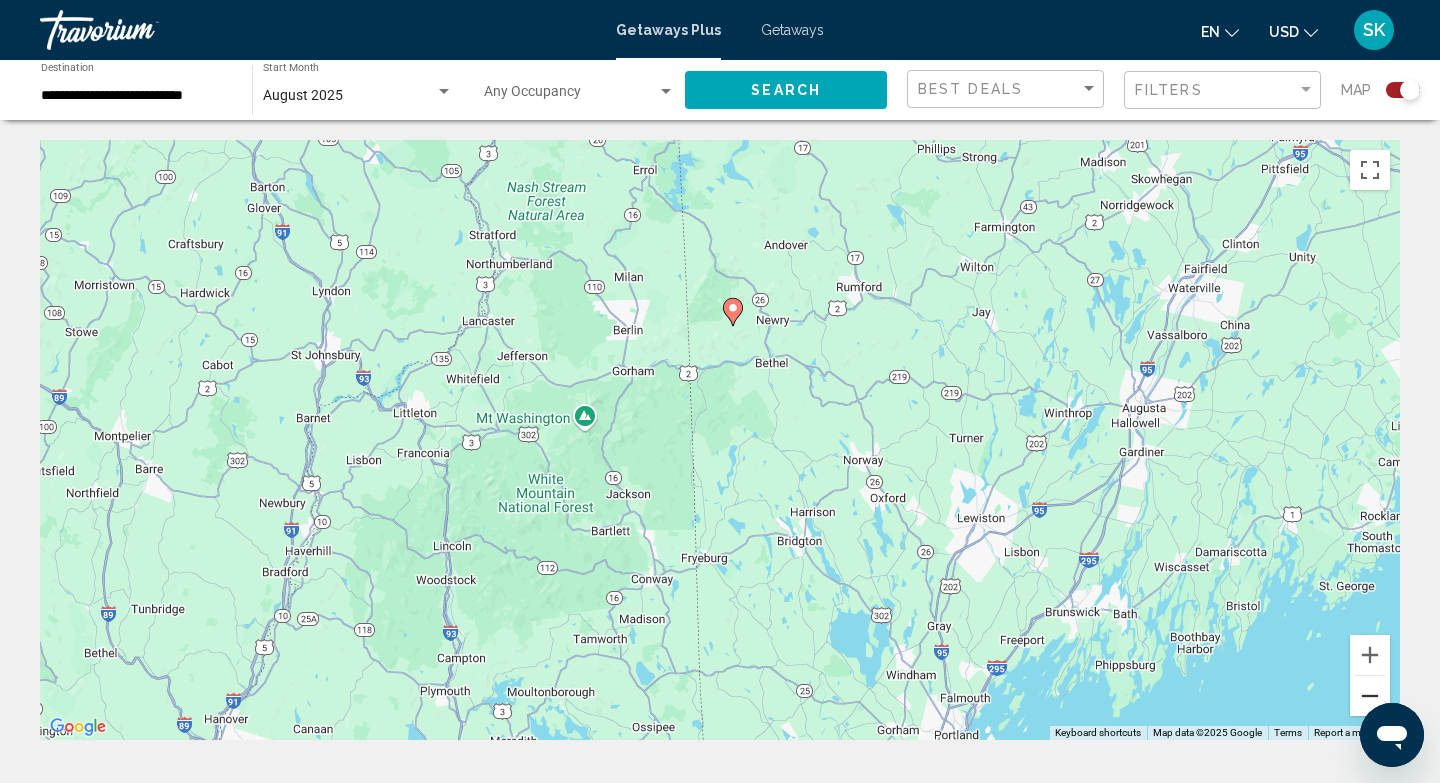 click at bounding box center (1370, 696) 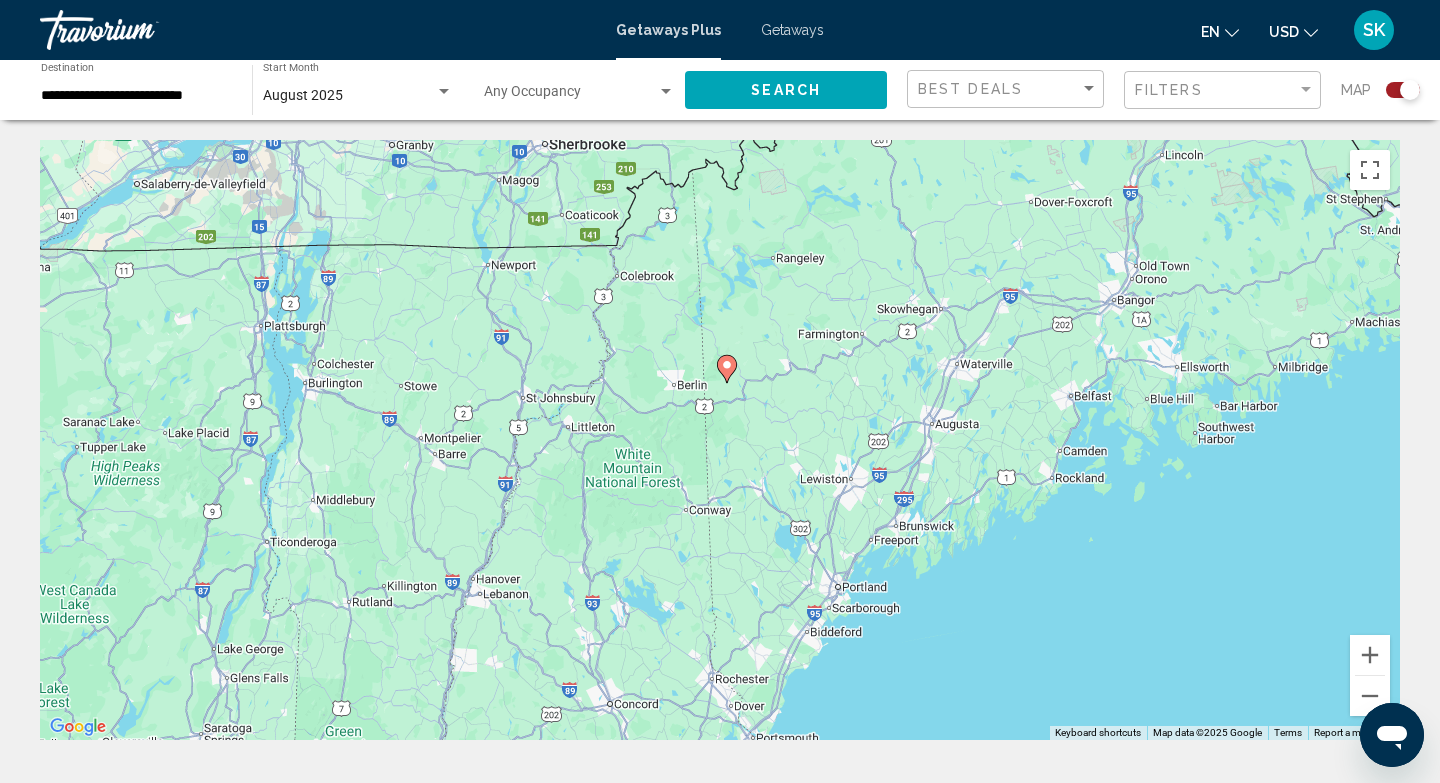 click on "To activate drag with keyboard, press Alt + Enter. Once in keyboard drag state, use the arrow keys to move the marker. To complete the drag, press the Enter key. To cancel, press Escape." at bounding box center (720, 440) 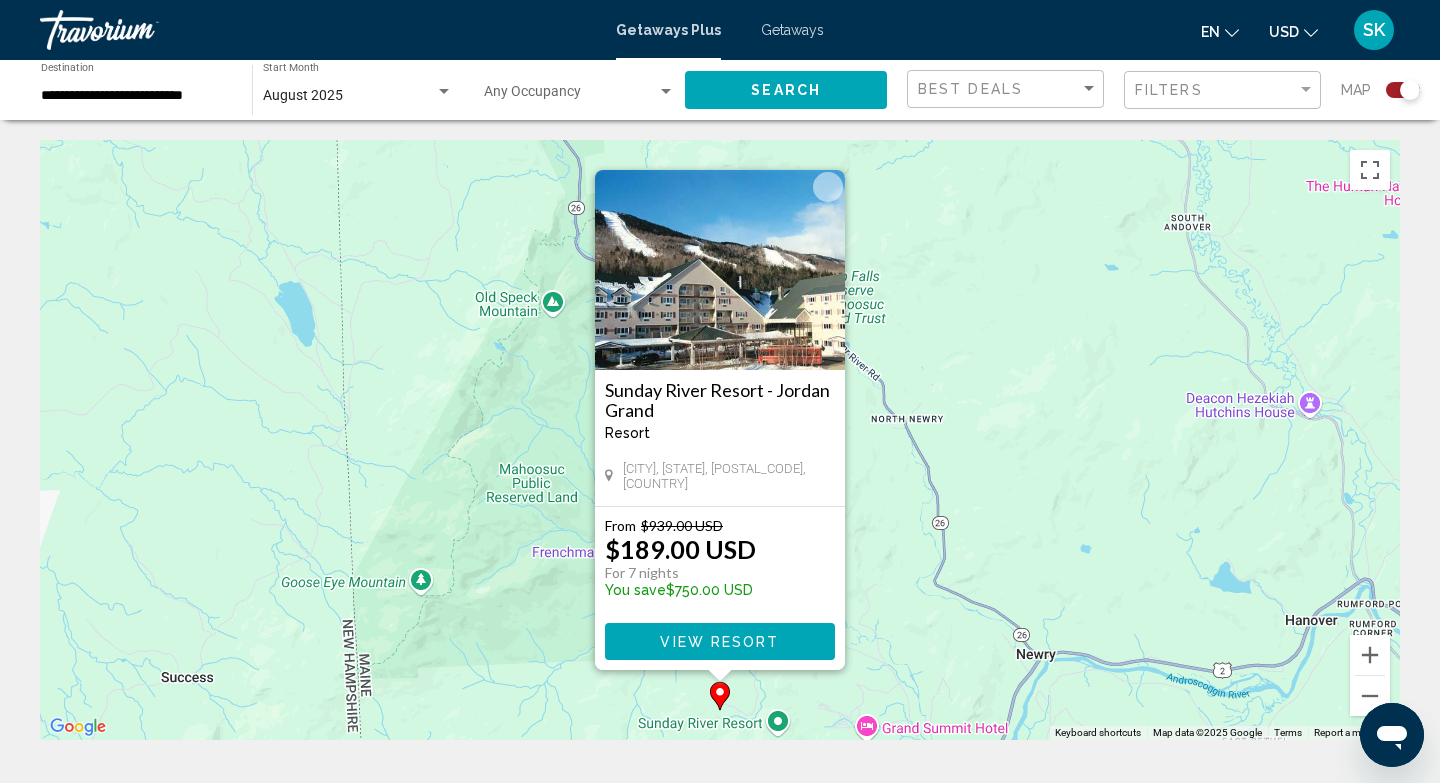 click on "From $939.00 USD $189.00 USD For 7 nights You save  $750.00 USD  View Resort" at bounding box center (720, 588) 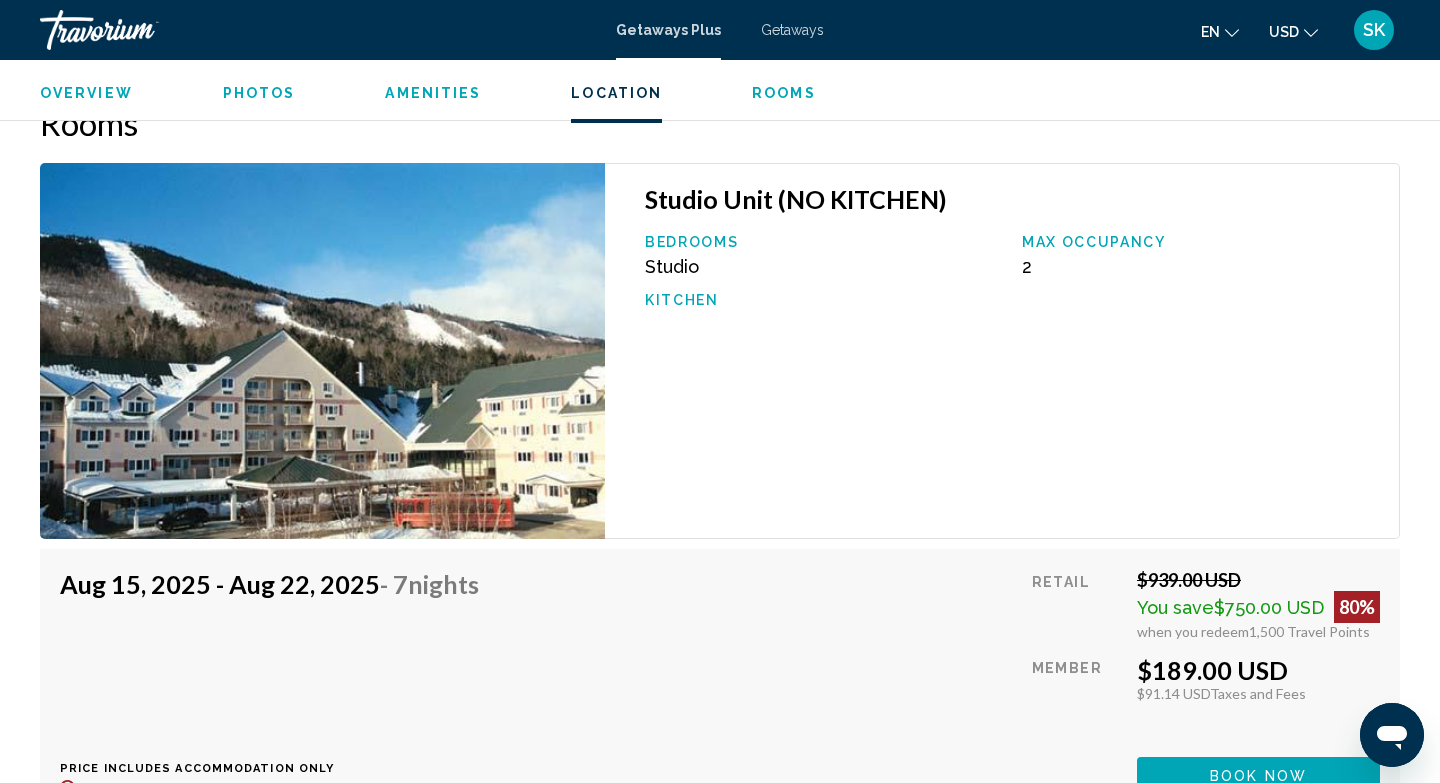scroll, scrollTop: 3062, scrollLeft: 0, axis: vertical 